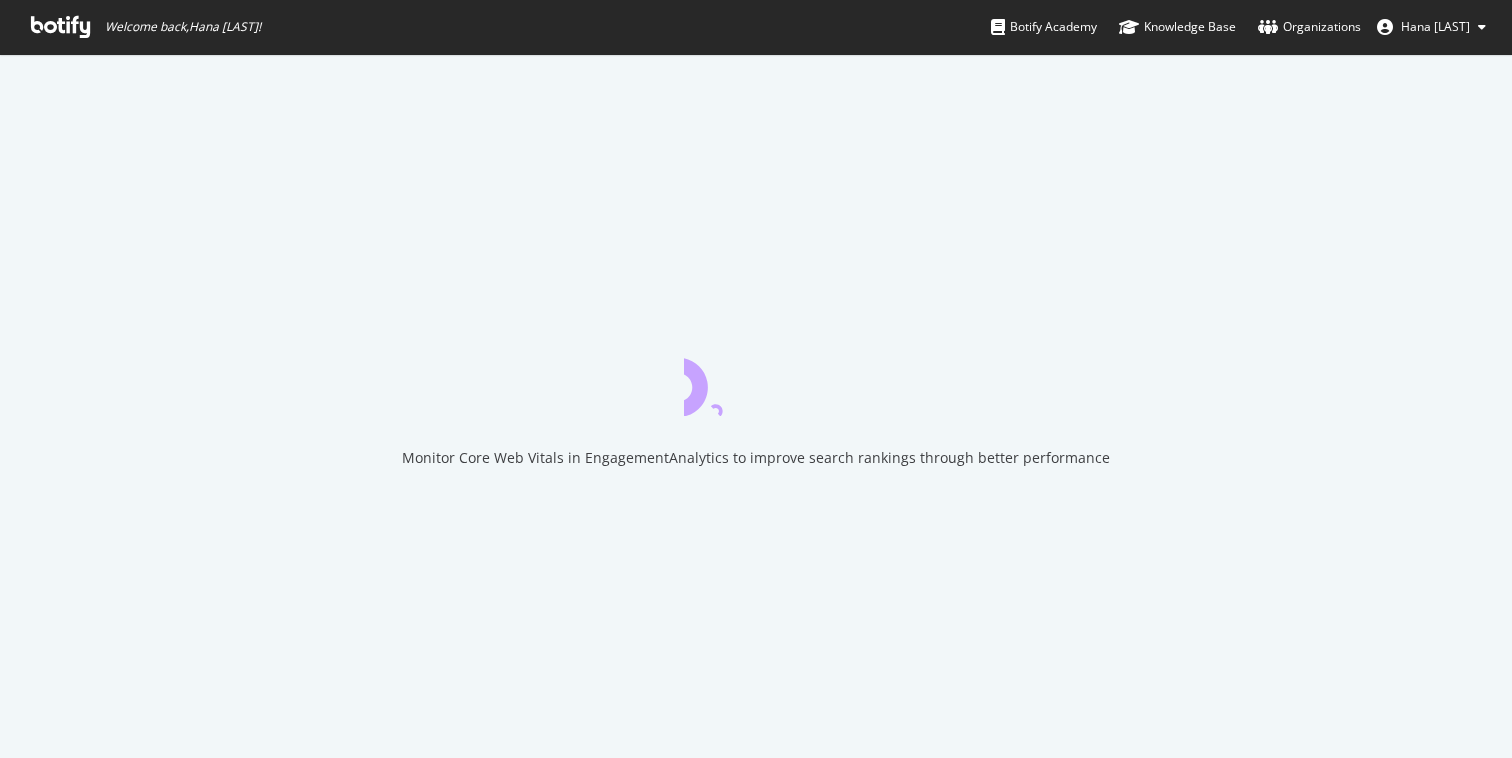 scroll, scrollTop: 0, scrollLeft: 0, axis: both 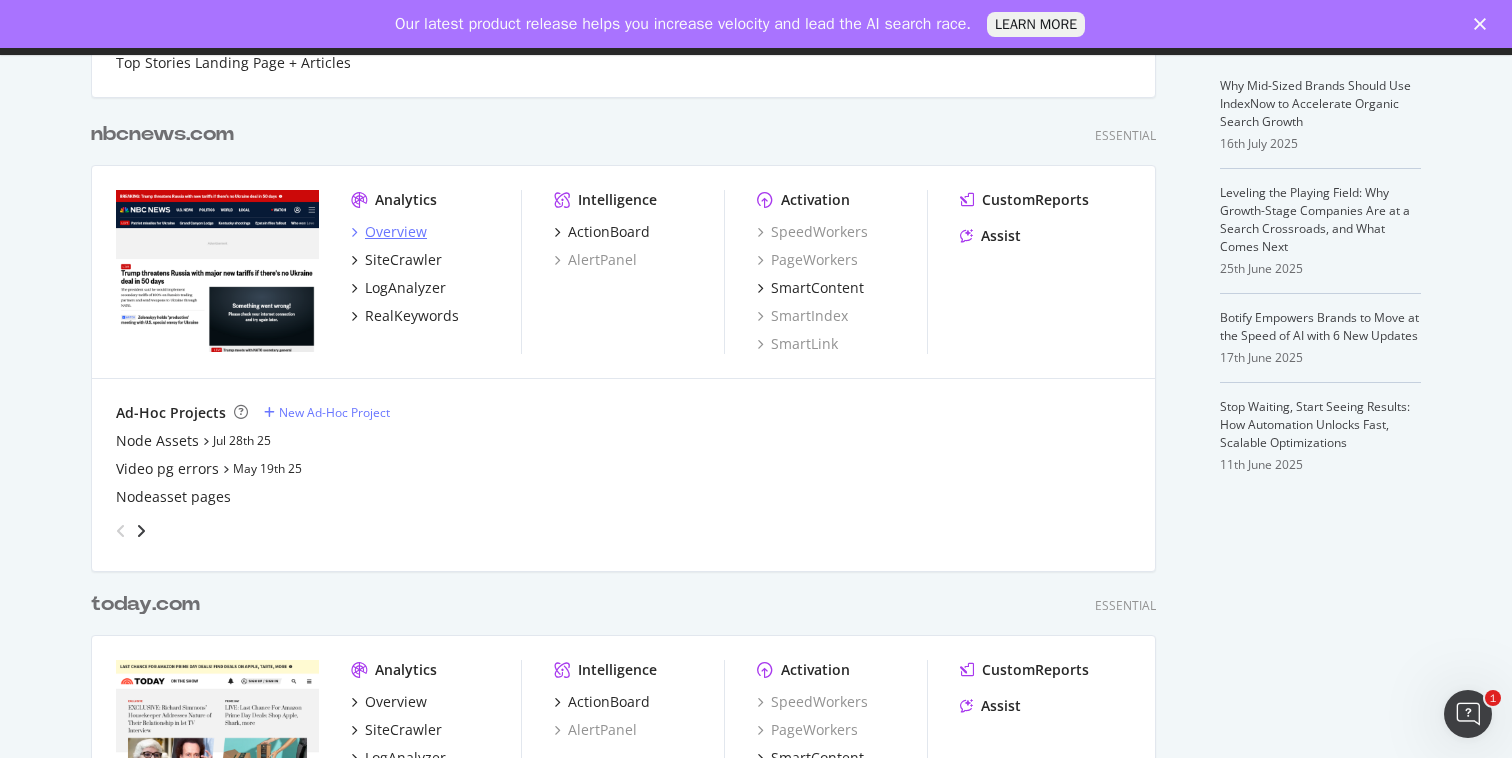 click on "Overview" at bounding box center [396, 232] 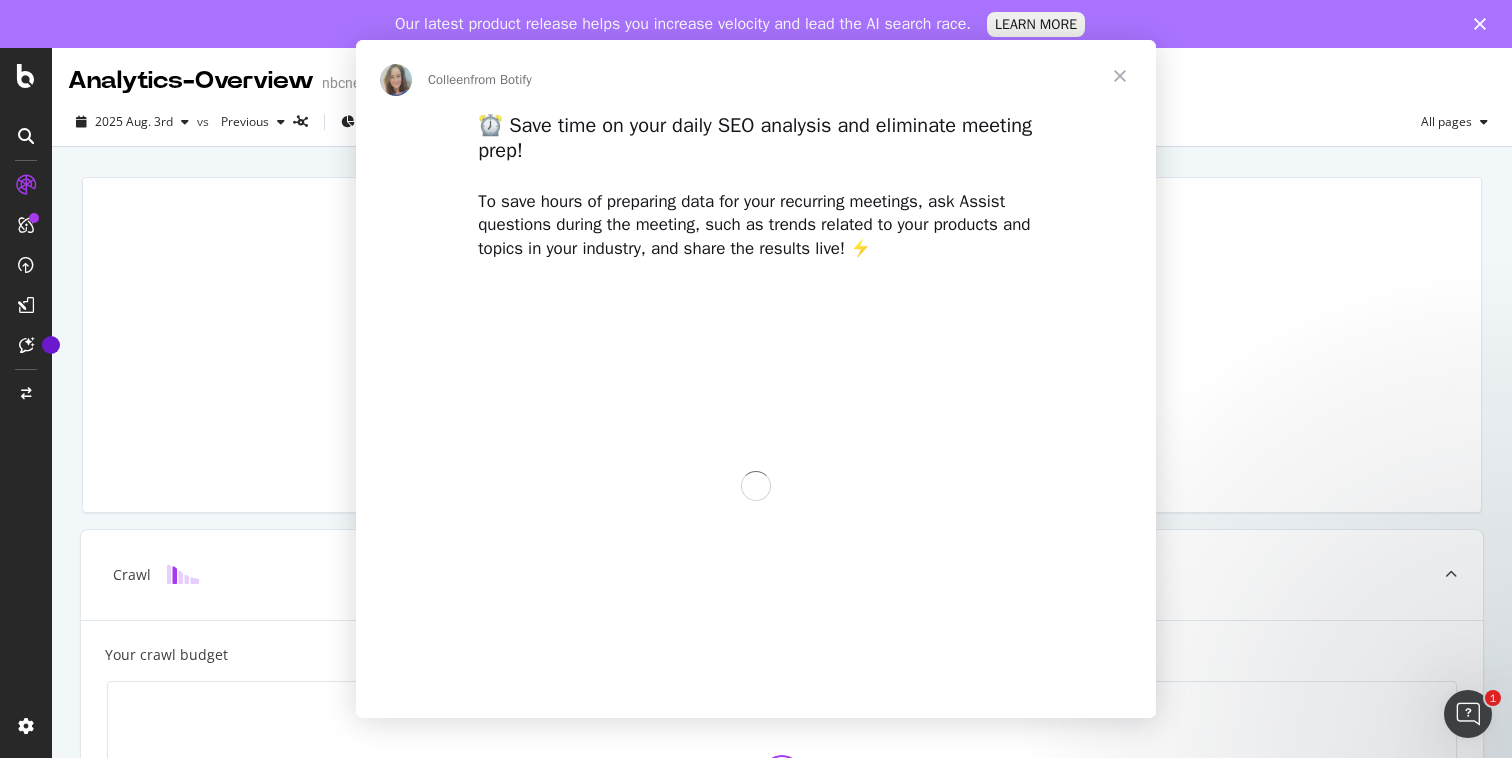 scroll, scrollTop: 0, scrollLeft: 0, axis: both 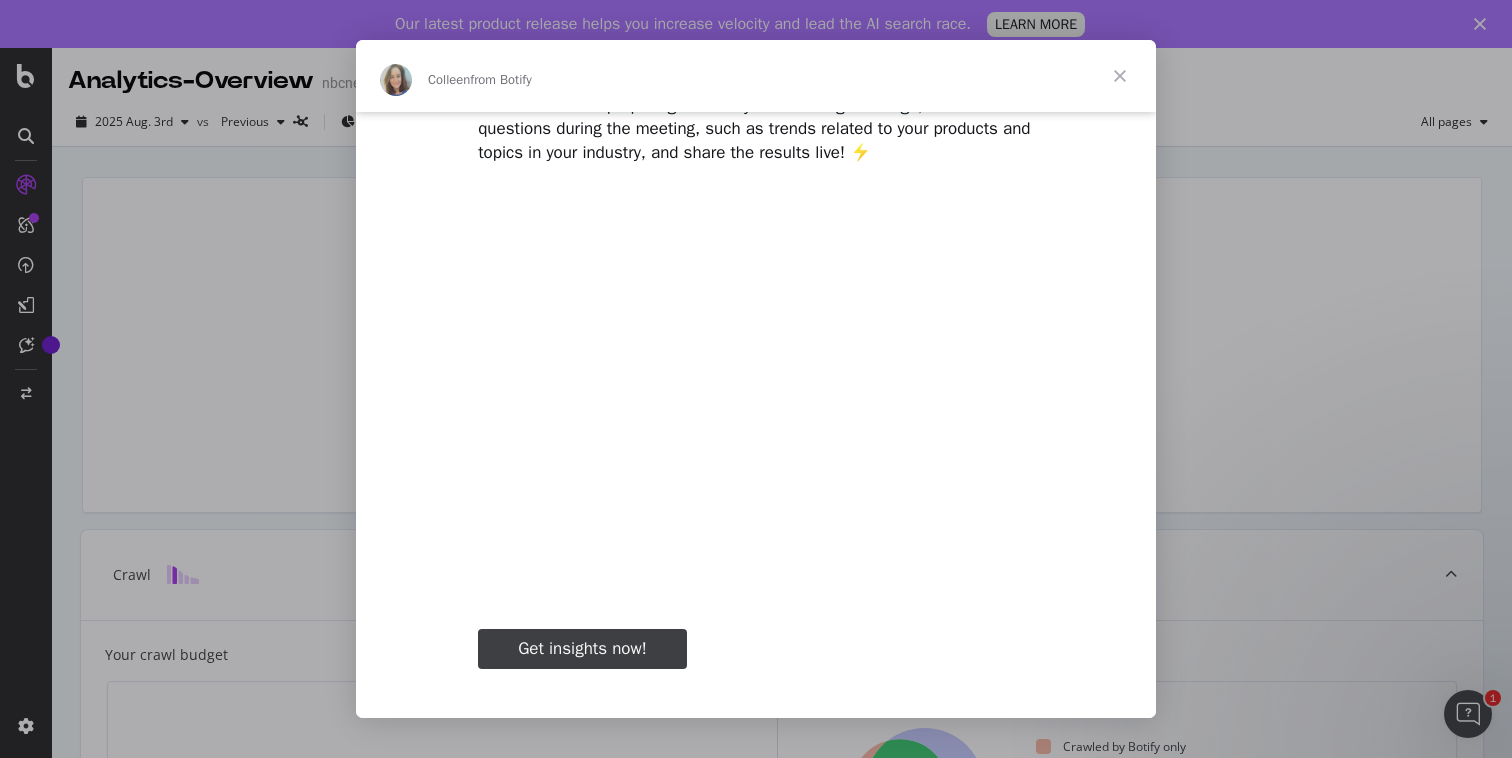type on "[NUMBER]" 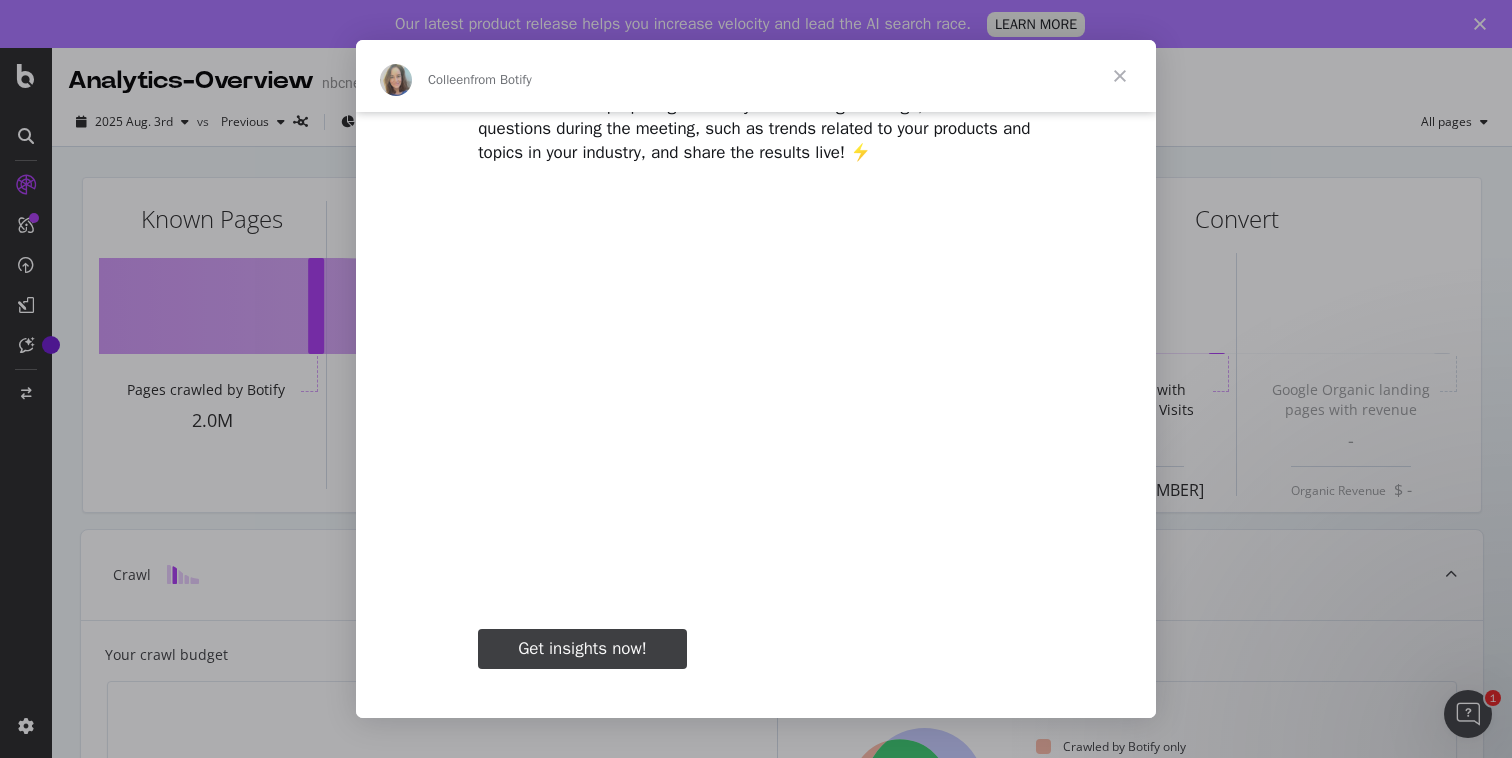 click at bounding box center (1120, 76) 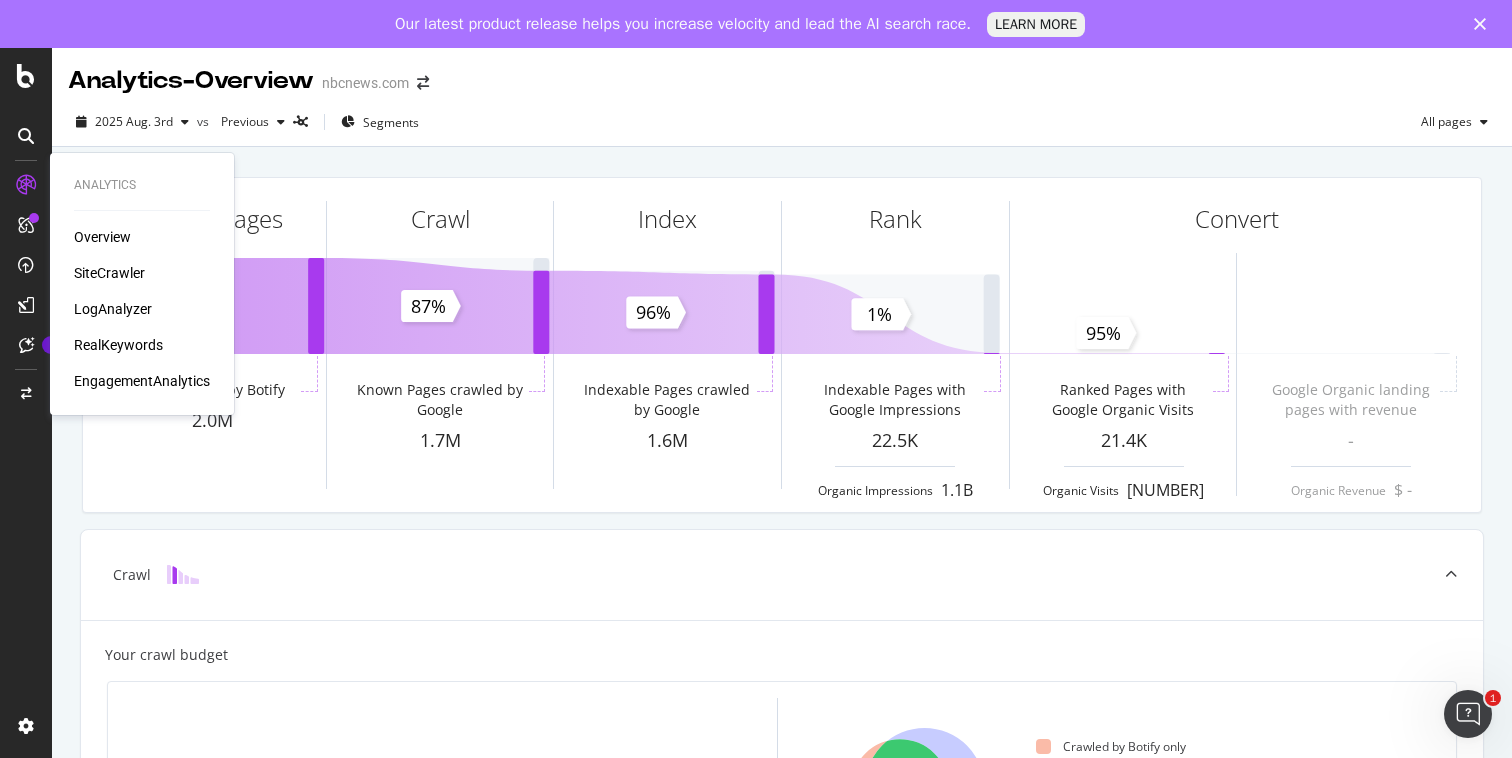 click on "SiteCrawler" at bounding box center [109, 273] 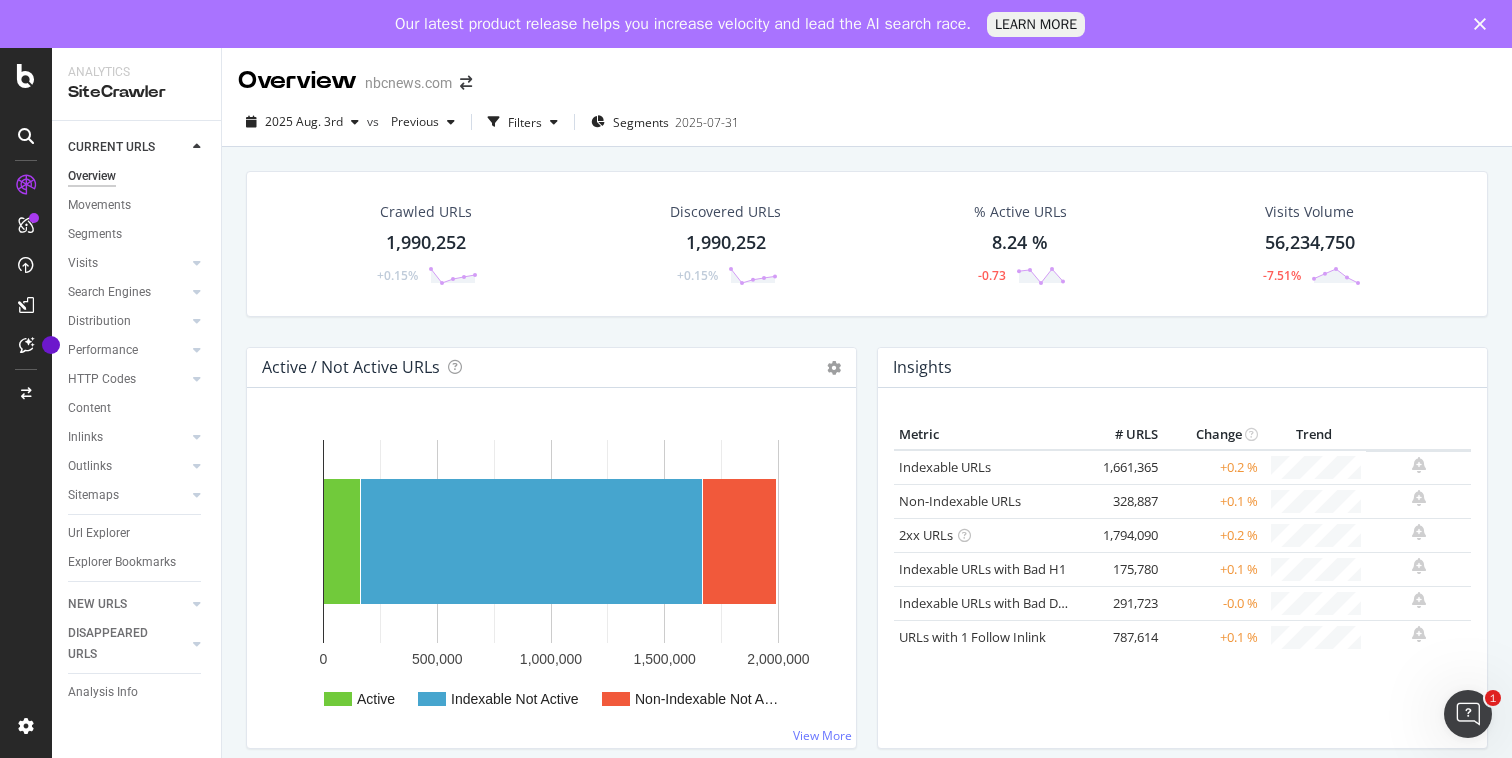 click 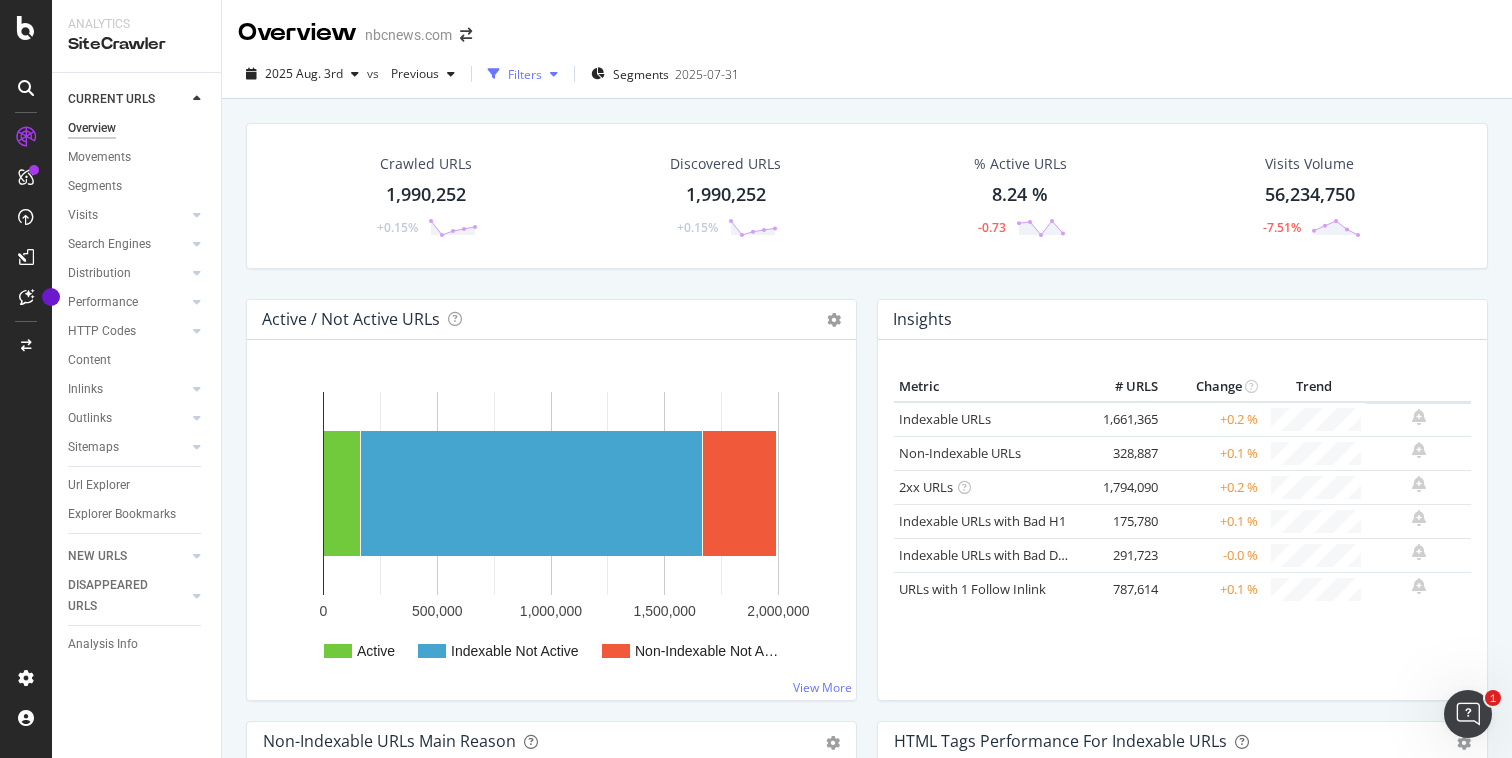 click at bounding box center [494, 74] 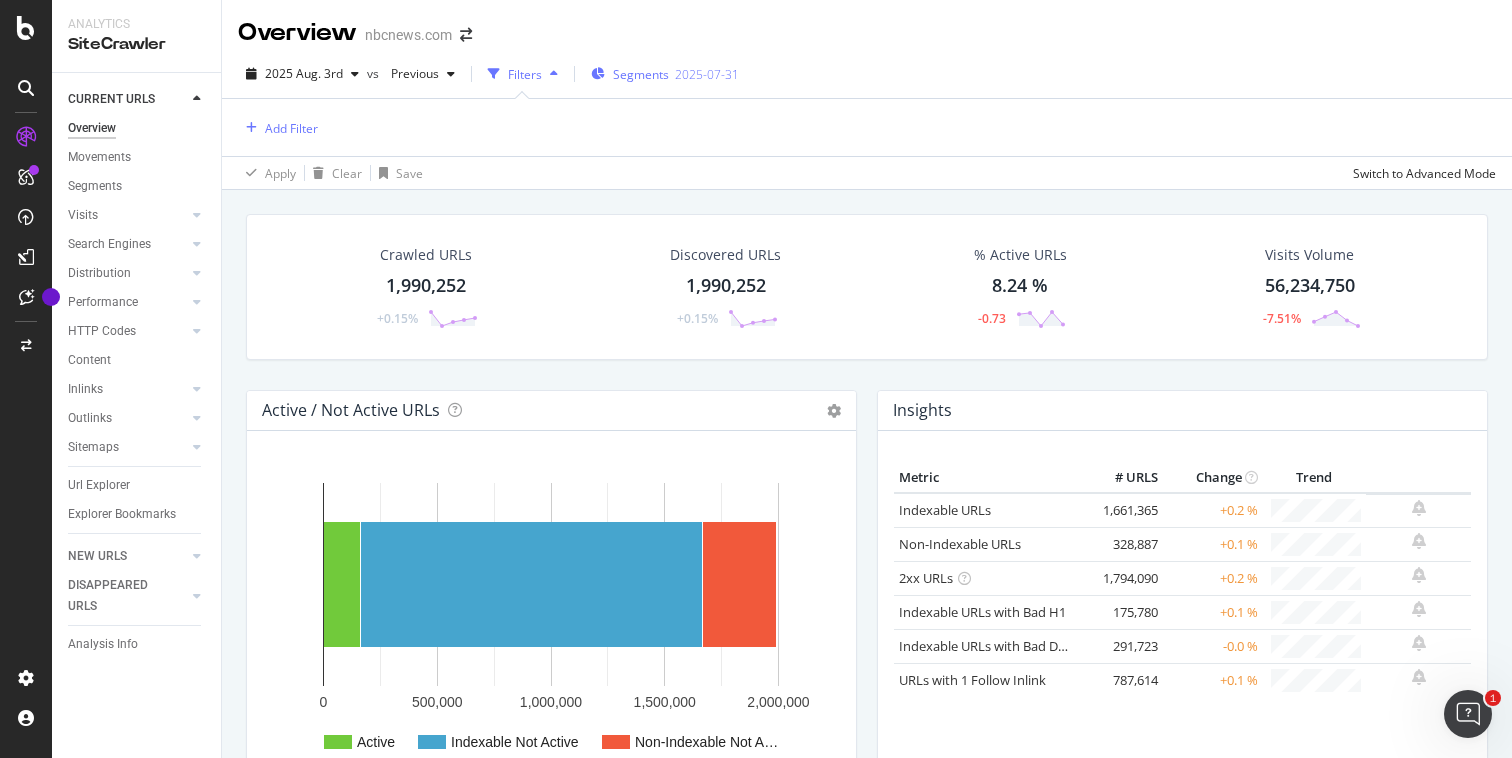 click on "Segments" at bounding box center (641, 74) 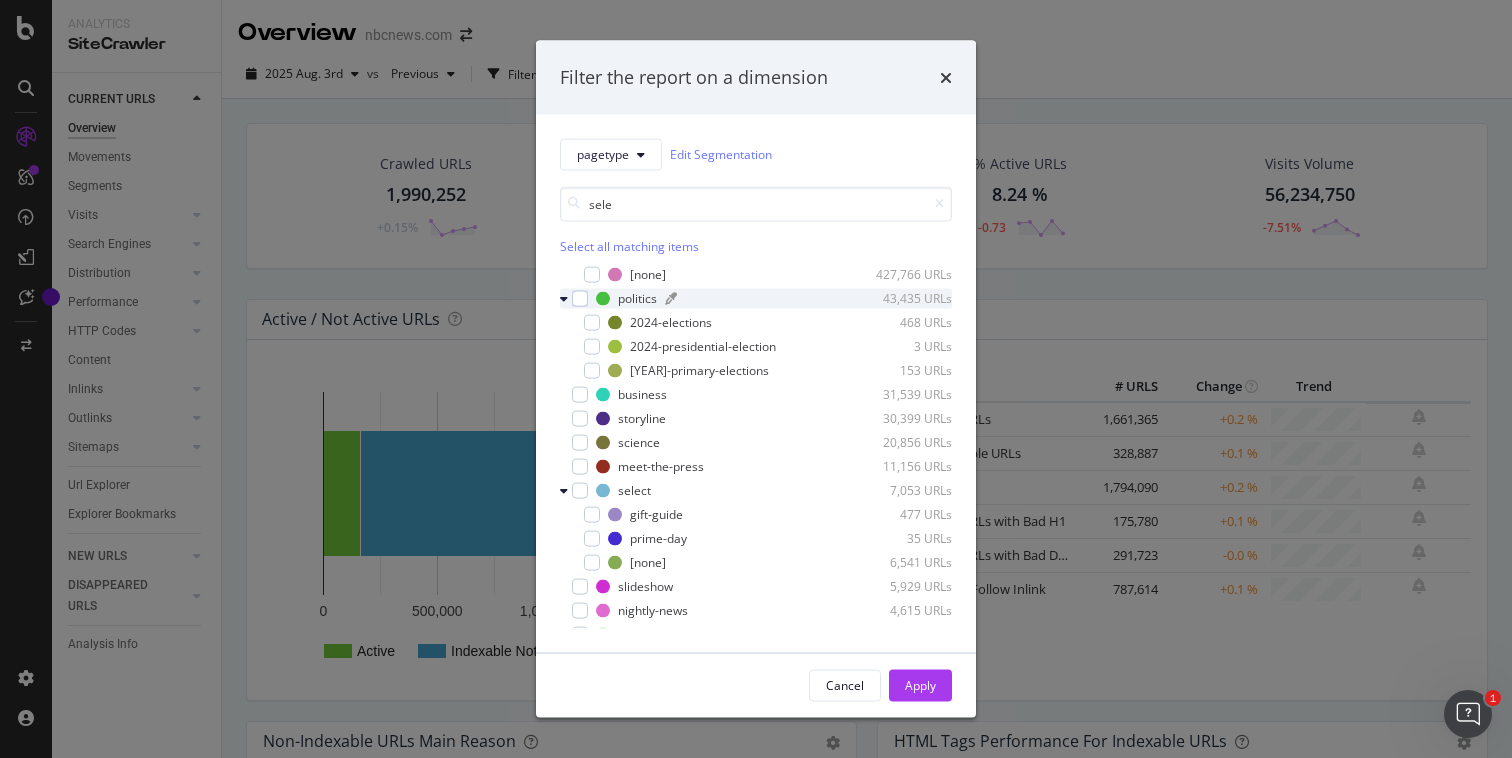 scroll, scrollTop: 0, scrollLeft: 0, axis: both 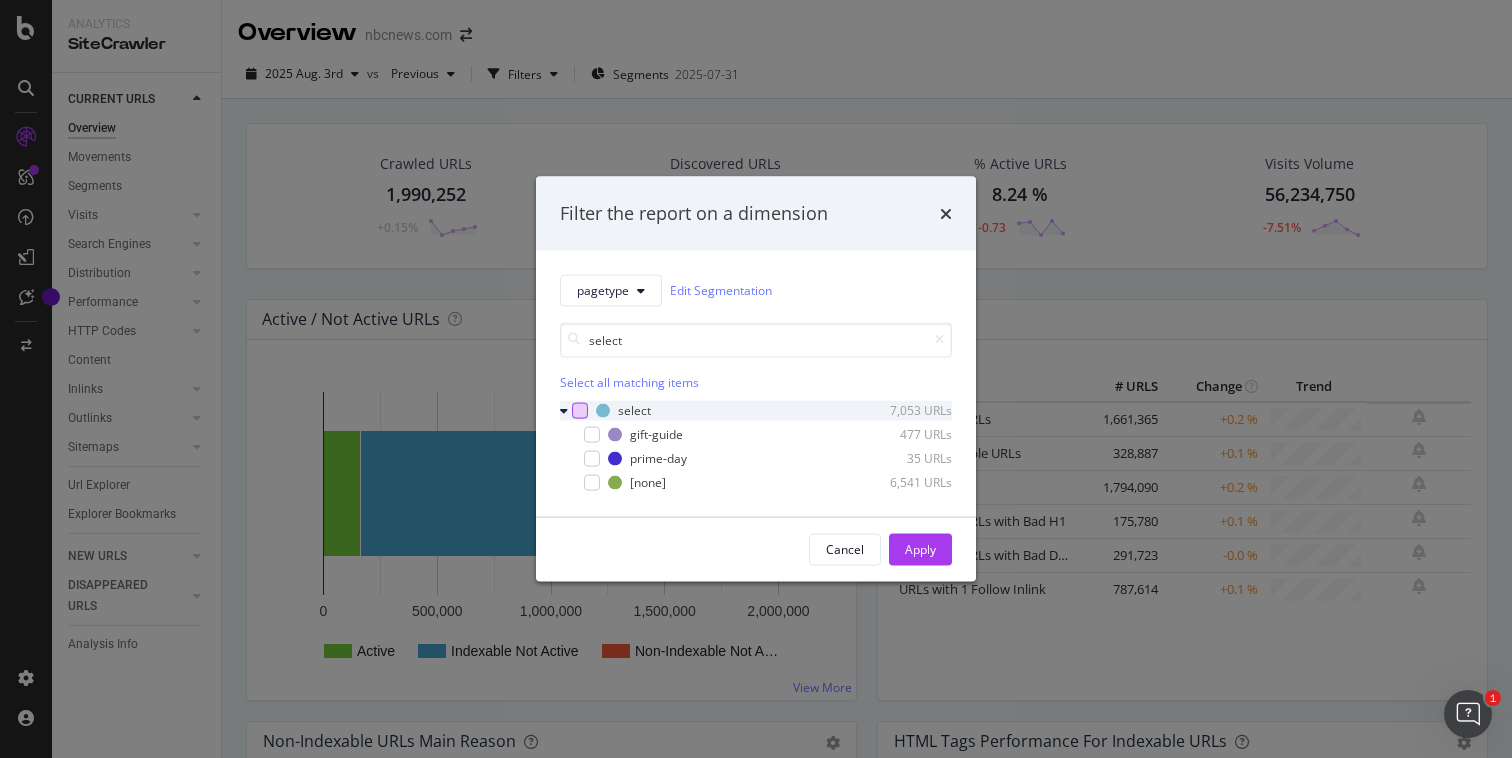 type on "select" 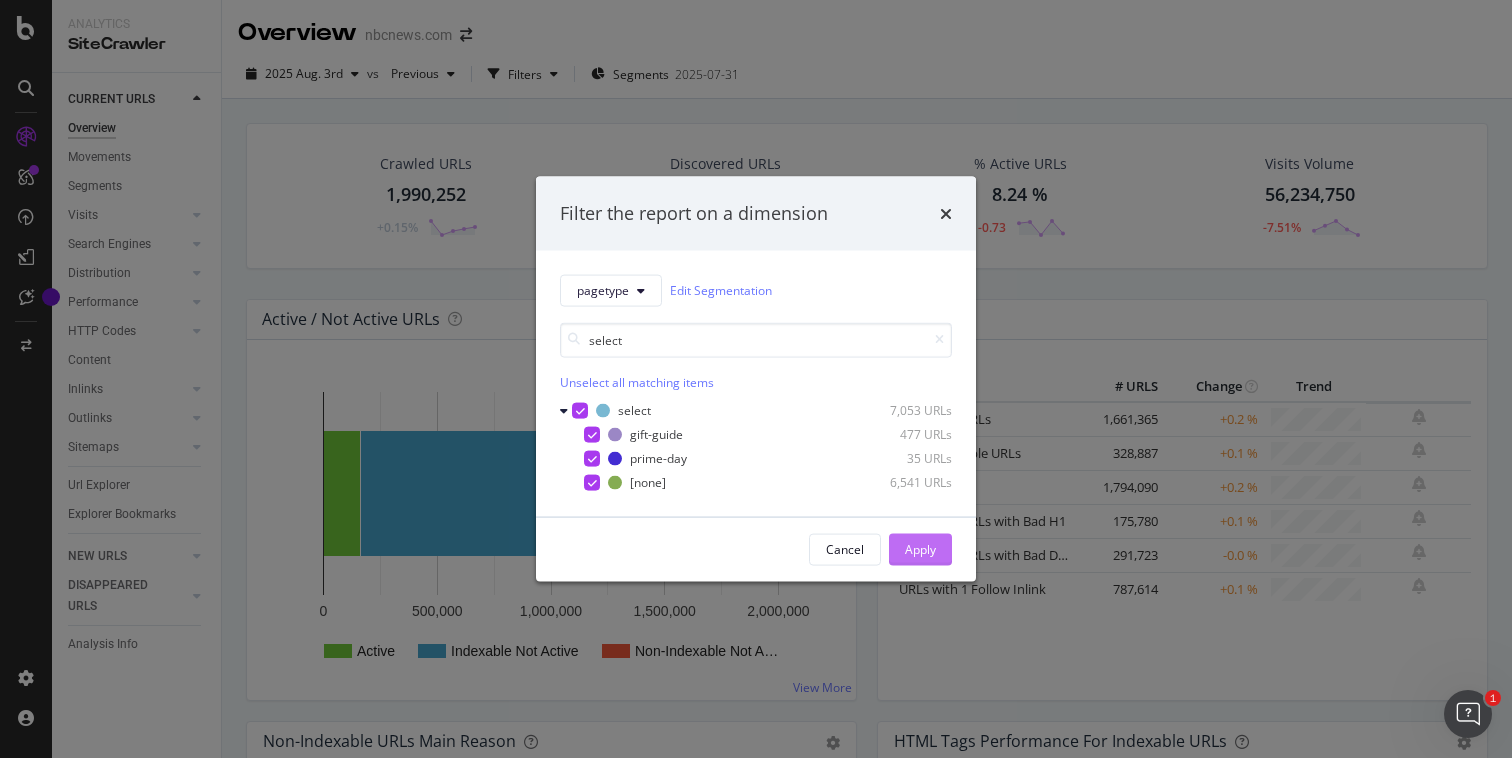 click on "Apply" at bounding box center [920, 549] 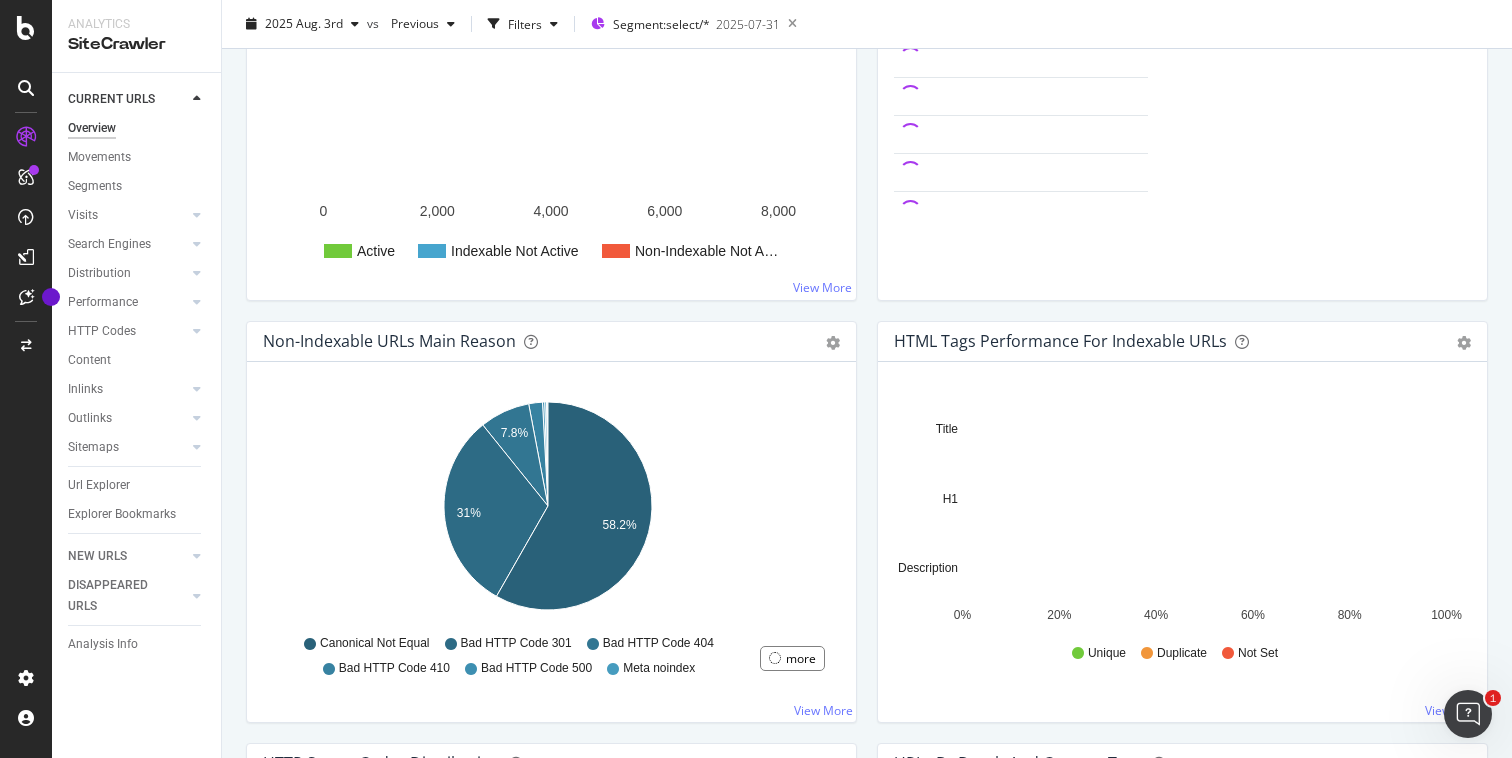 scroll, scrollTop: 0, scrollLeft: 0, axis: both 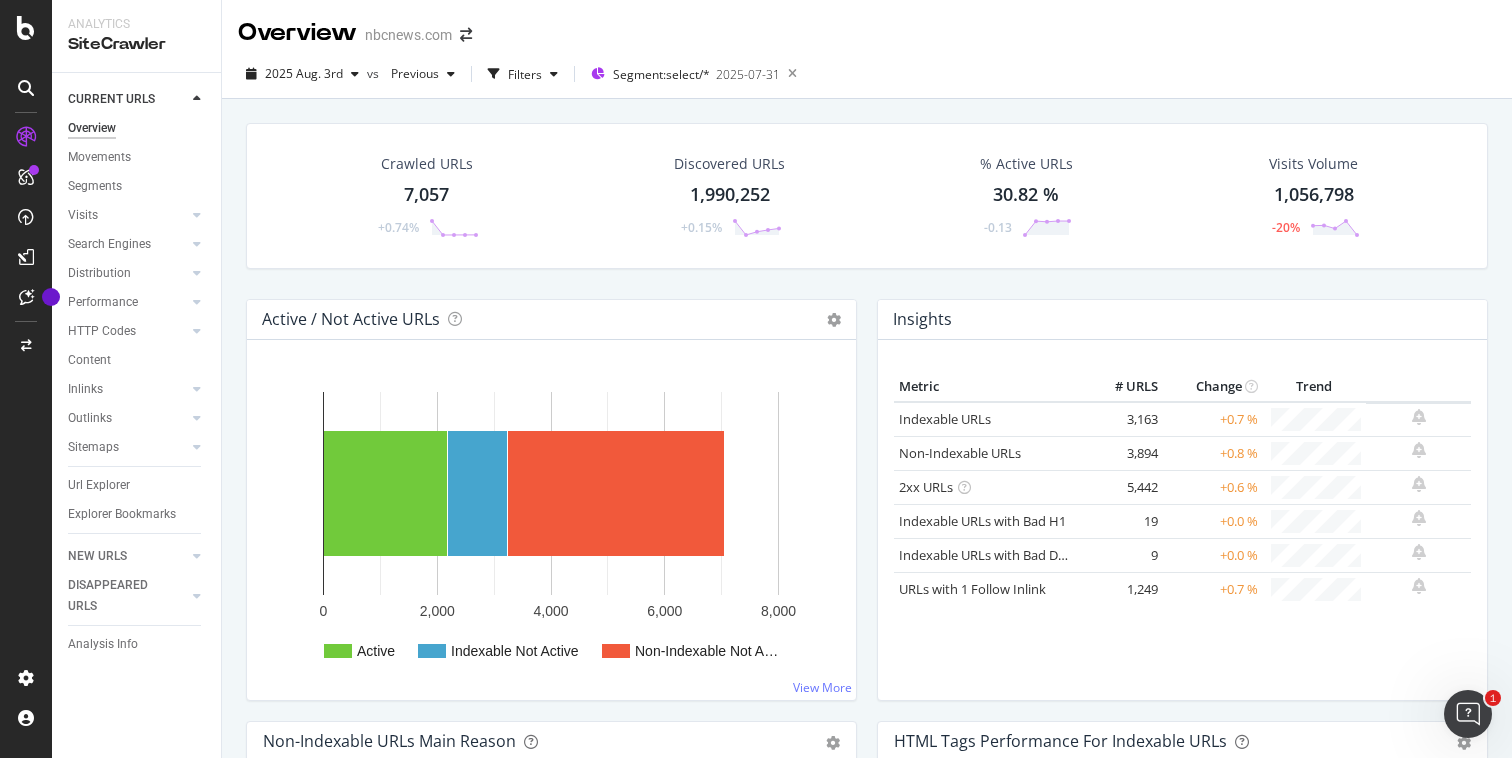 click on "Crawled URLs 7,057 +0.74%" at bounding box center (426, 196) 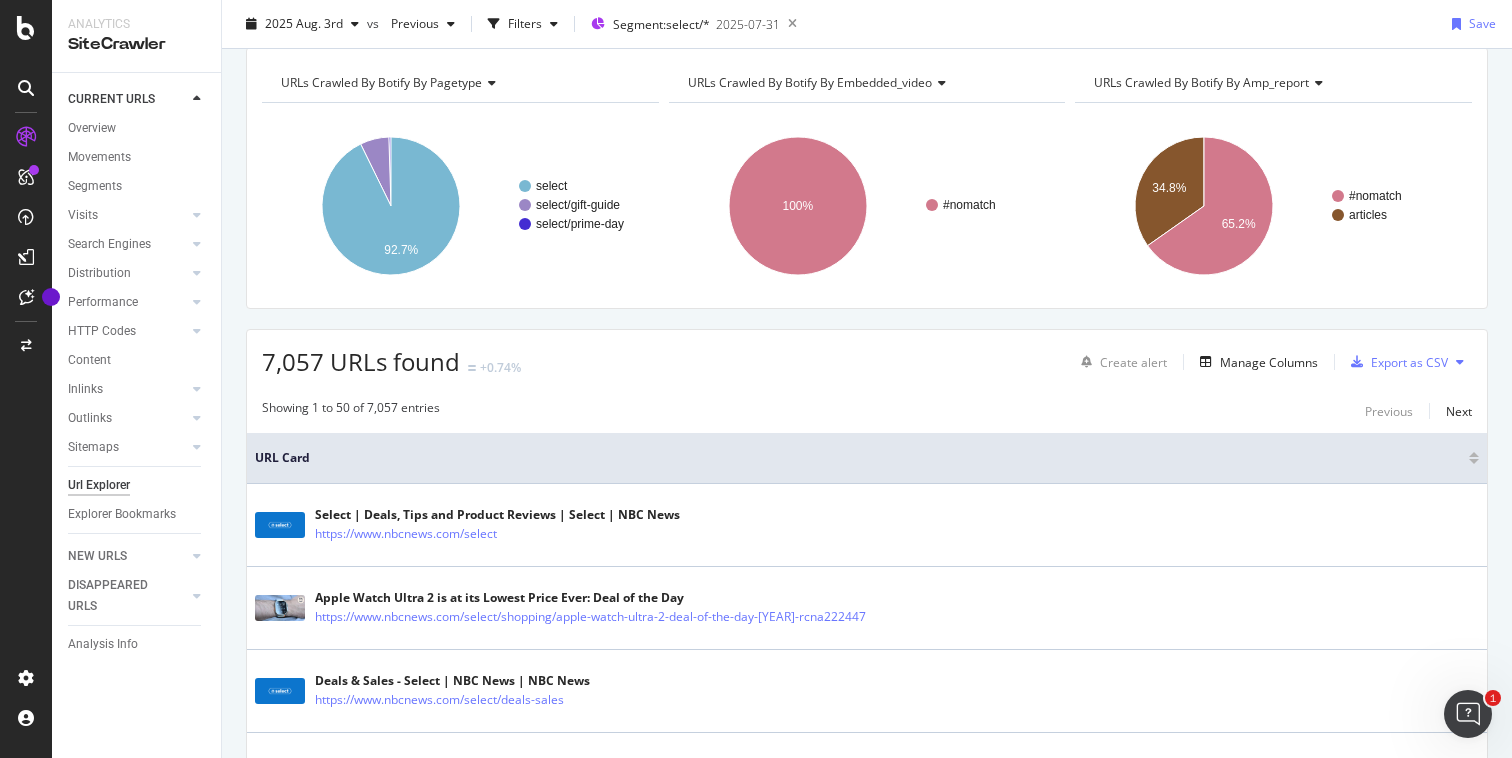 scroll, scrollTop: 0, scrollLeft: 0, axis: both 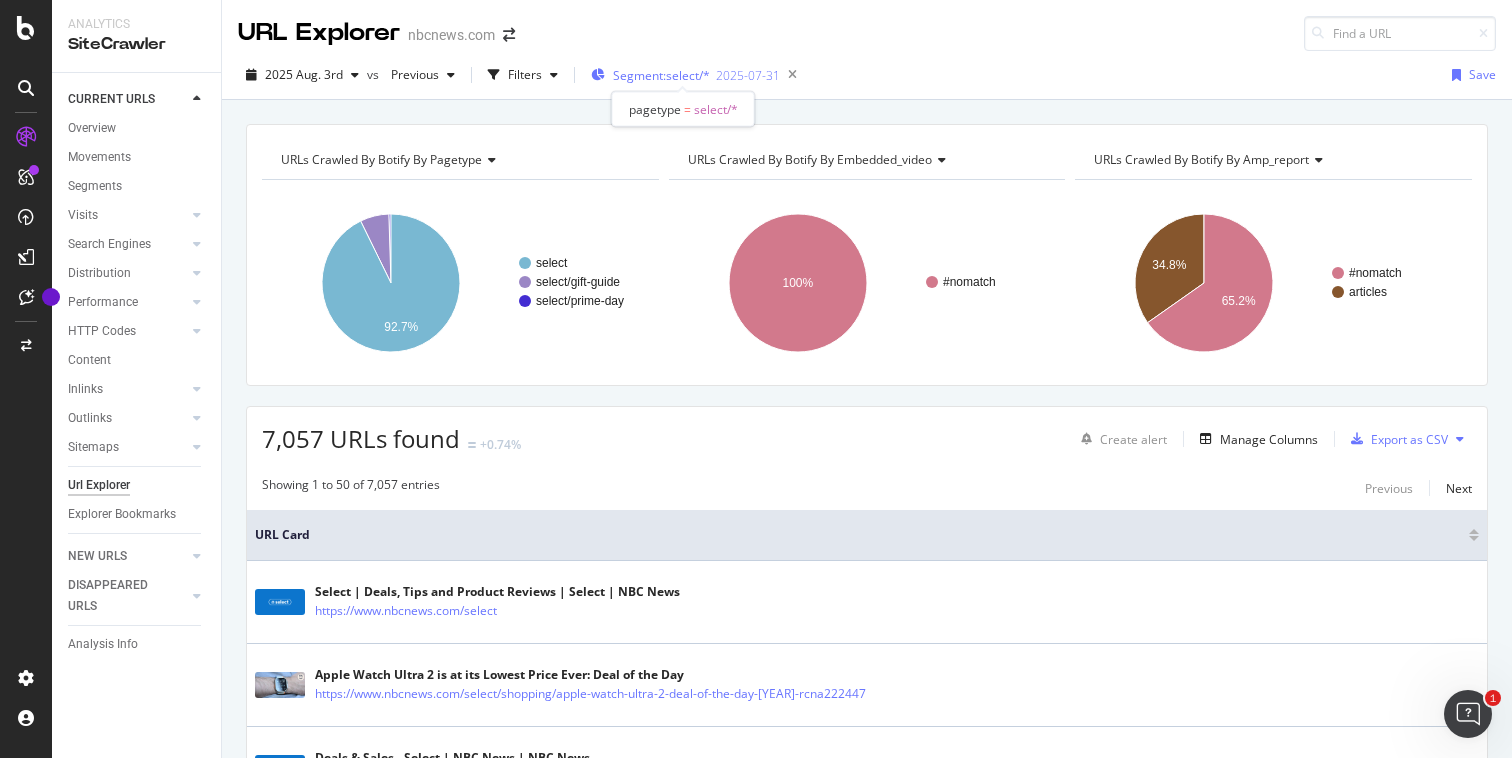 click on "Segment:  select/*" at bounding box center (661, 75) 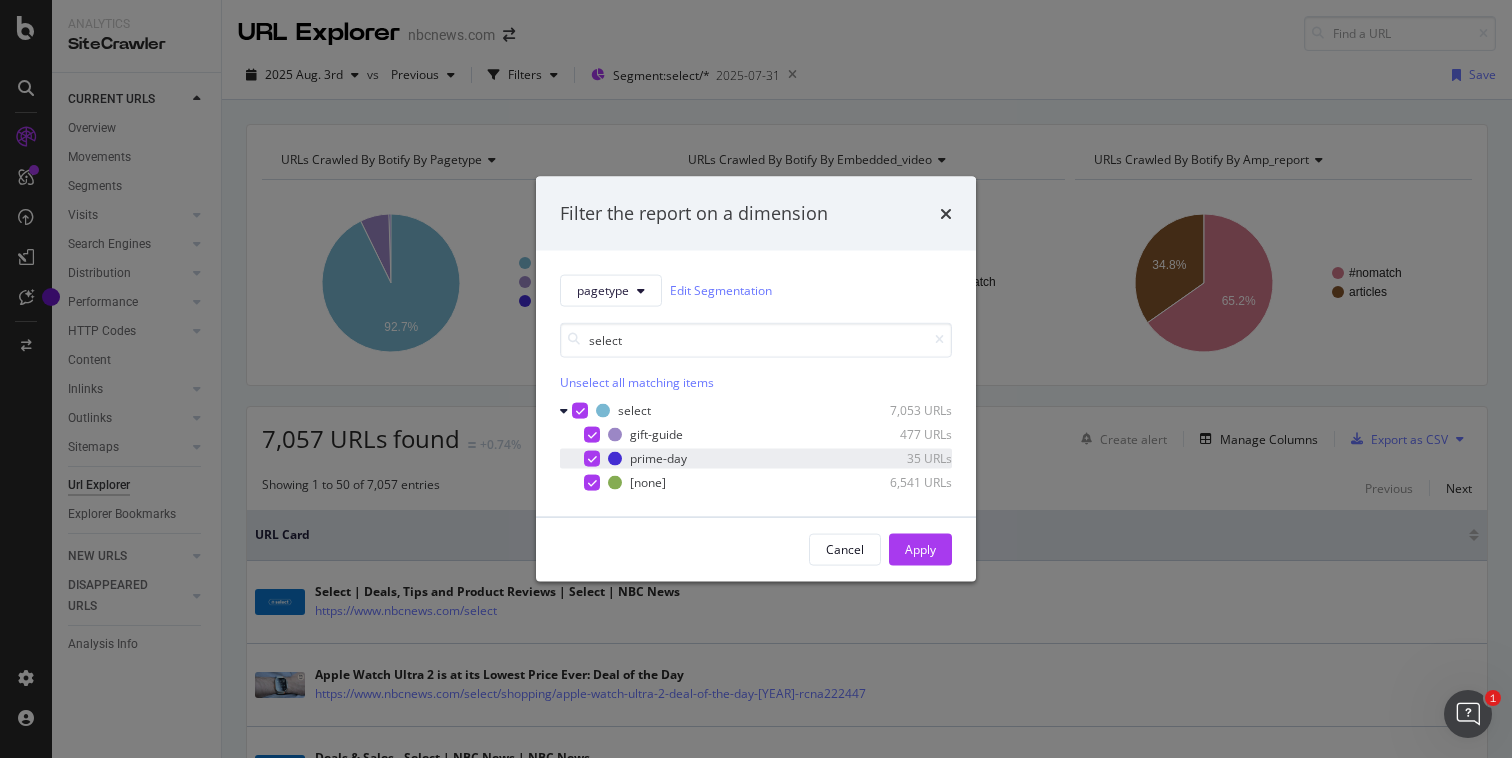 type on "select" 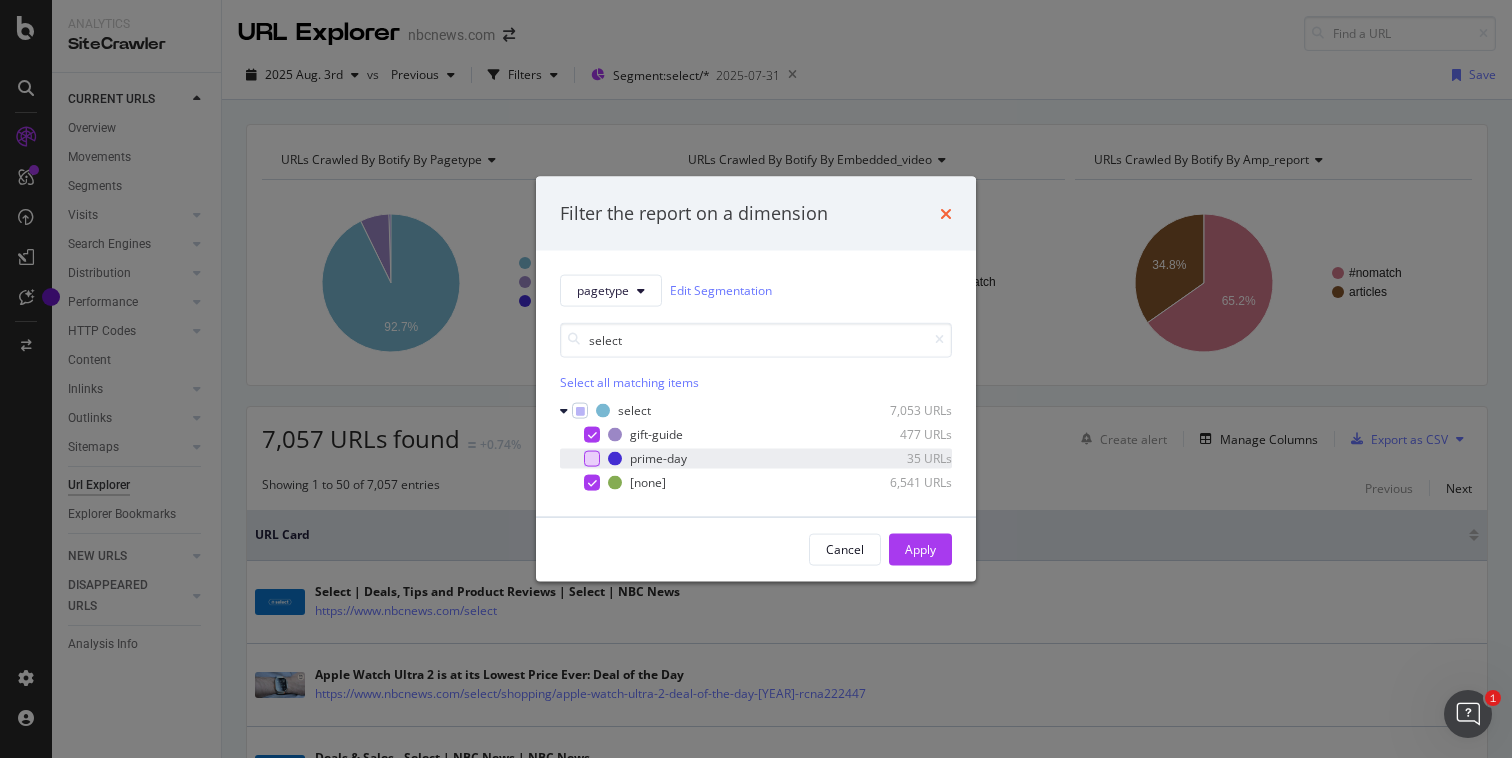 click at bounding box center (946, 213) 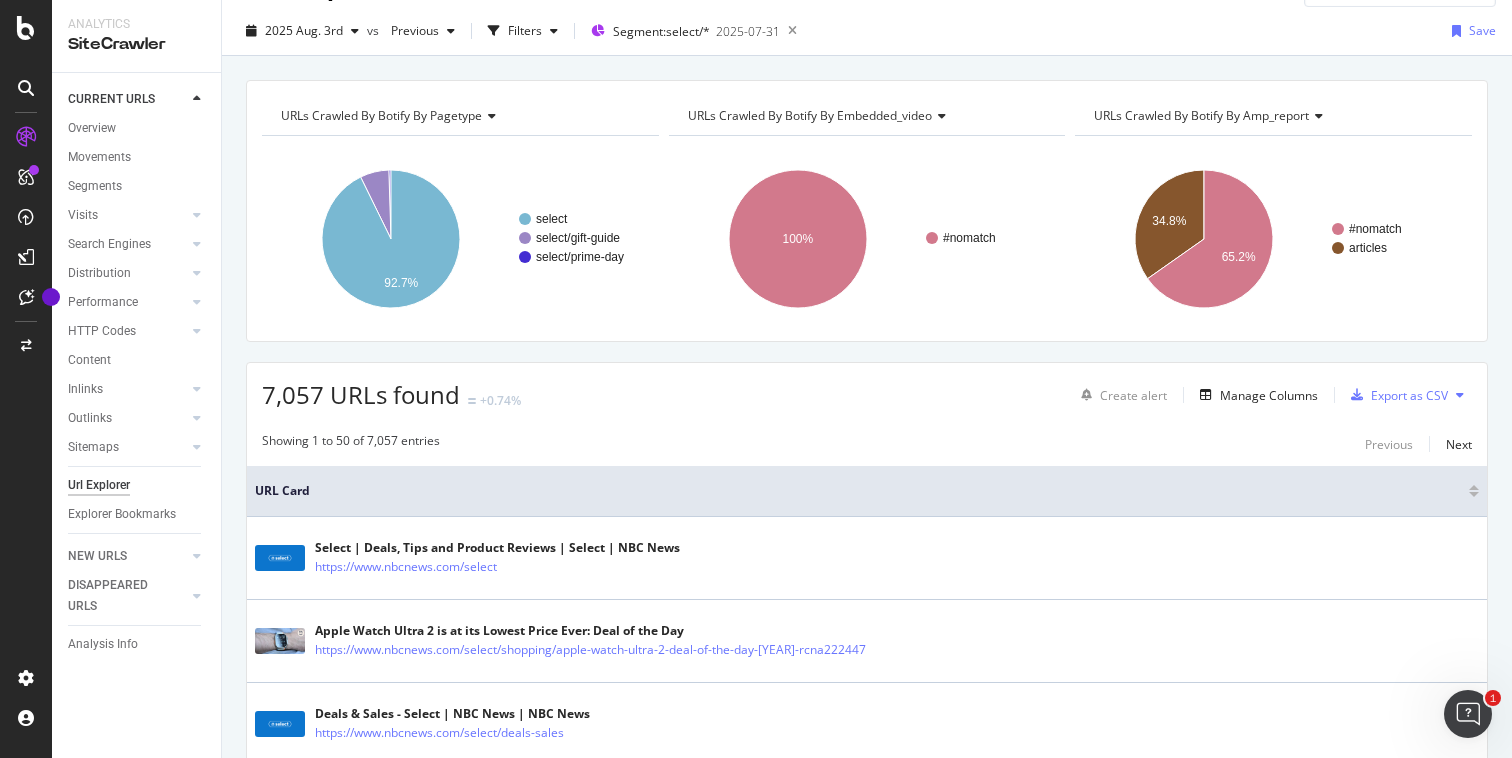 scroll, scrollTop: 0, scrollLeft: 0, axis: both 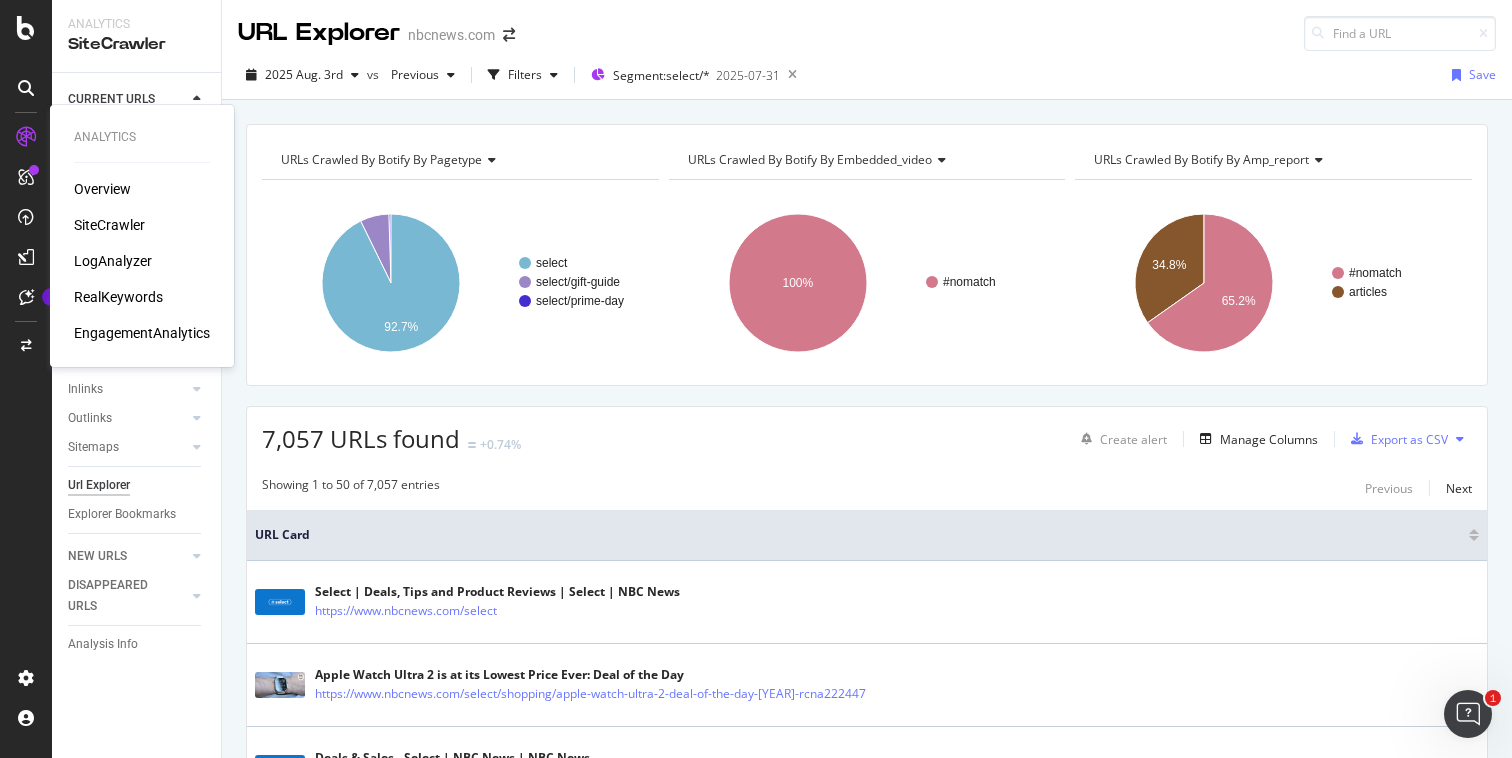 click on "Analytics Overview SiteCrawler LogAnalyzer RealKeywords EngagementAnalytics" at bounding box center (142, 236) 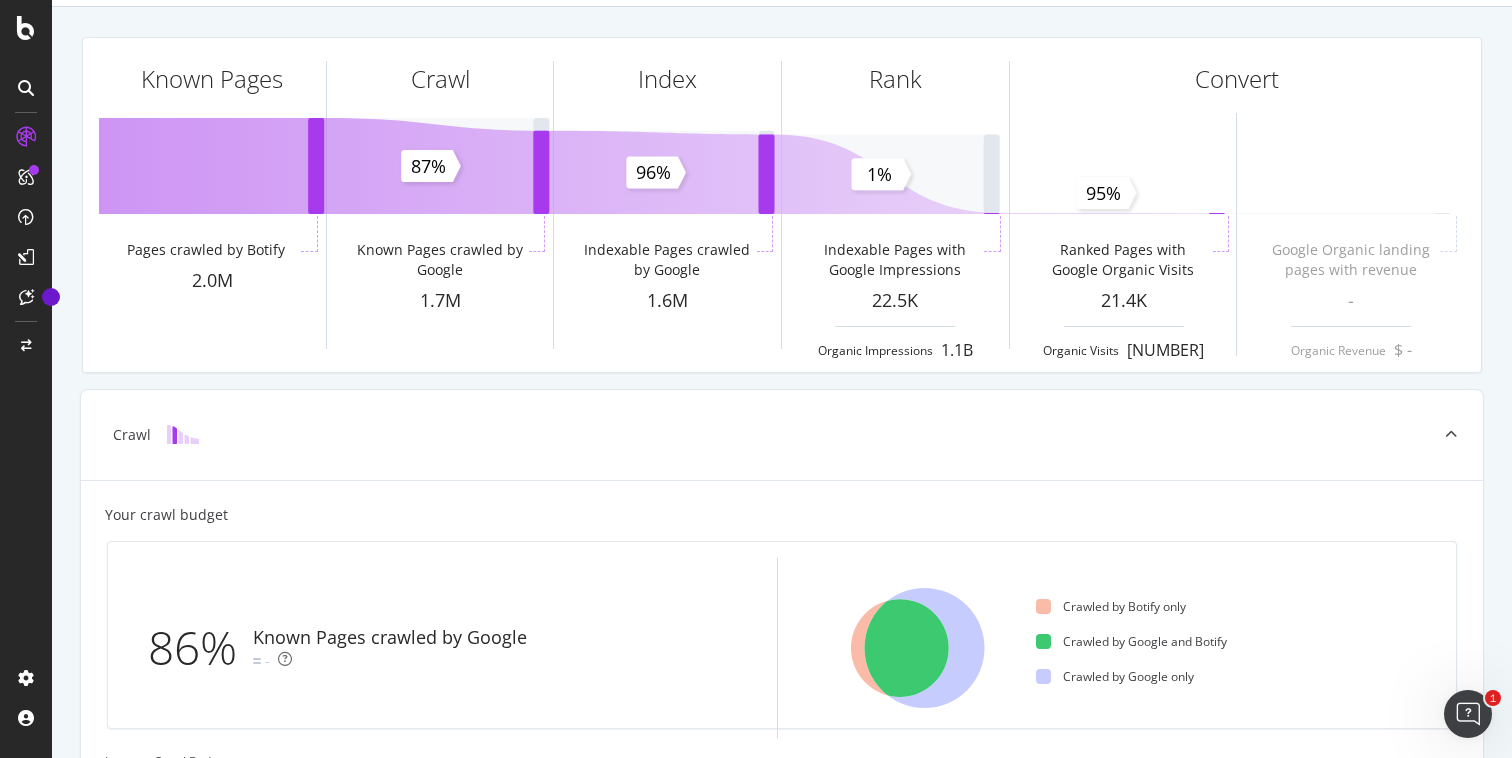 scroll, scrollTop: 0, scrollLeft: 0, axis: both 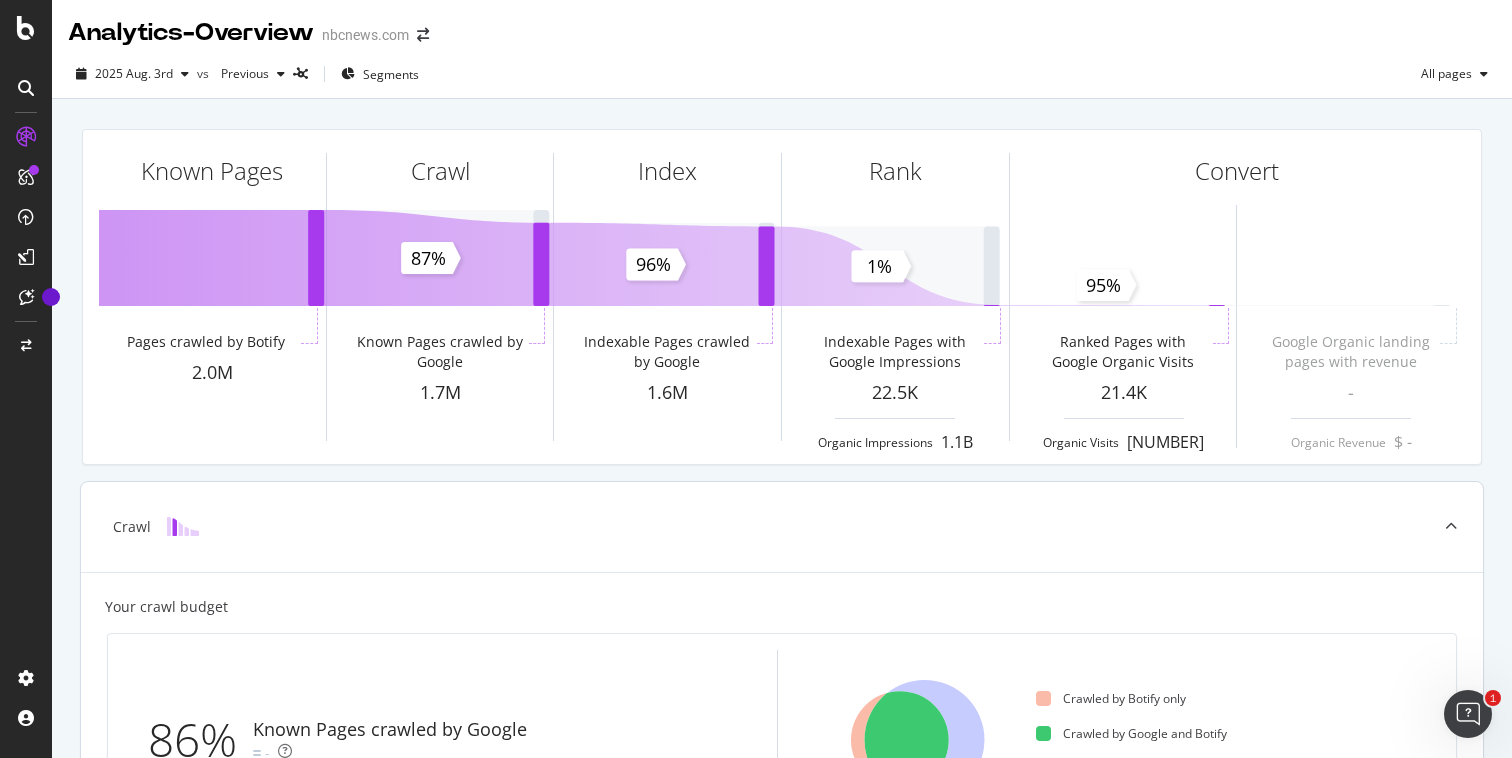 click on "Crawl" at bounding box center (750, 527) 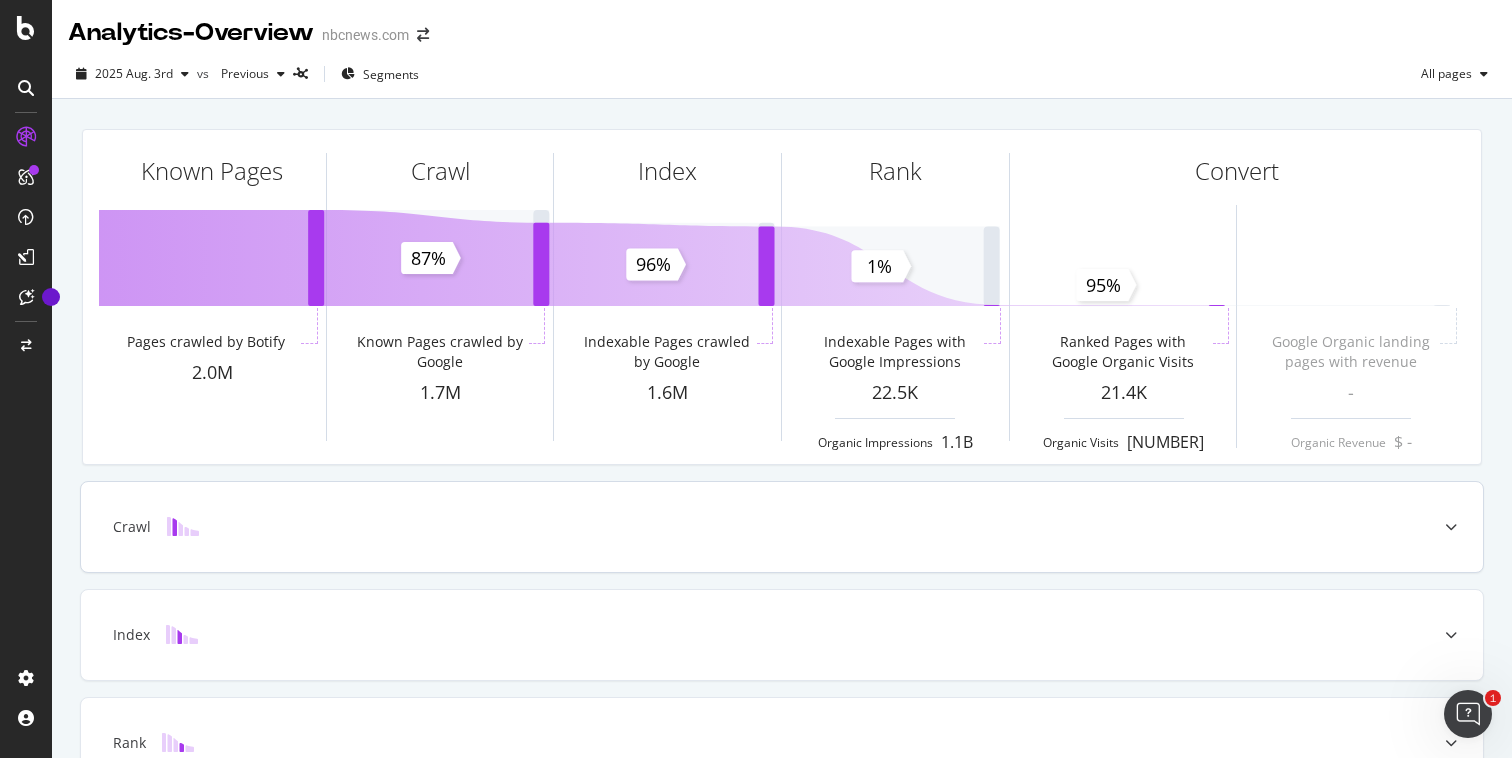 click on "Crawl" at bounding box center [750, 527] 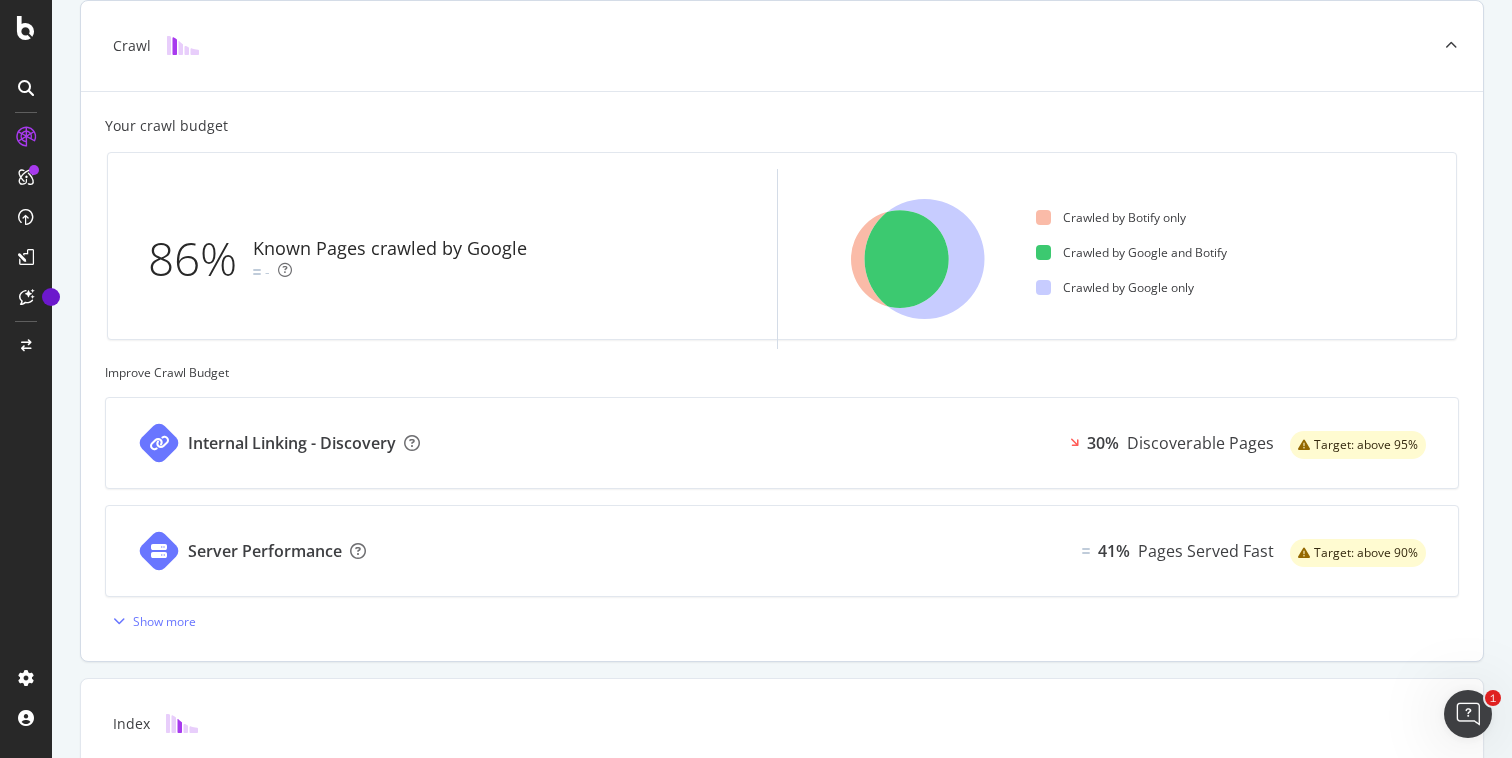 scroll, scrollTop: 0, scrollLeft: 0, axis: both 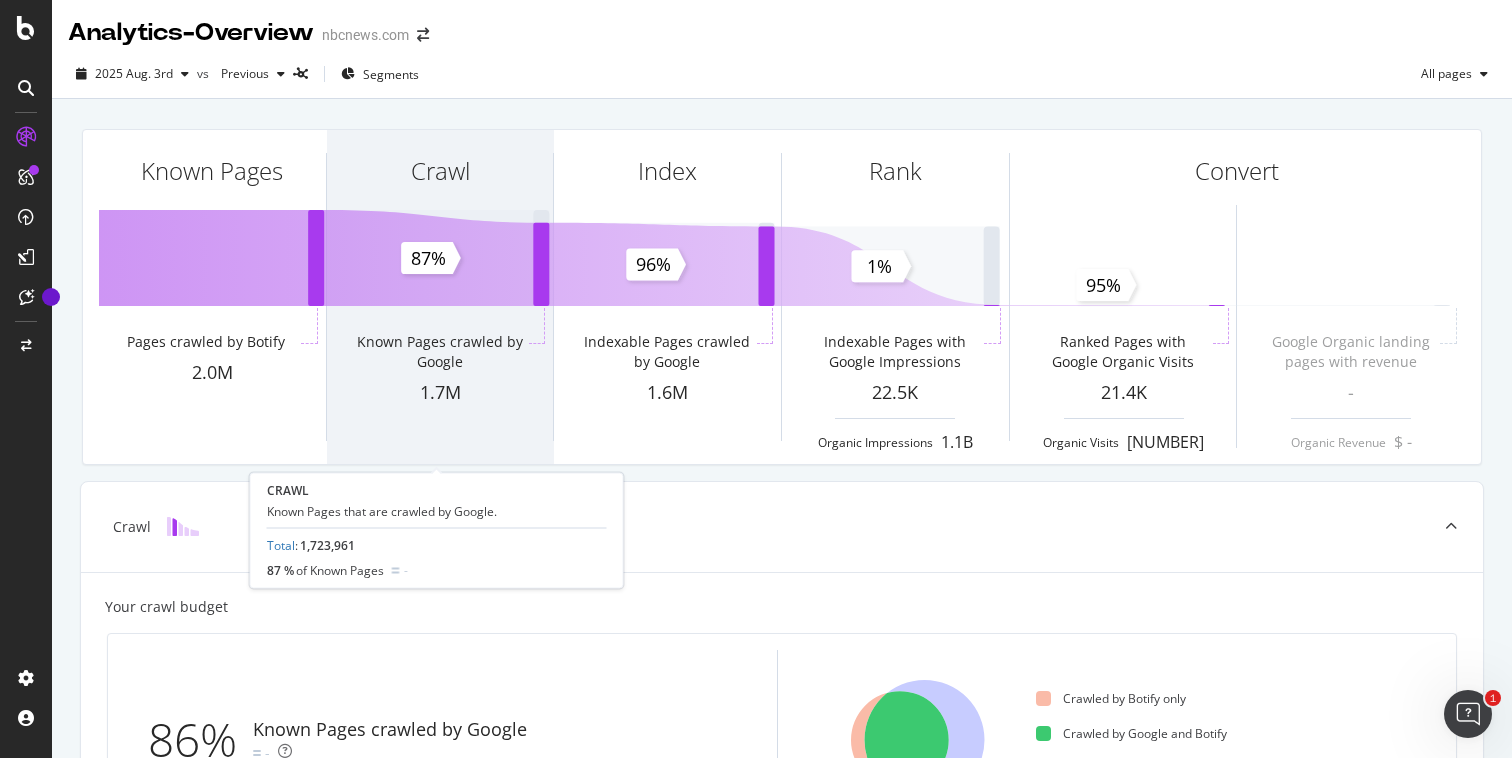 click on "Known Pages crawled by Google" at bounding box center (440, 344) 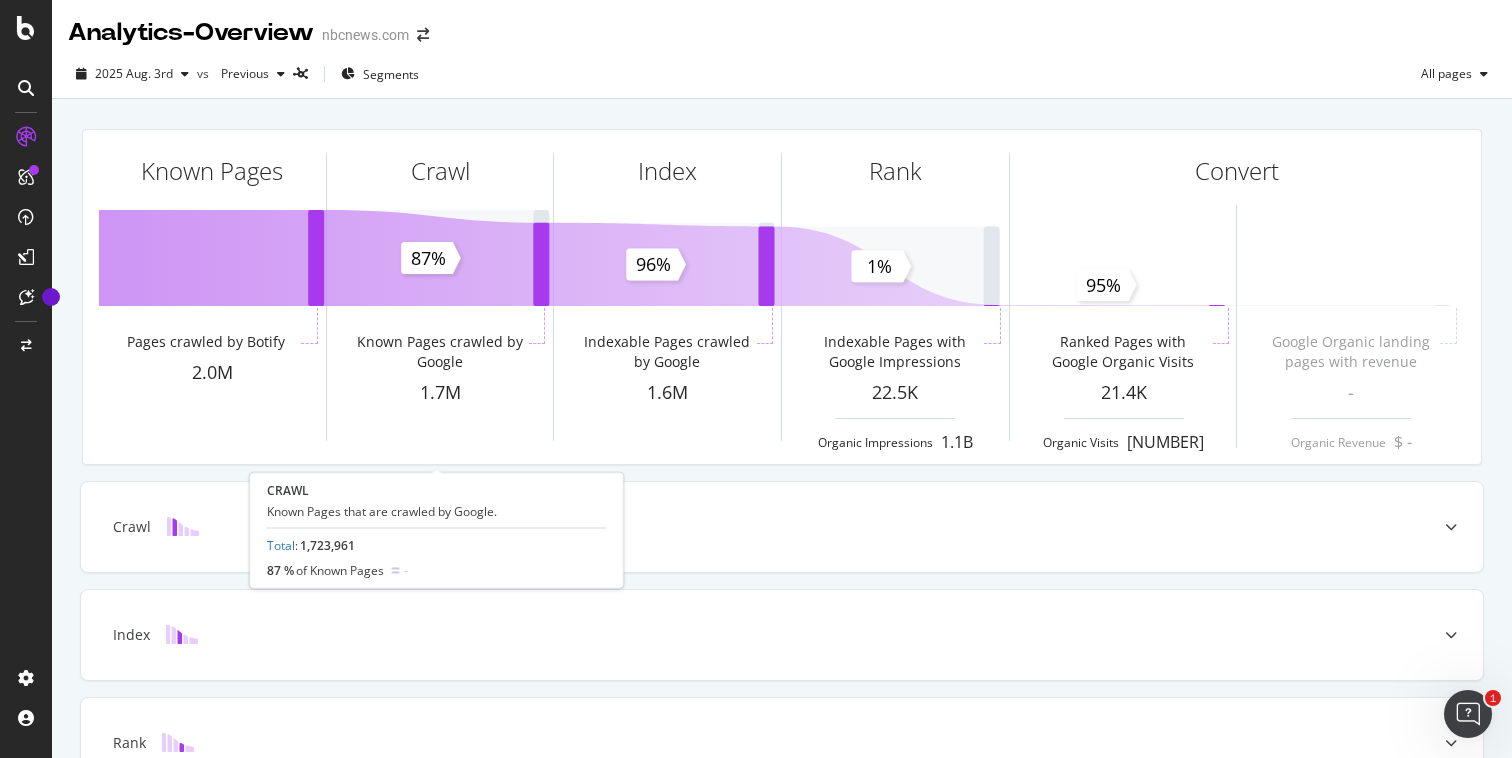scroll, scrollTop: 225, scrollLeft: 0, axis: vertical 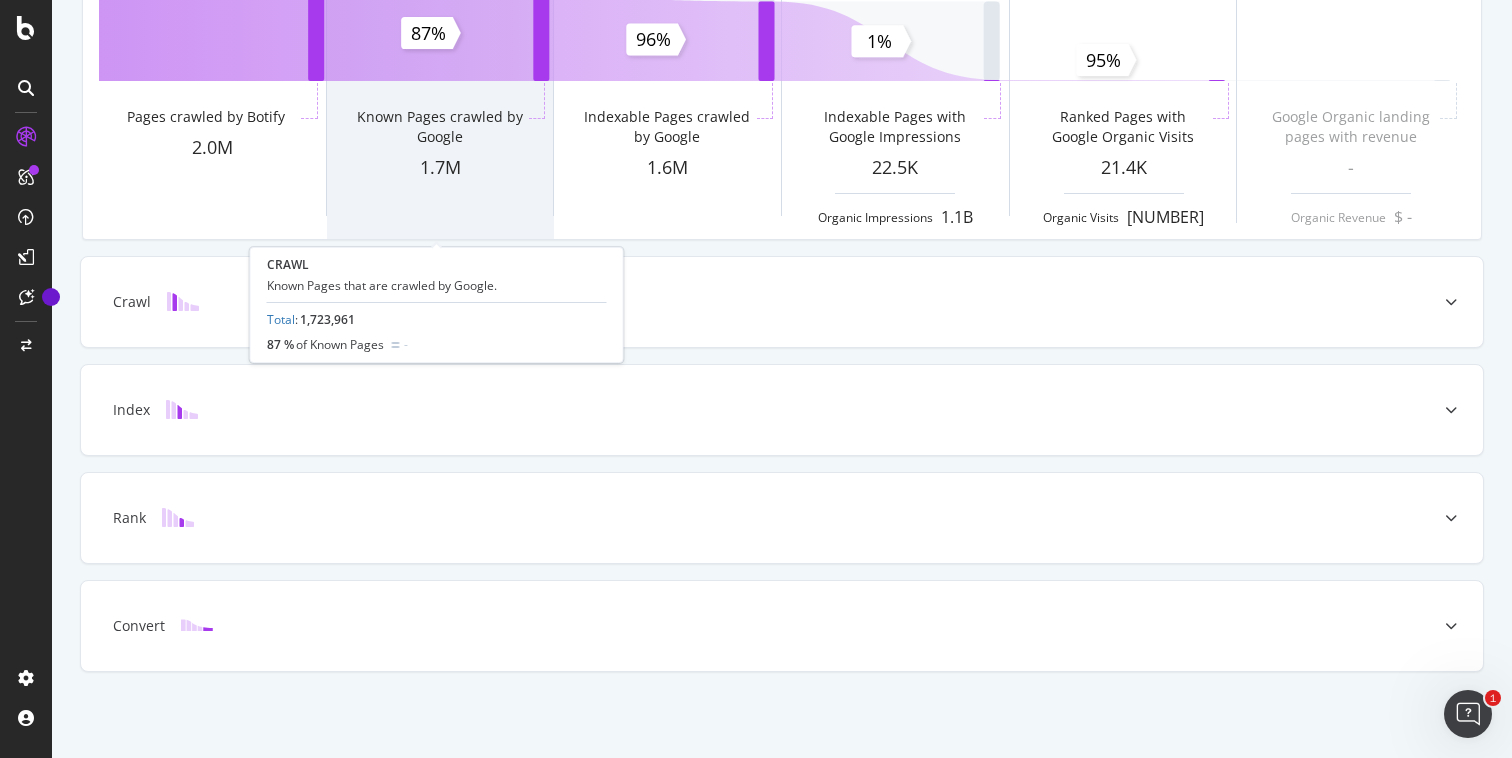 click on "Known Pages crawled by Google" at bounding box center (439, 127) 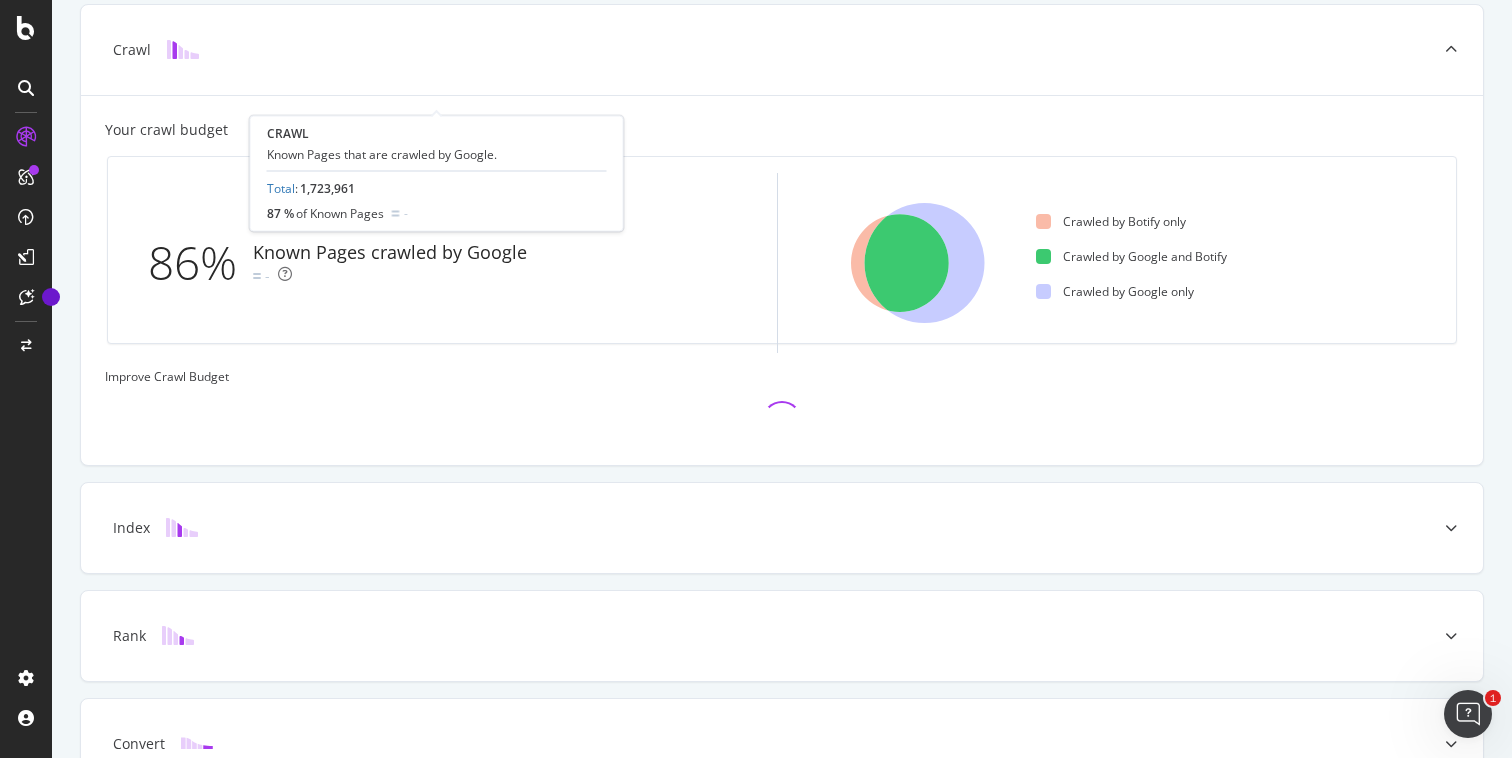 scroll, scrollTop: 481, scrollLeft: 0, axis: vertical 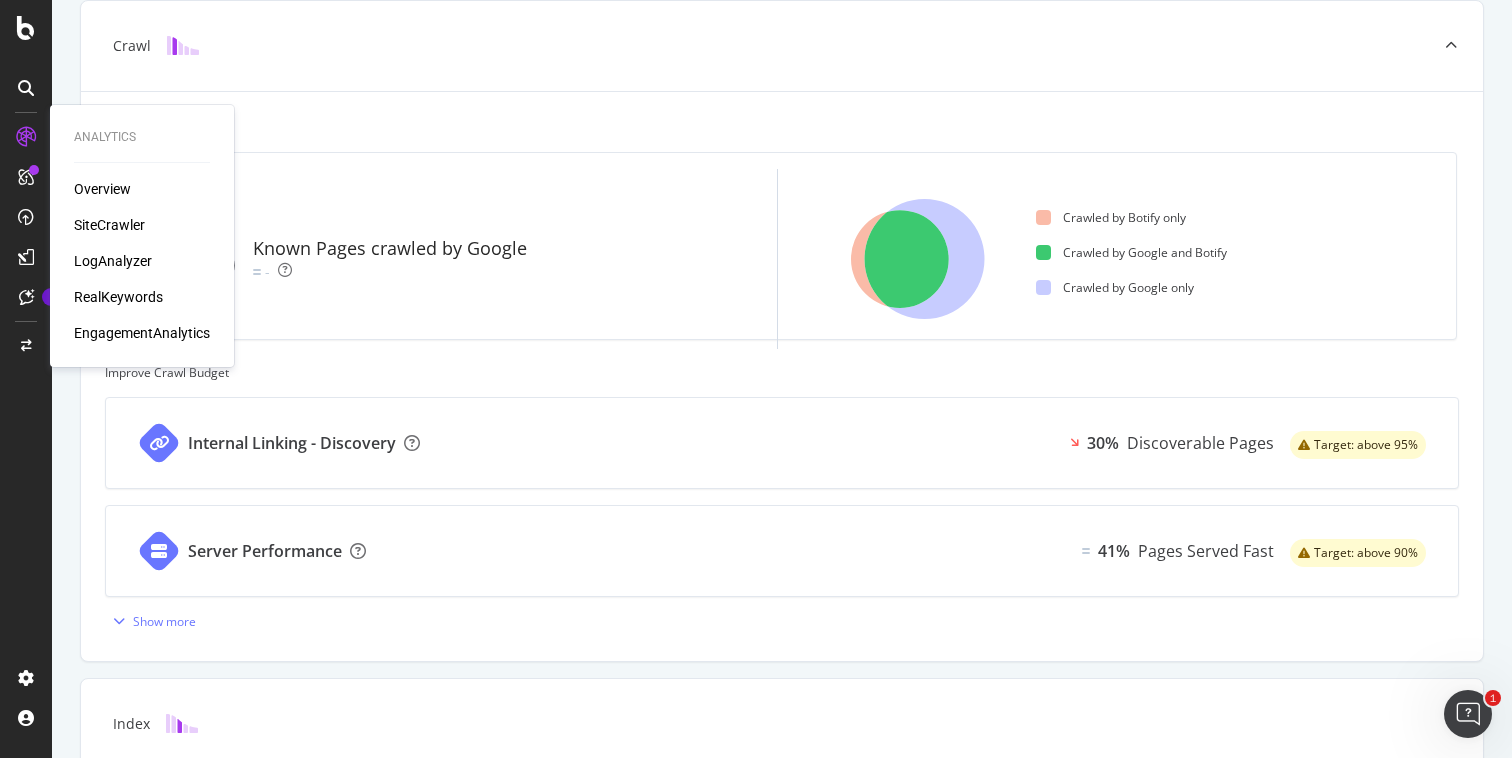 click on "SiteCrawler" at bounding box center (109, 225) 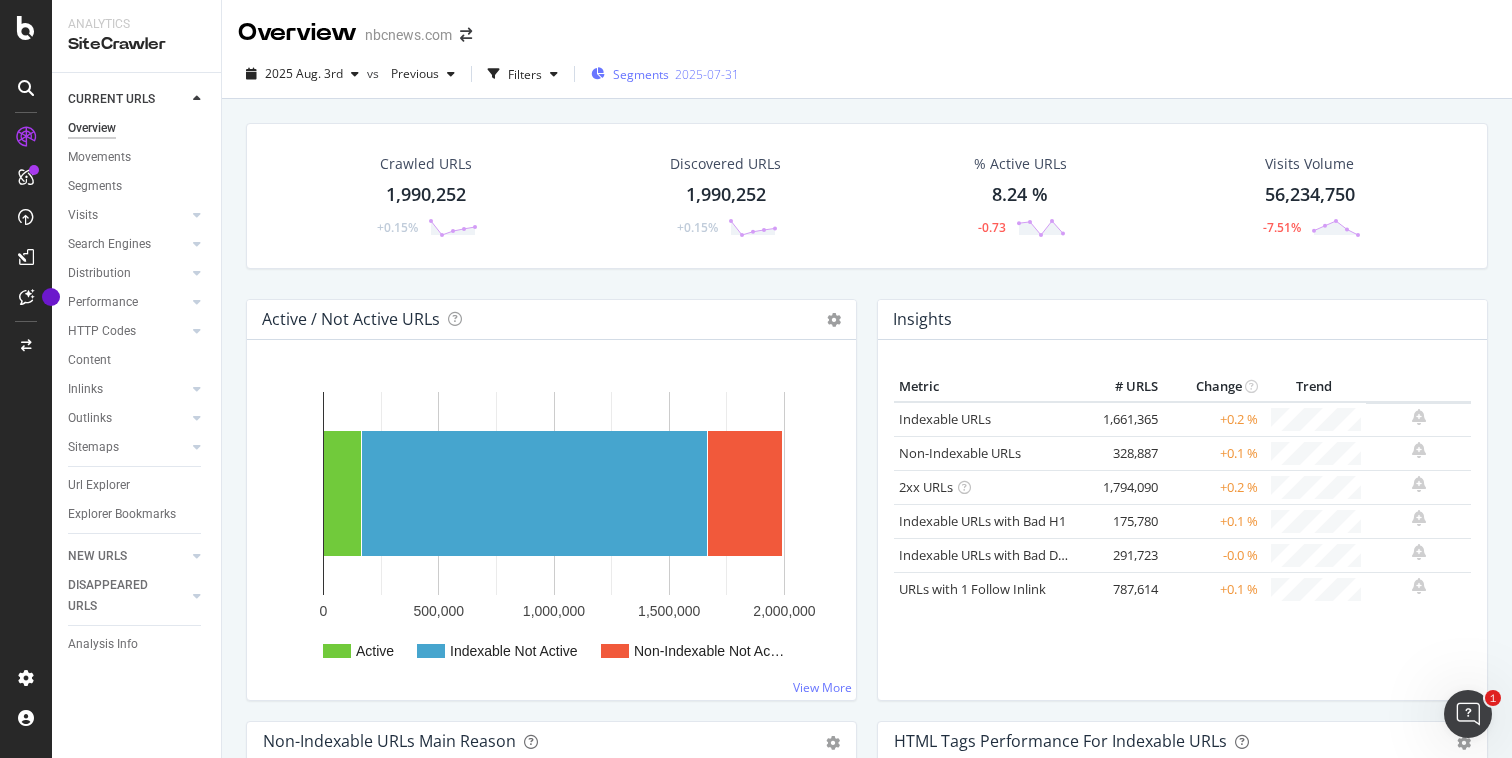 click on "Segments 2025-07-31" at bounding box center (665, 74) 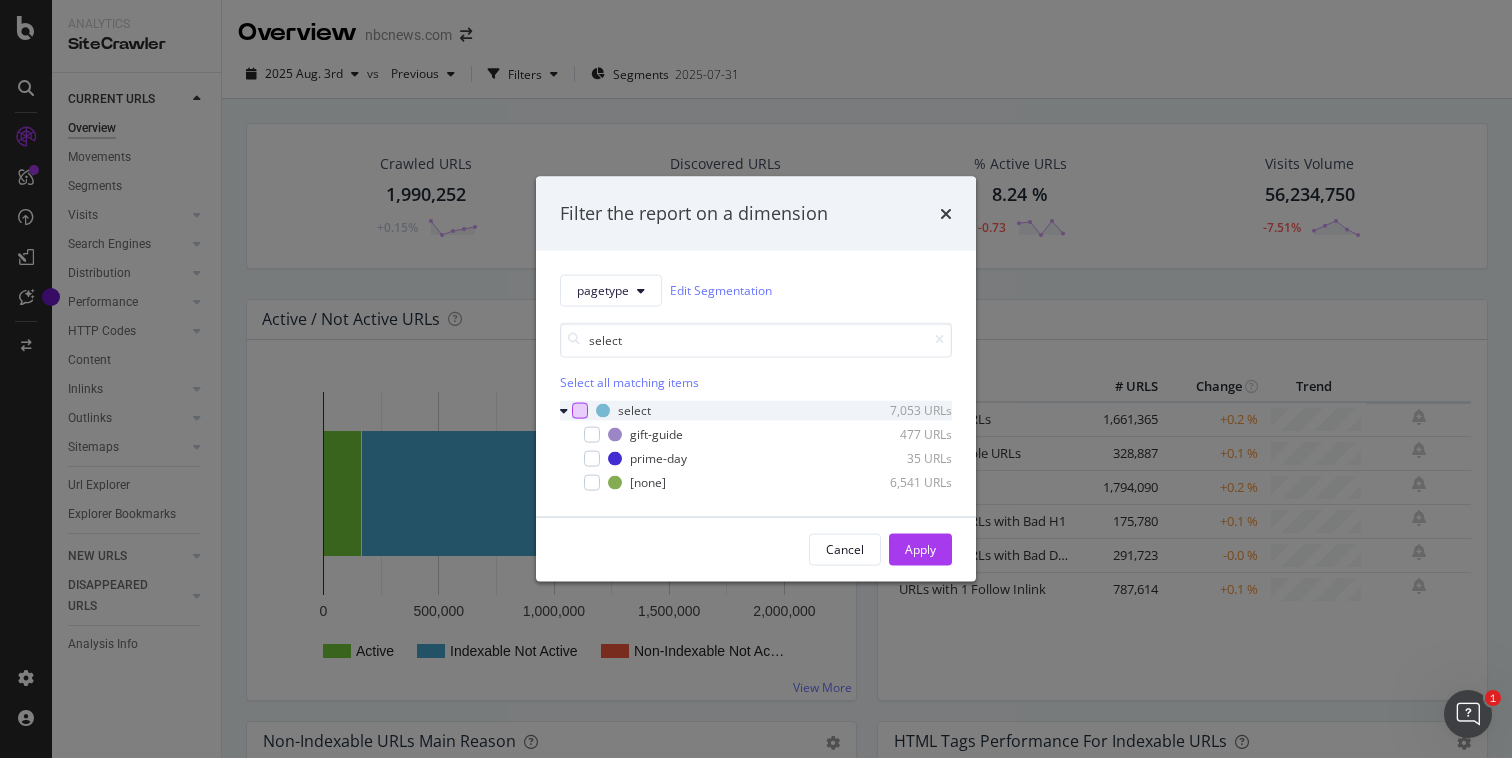 type on "select" 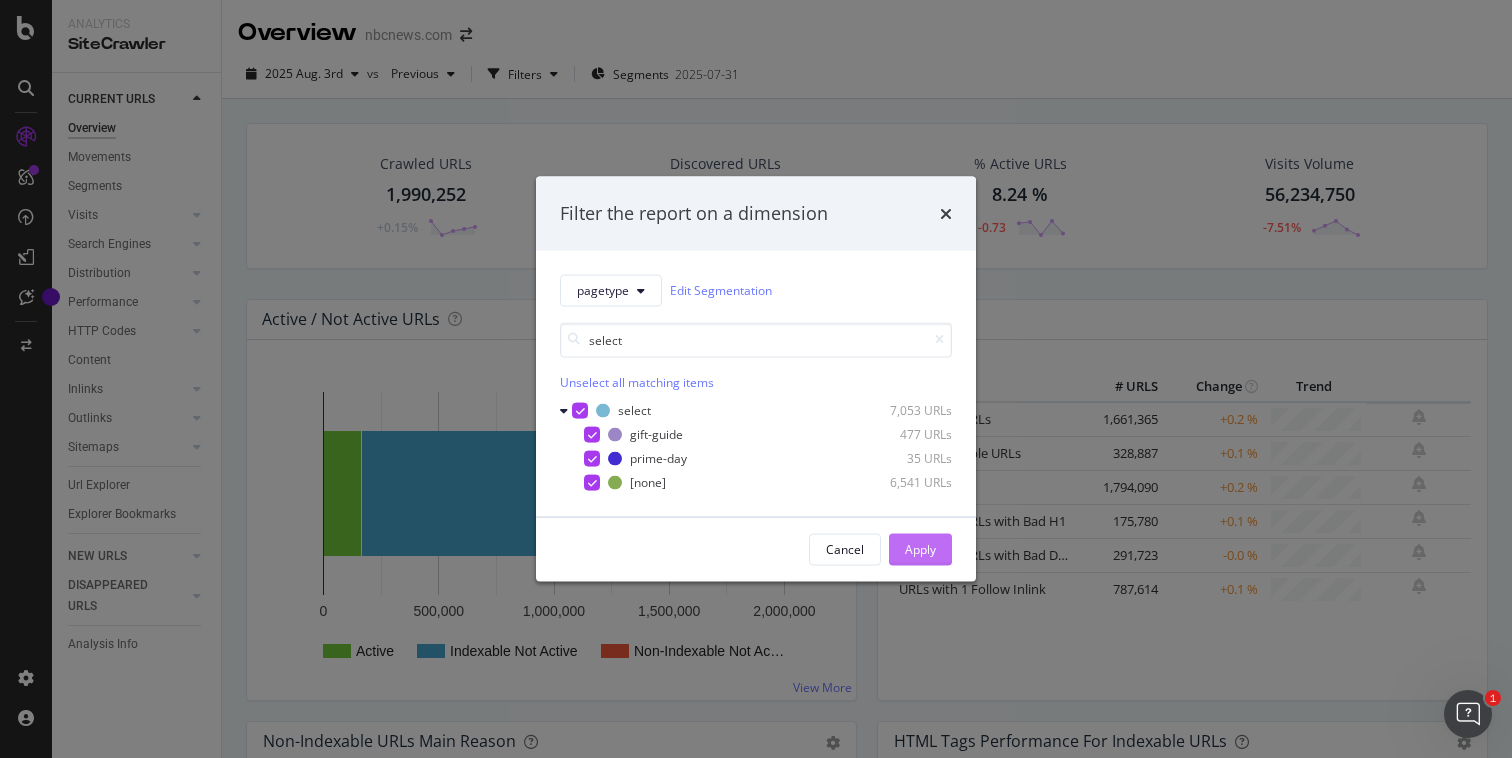 click on "Apply" at bounding box center [920, 549] 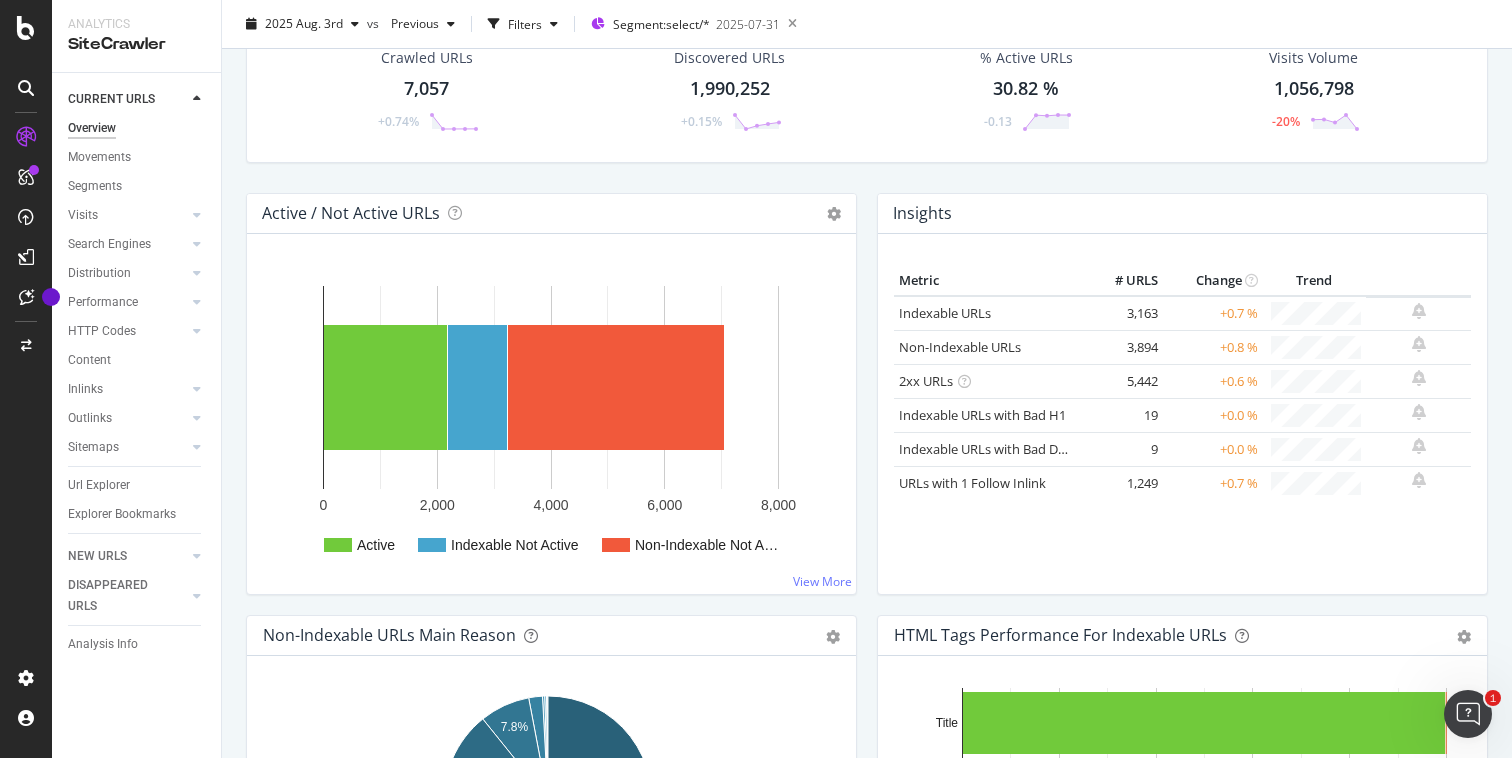 scroll, scrollTop: 0, scrollLeft: 0, axis: both 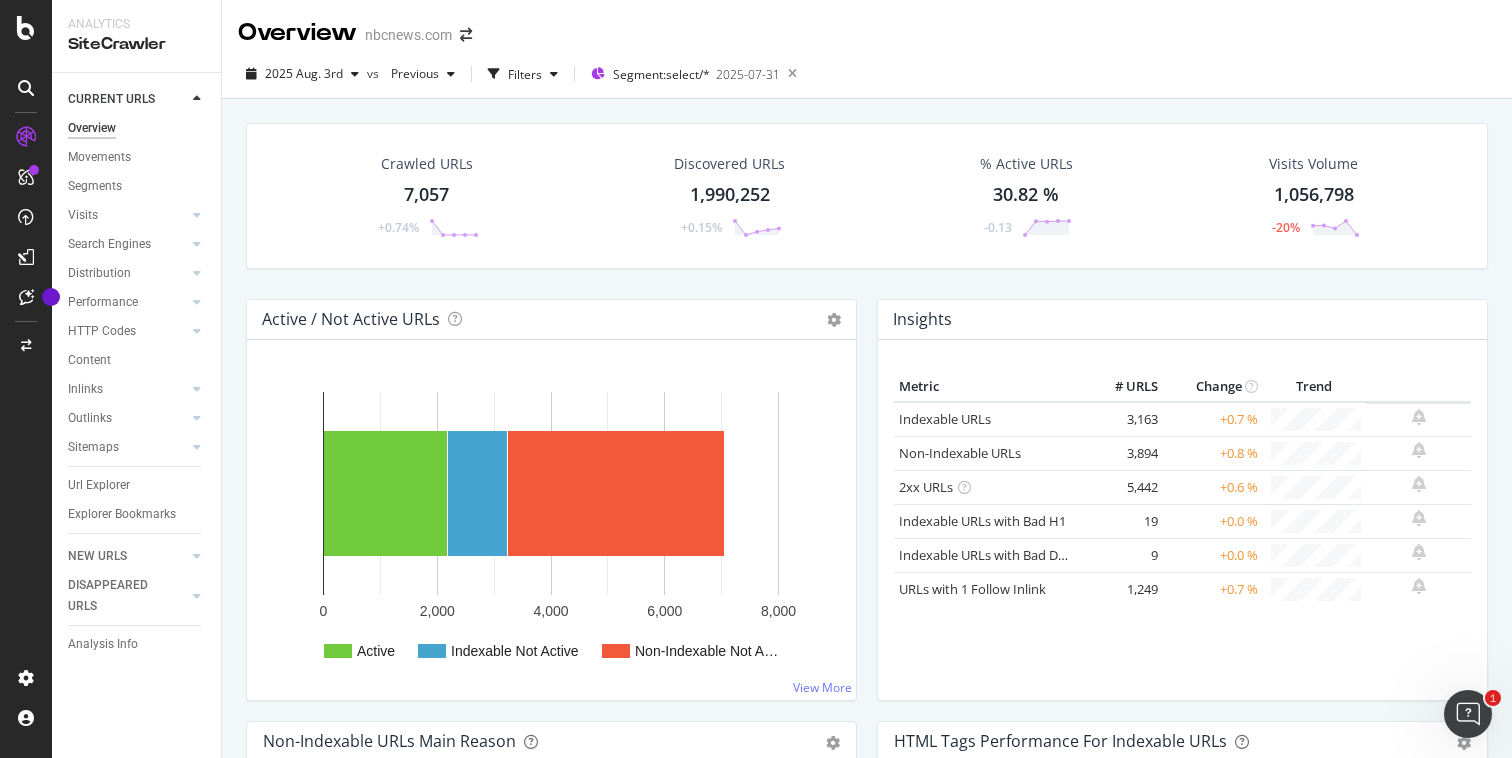 click on "Crawled URLs 7,057 +0.74%" at bounding box center [426, 196] 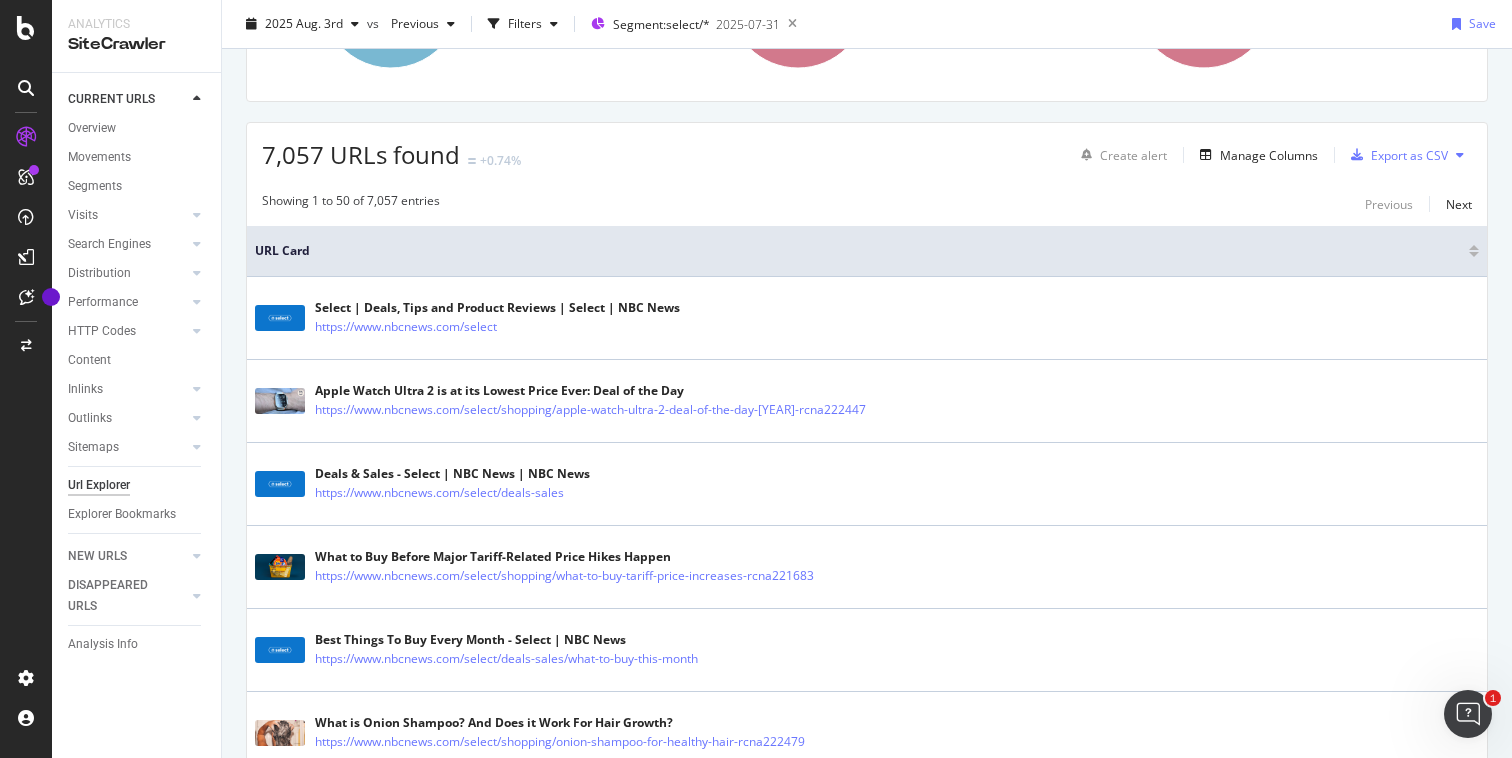 scroll, scrollTop: 0, scrollLeft: 0, axis: both 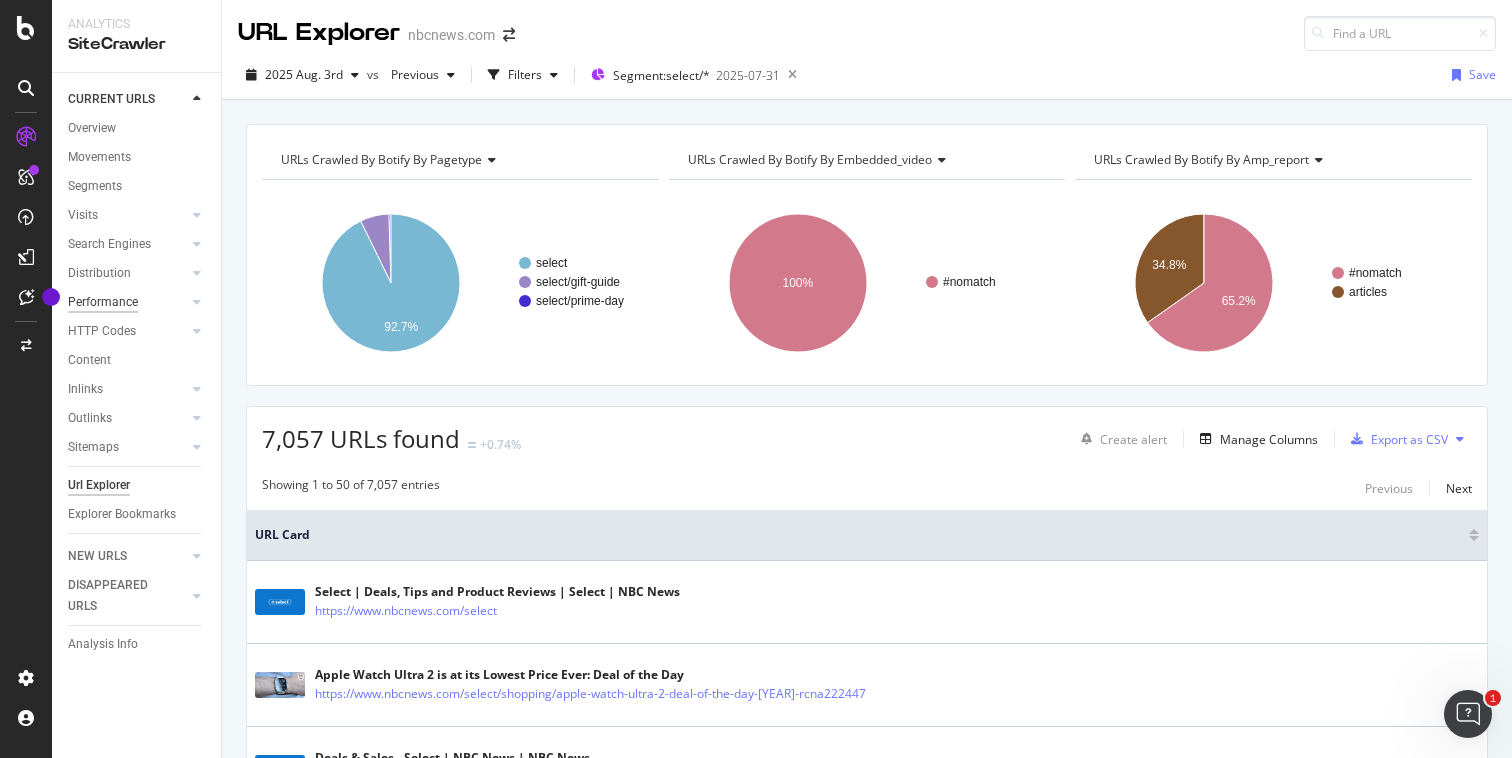 click on "Performance" at bounding box center [103, 302] 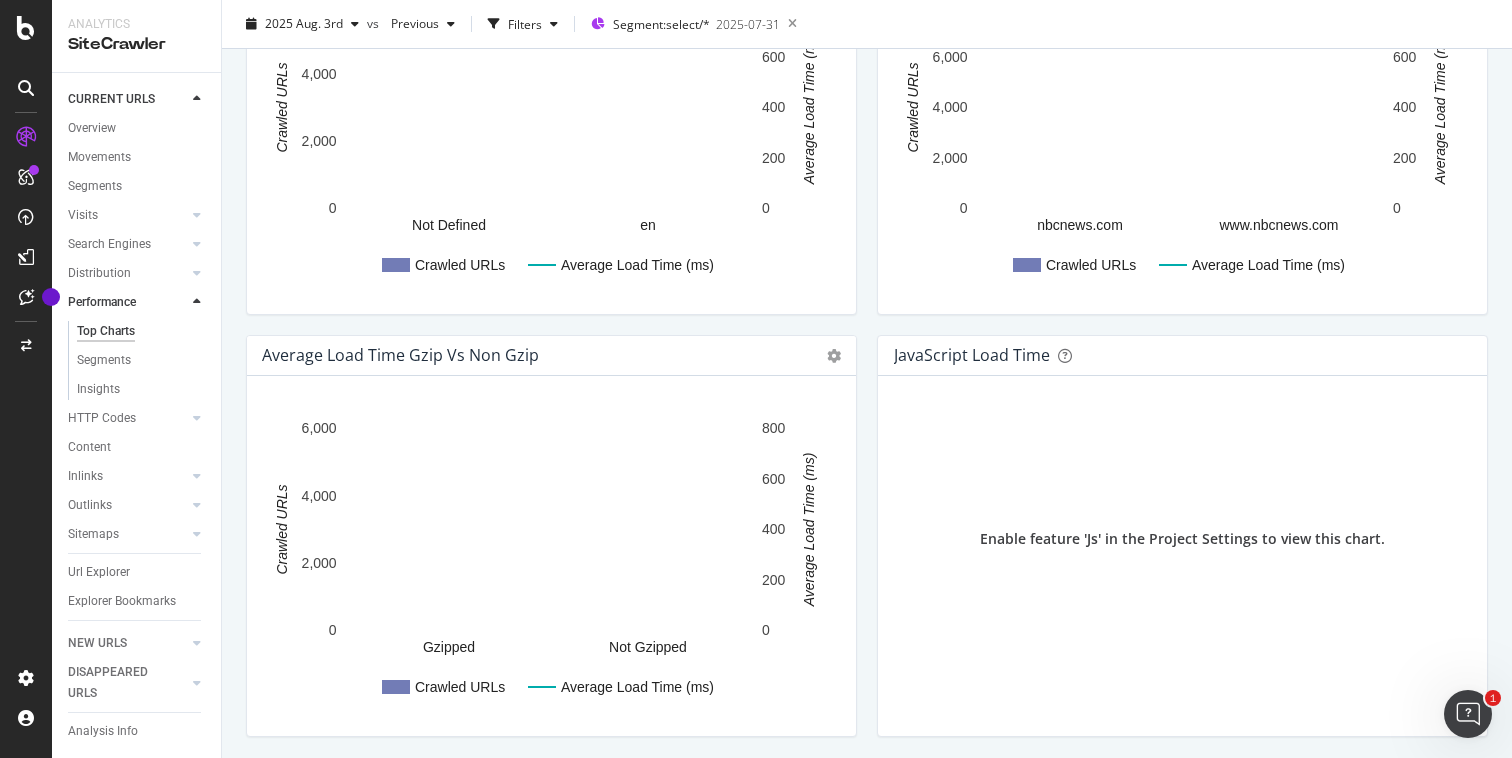 scroll, scrollTop: 1332, scrollLeft: 0, axis: vertical 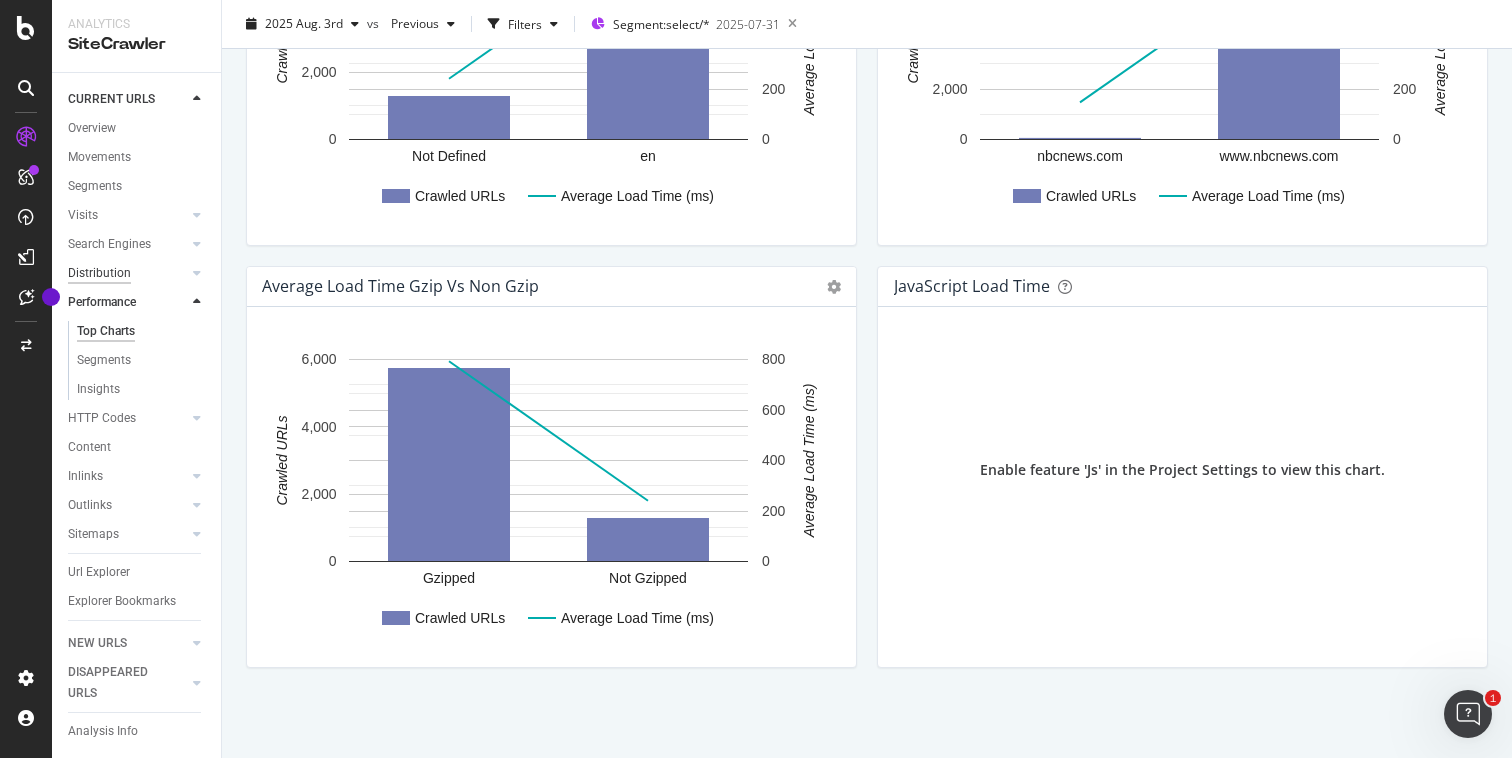 click on "Distribution" at bounding box center (99, 273) 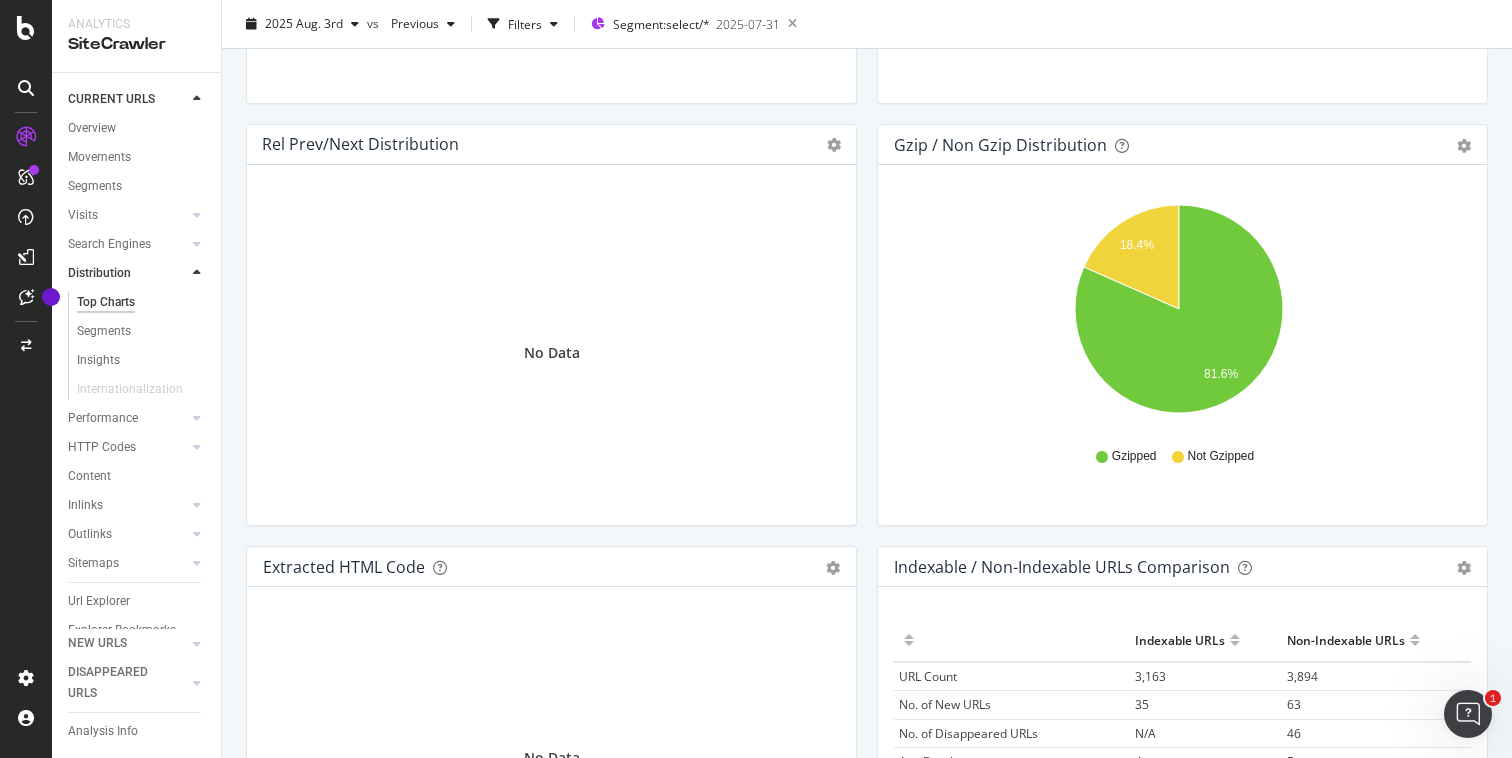 scroll, scrollTop: 2958, scrollLeft: 0, axis: vertical 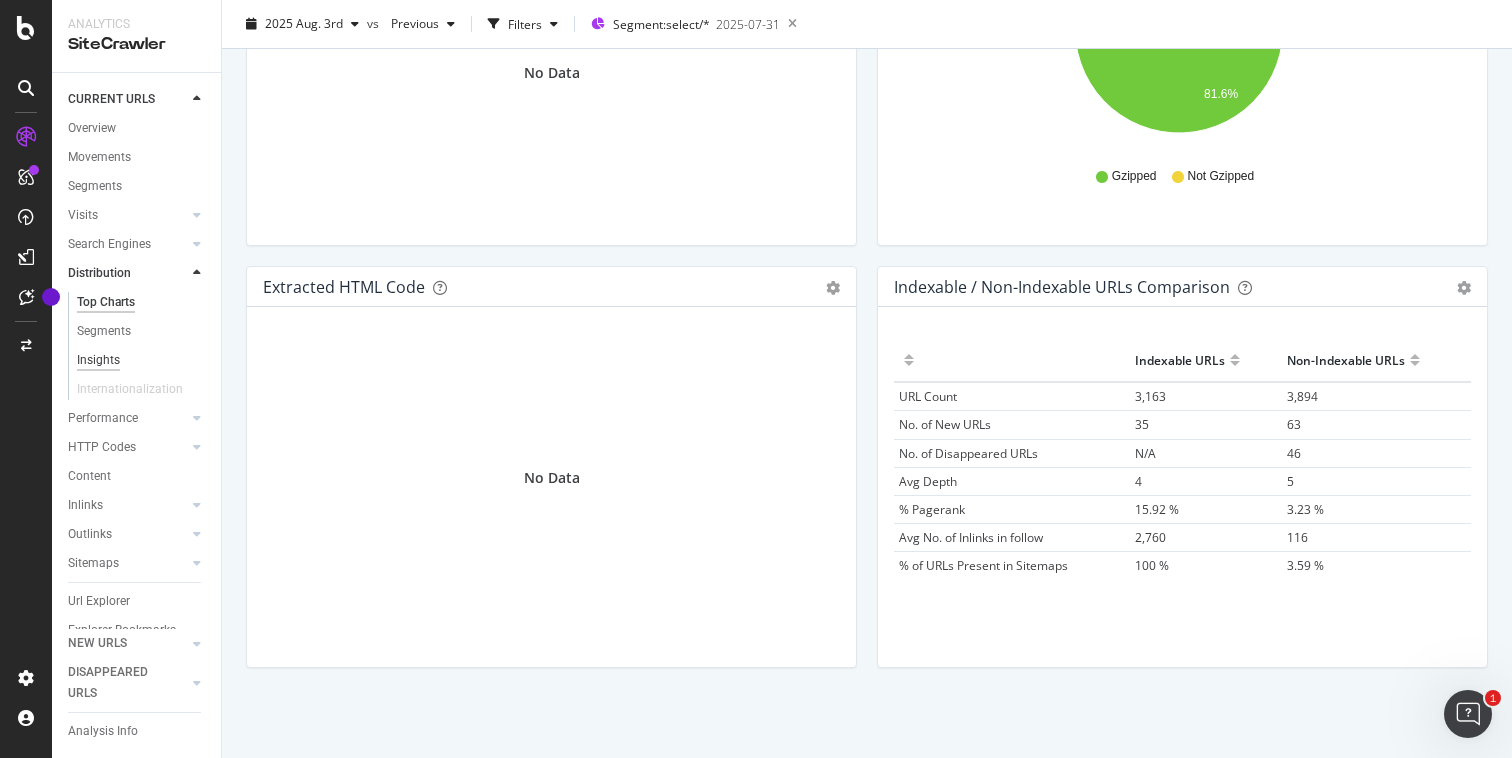 click on "Insights" at bounding box center [98, 360] 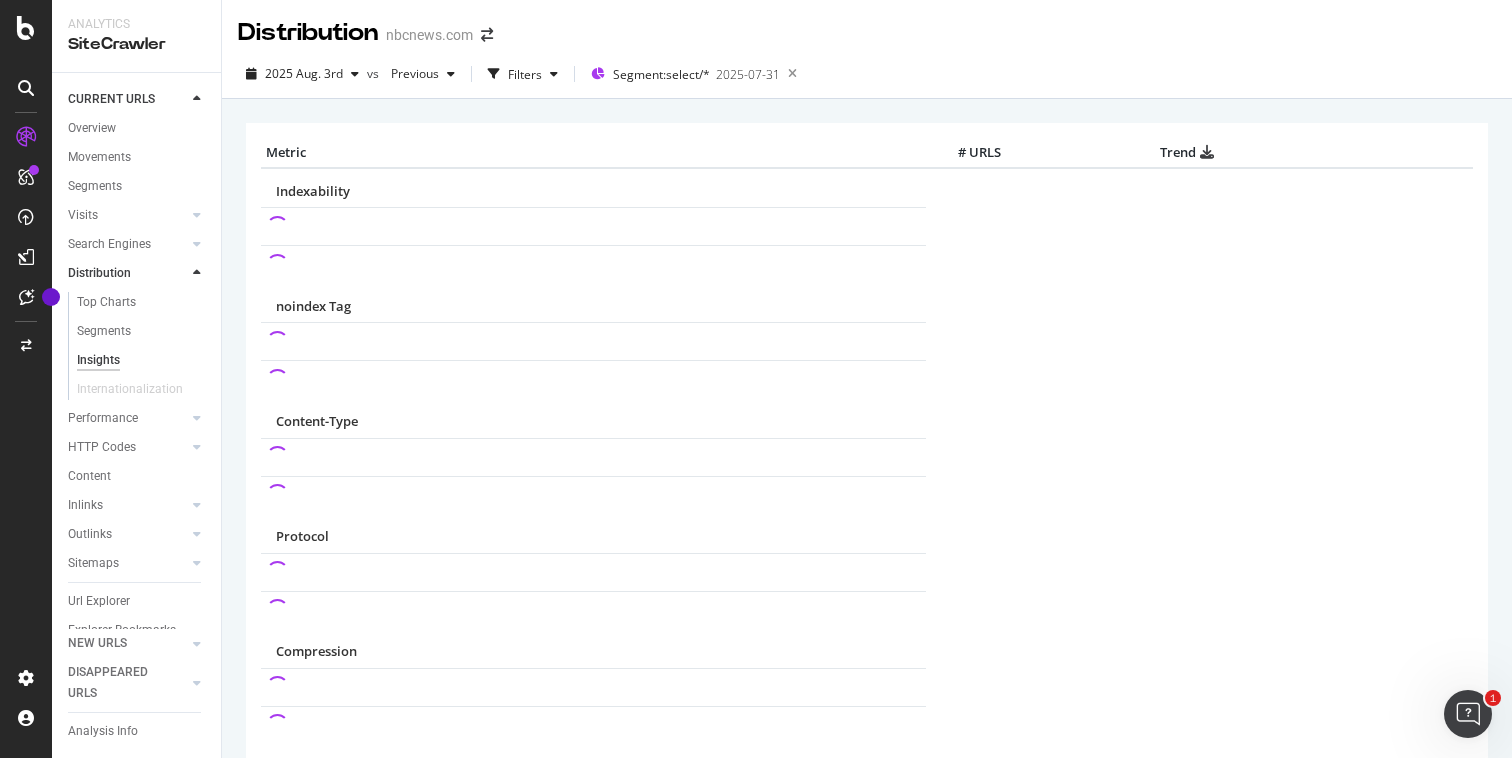 scroll, scrollTop: 148, scrollLeft: 0, axis: vertical 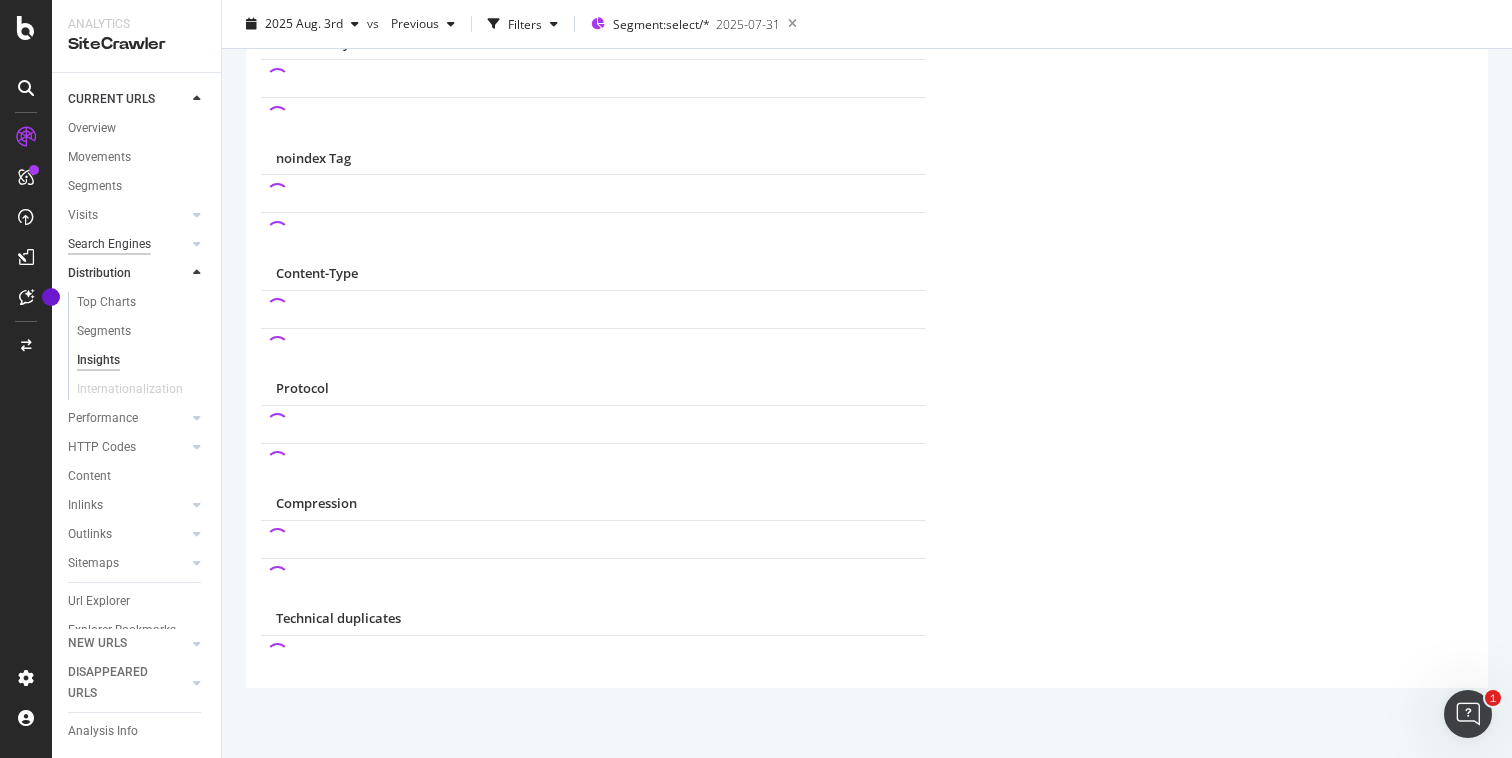 click on "Search Engines" at bounding box center [109, 244] 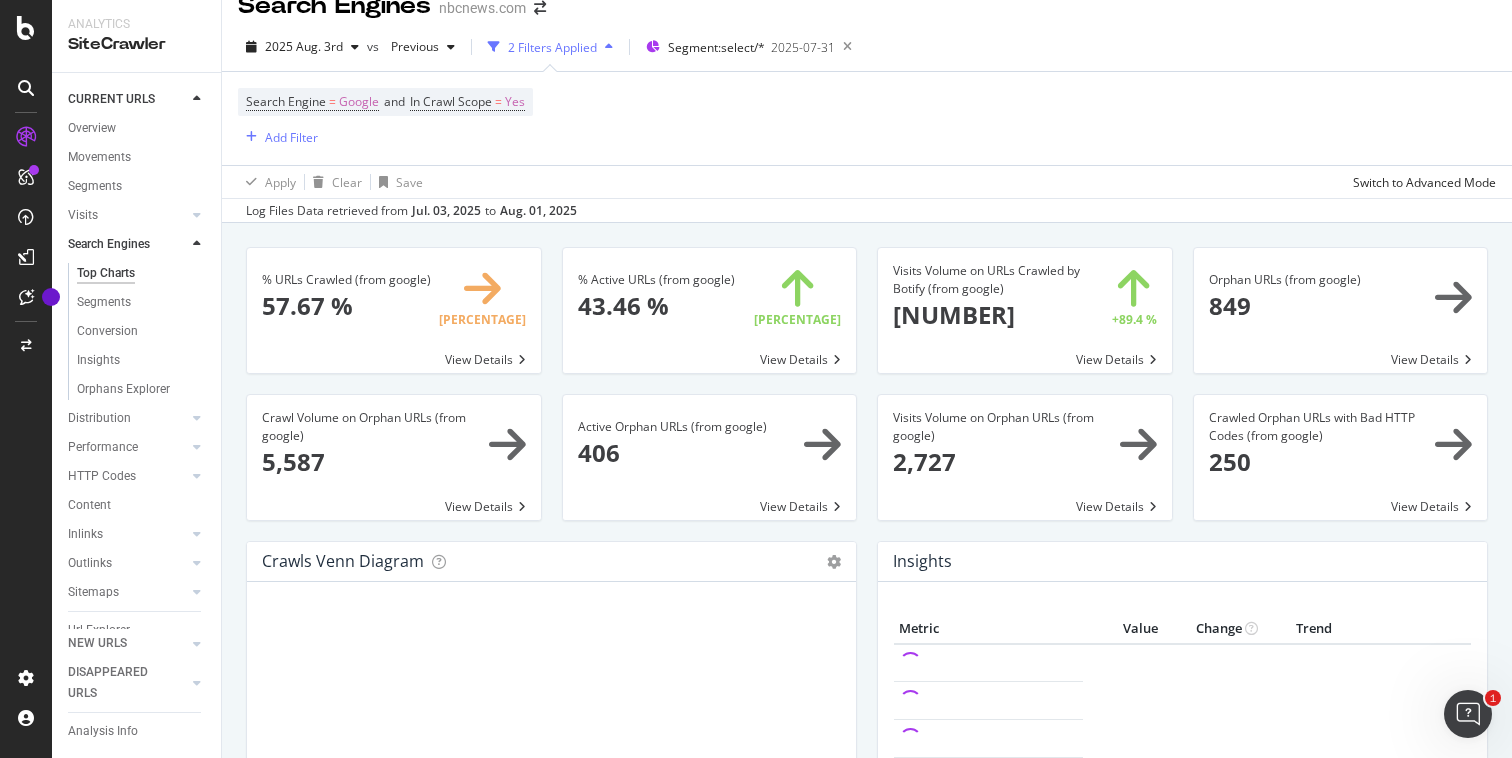 scroll, scrollTop: 0, scrollLeft: 0, axis: both 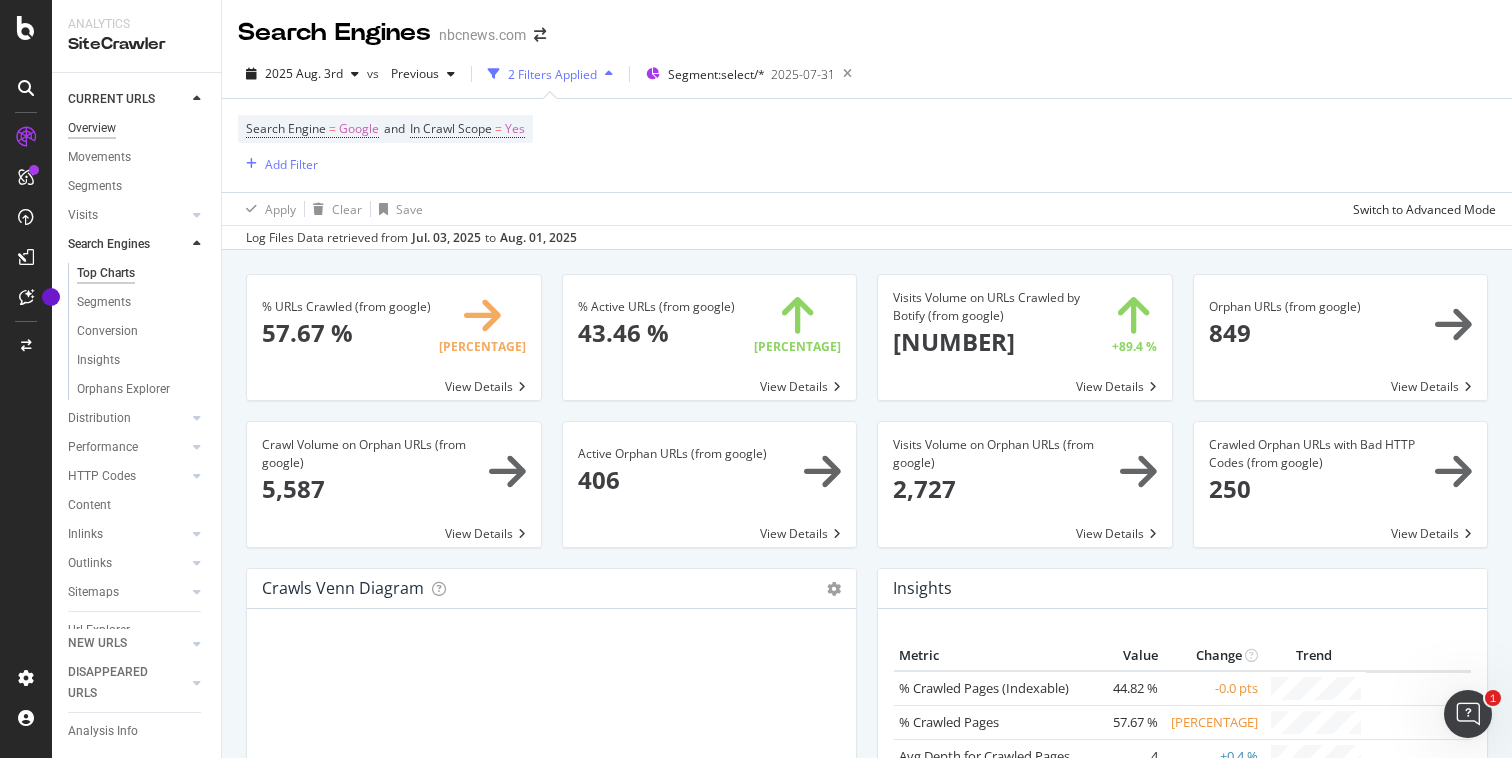 click on "Overview" at bounding box center [92, 128] 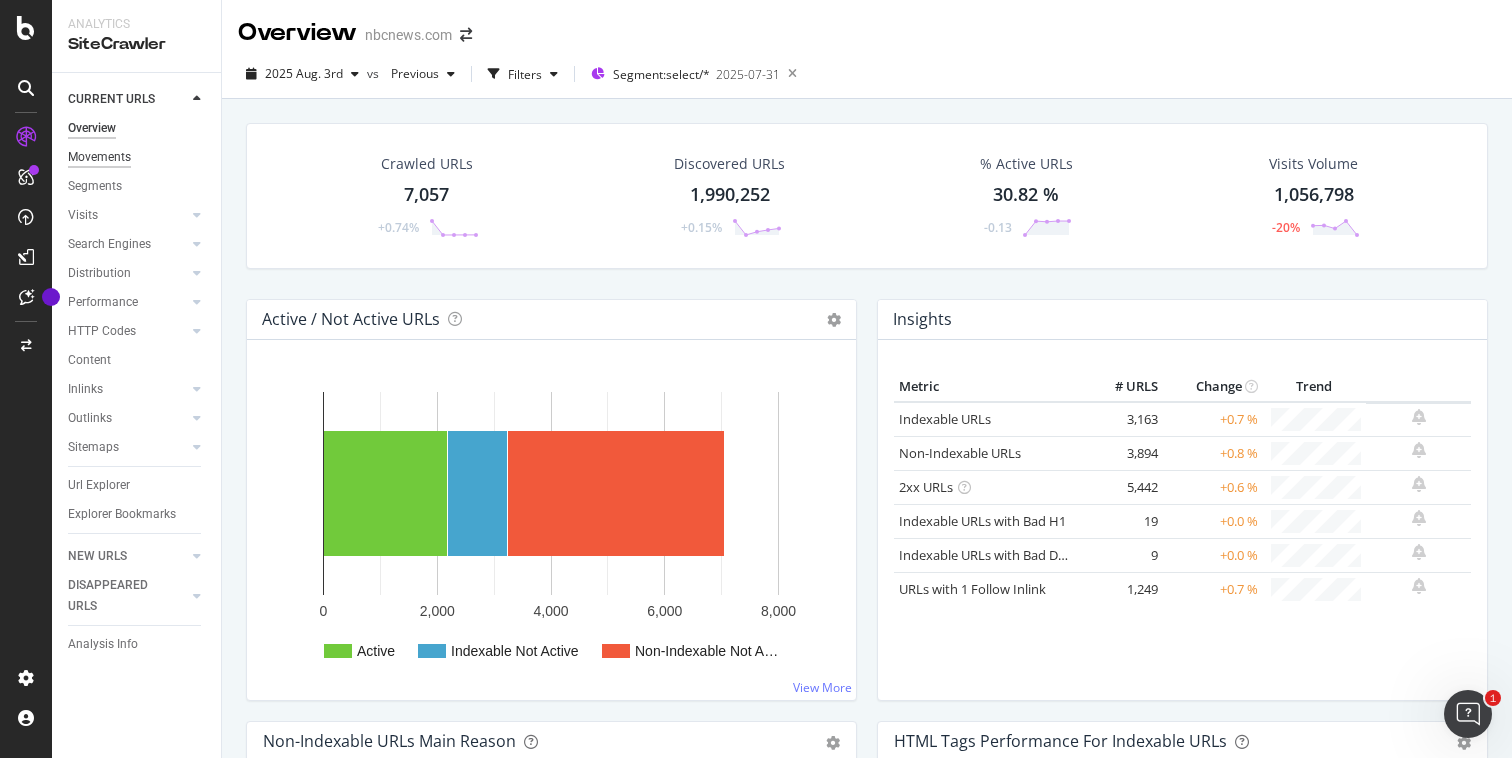 click on "Movements" at bounding box center [99, 157] 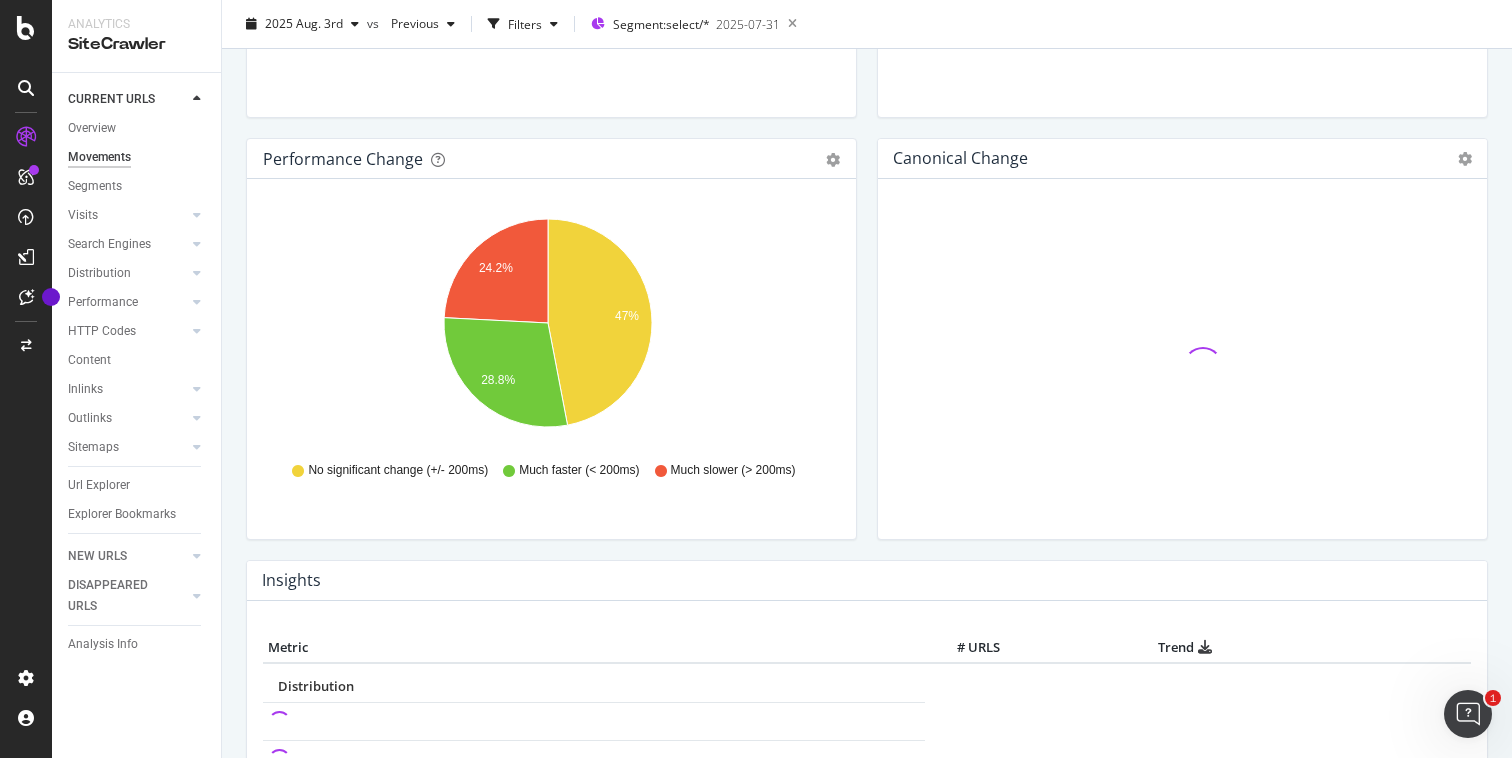scroll, scrollTop: 0, scrollLeft: 0, axis: both 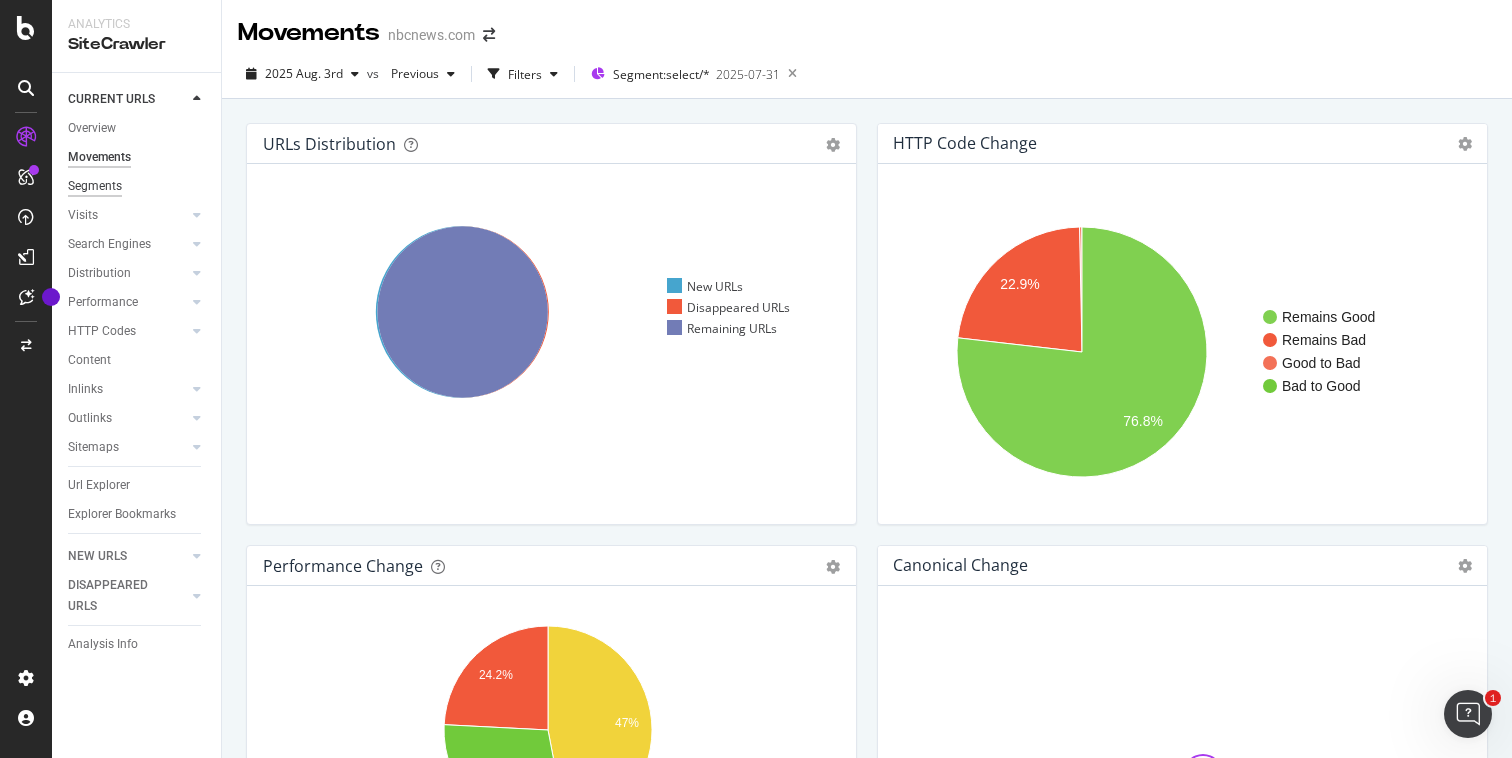 click on "Segments" at bounding box center (95, 186) 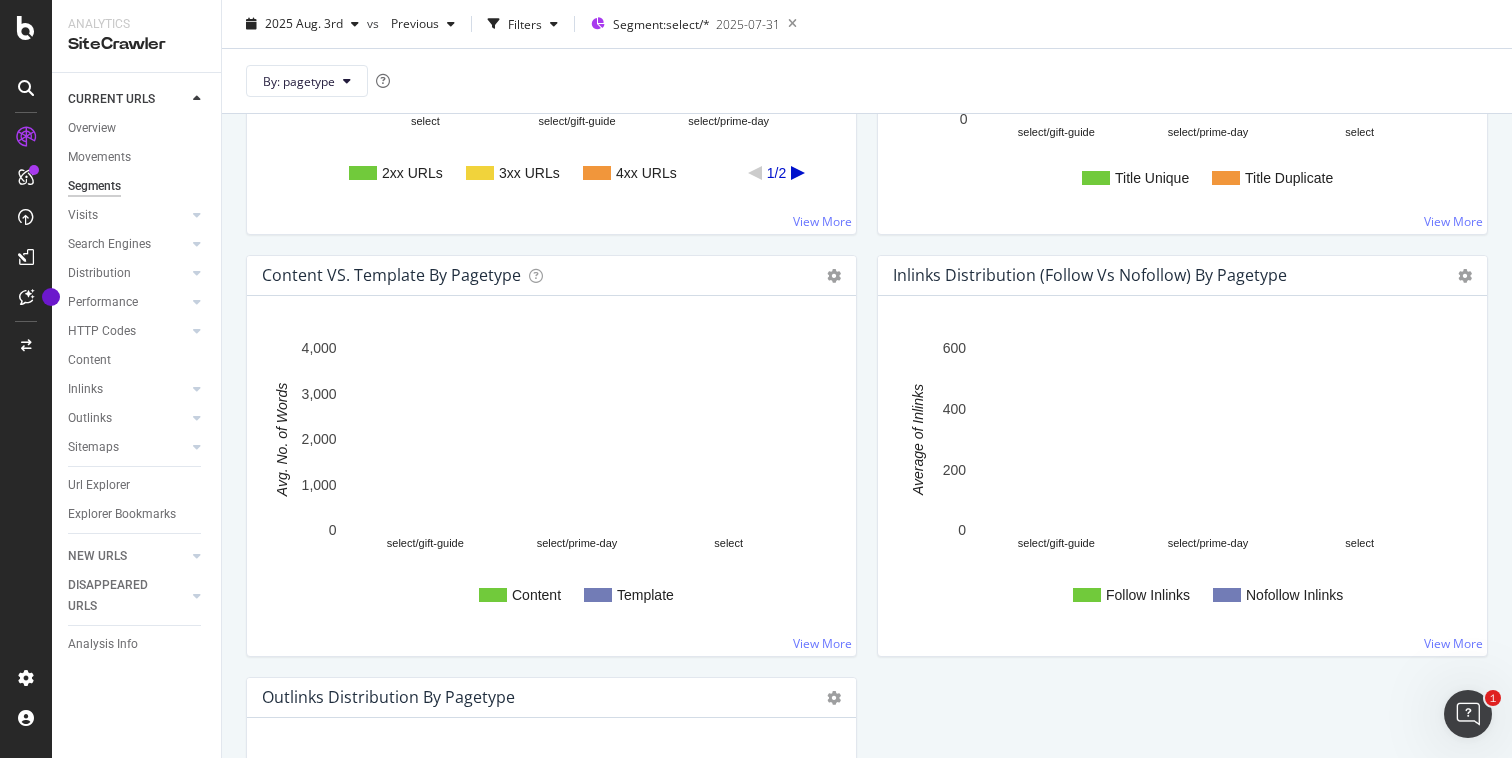 scroll, scrollTop: 2362, scrollLeft: 0, axis: vertical 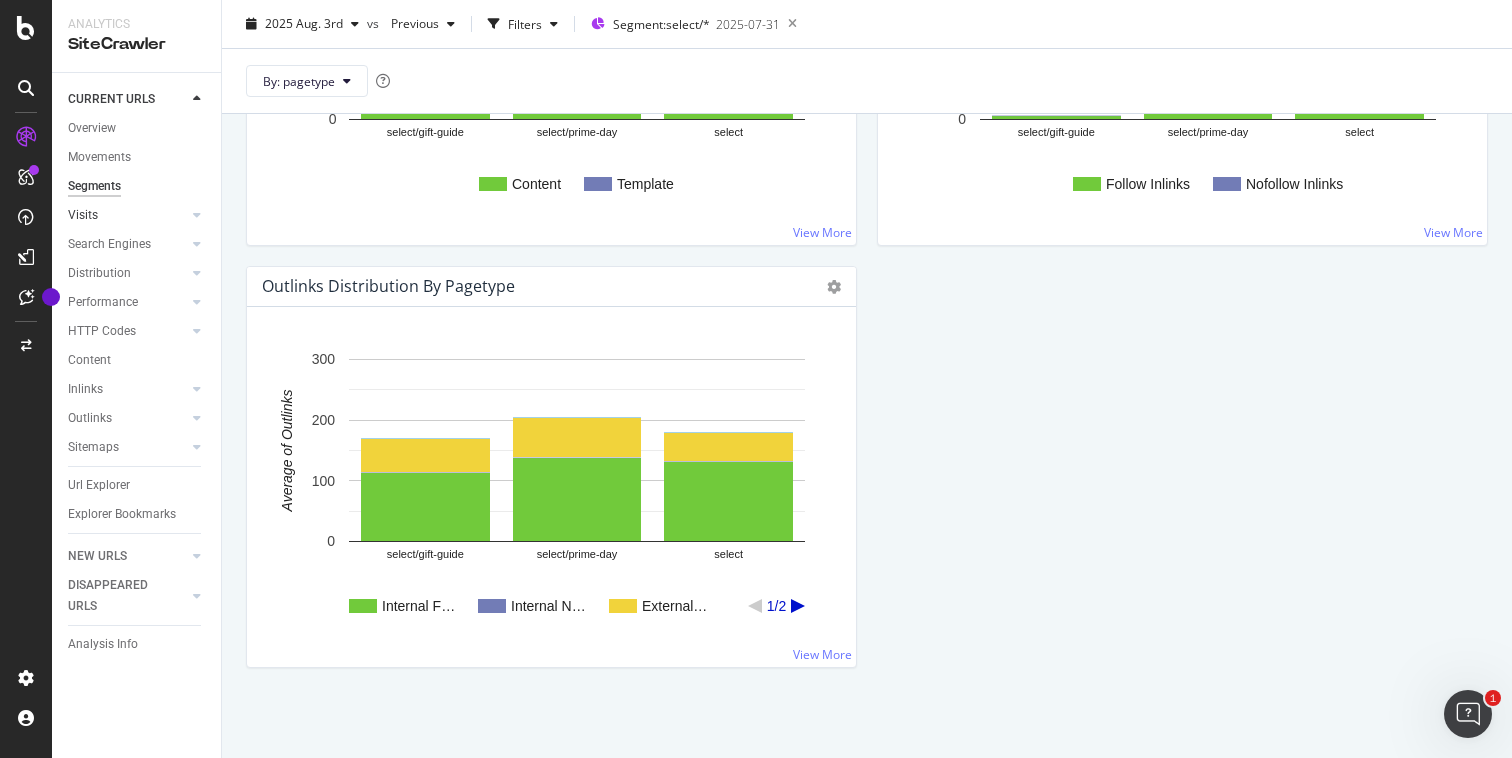 click on "Visits" at bounding box center [127, 215] 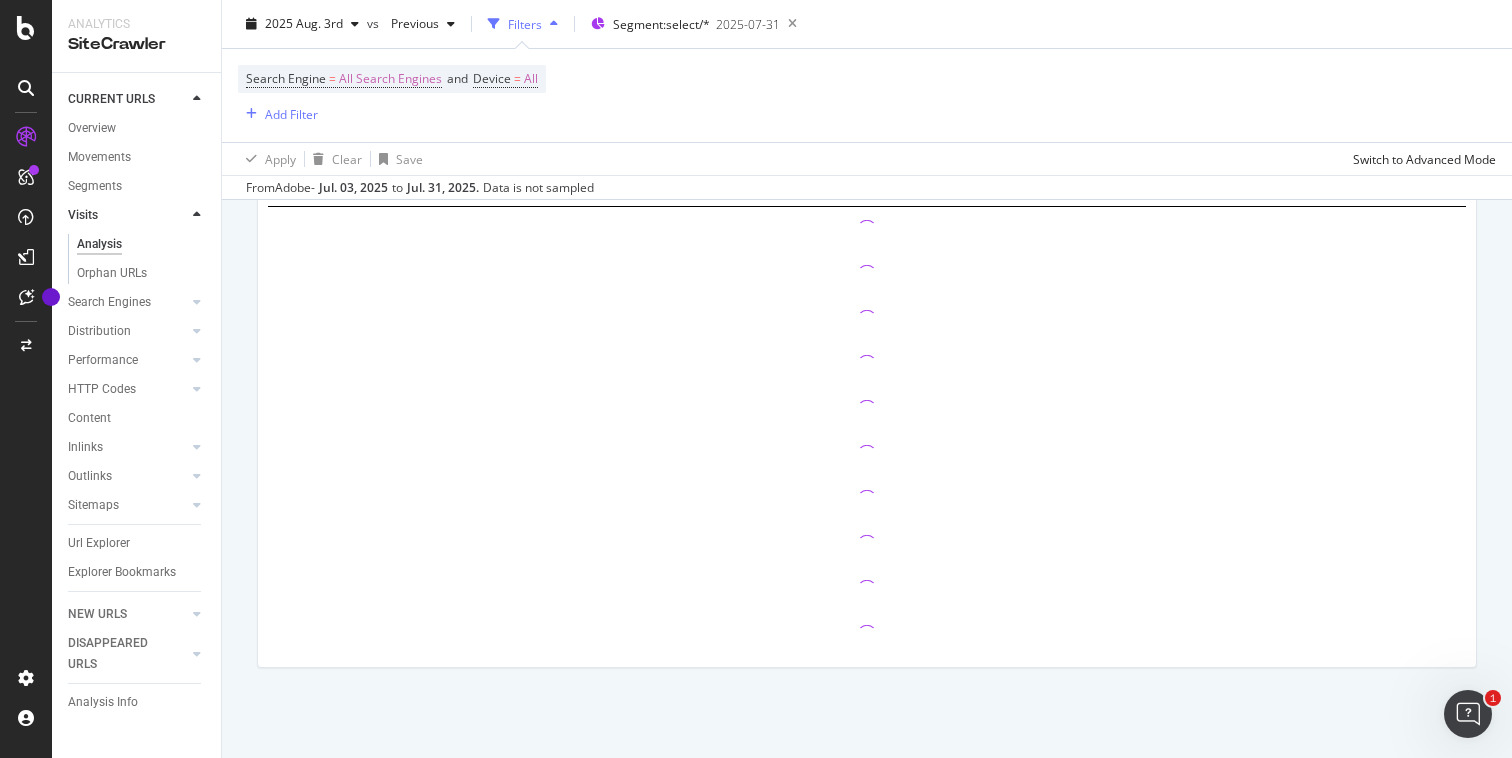 scroll, scrollTop: 0, scrollLeft: 0, axis: both 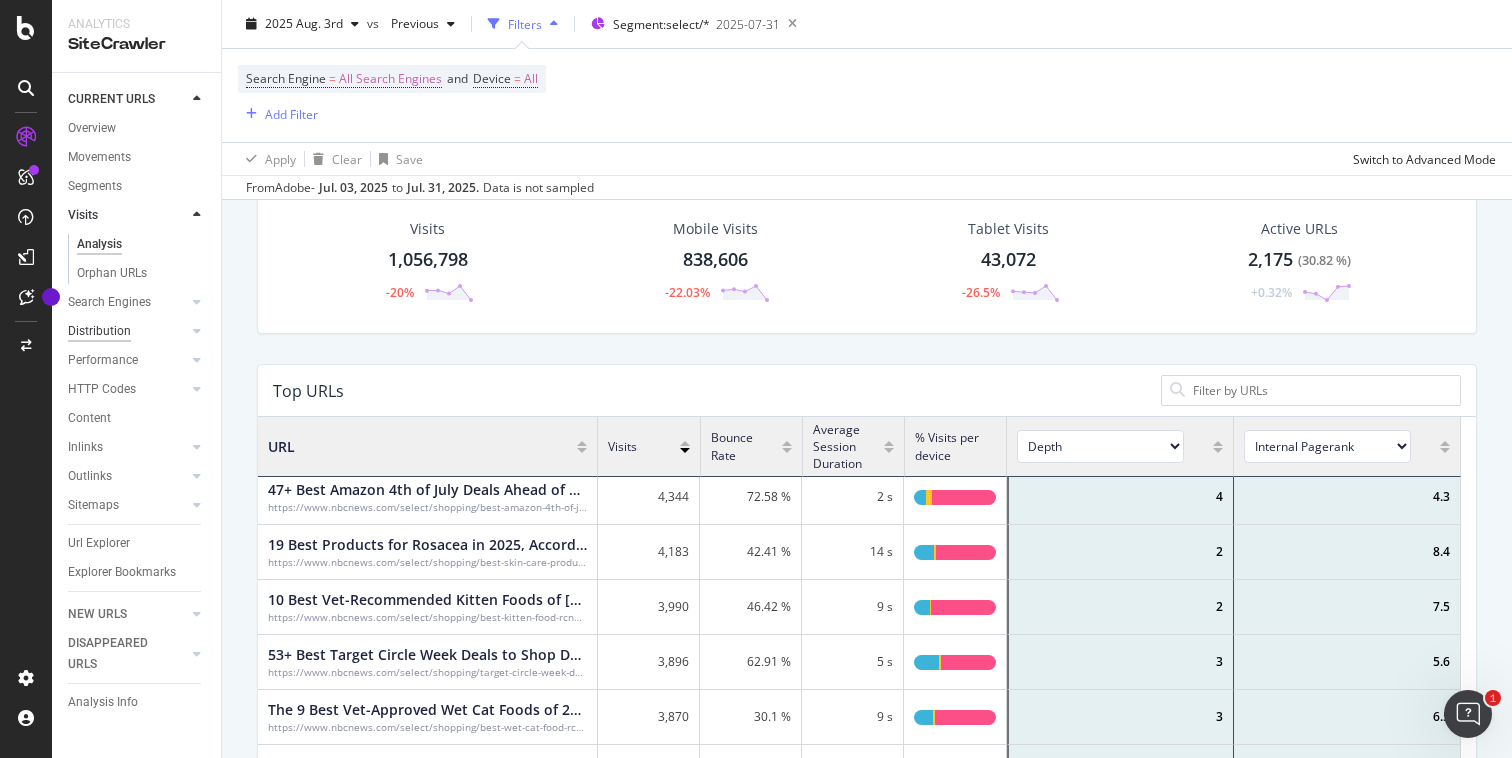 click on "Distribution" at bounding box center (99, 331) 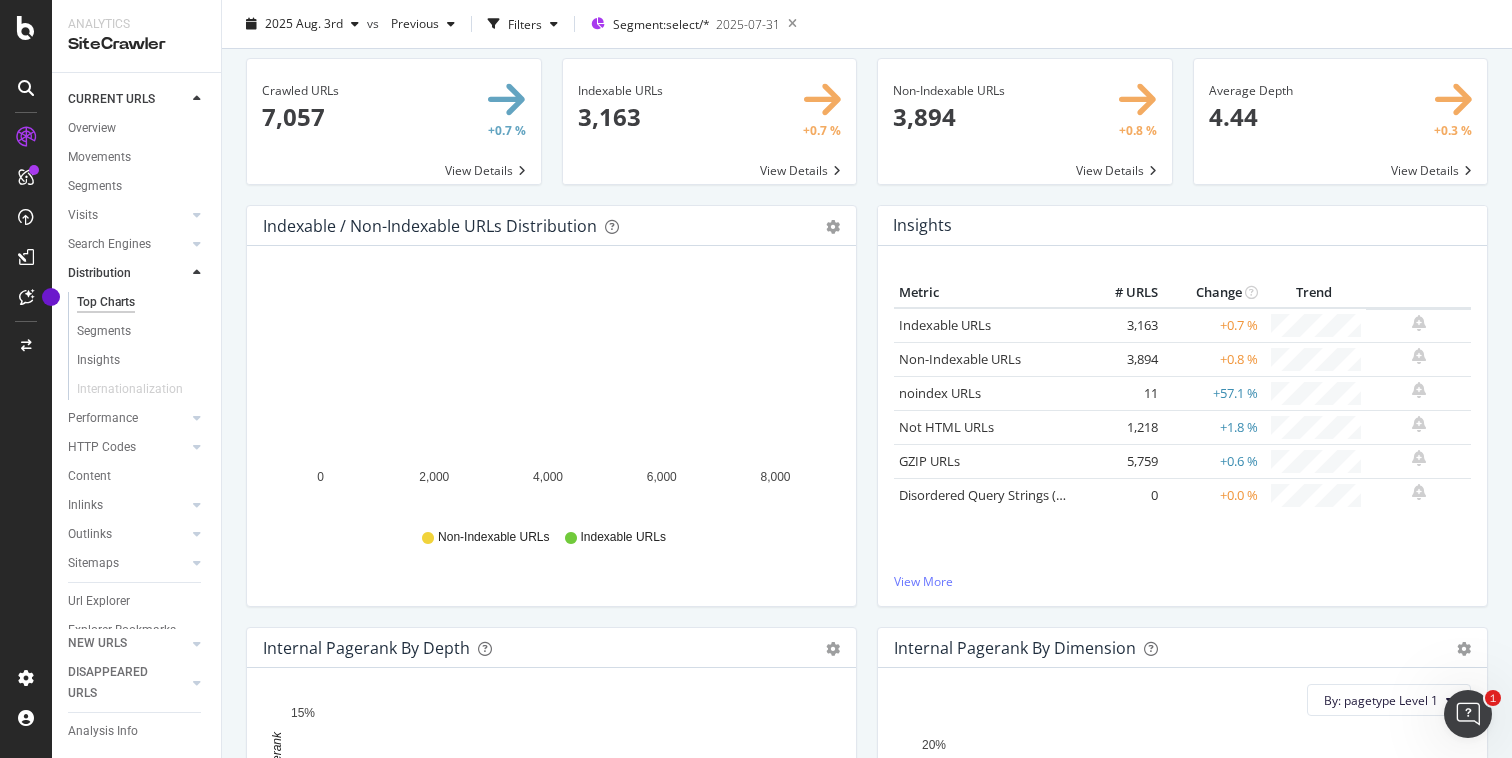 scroll, scrollTop: 0, scrollLeft: 0, axis: both 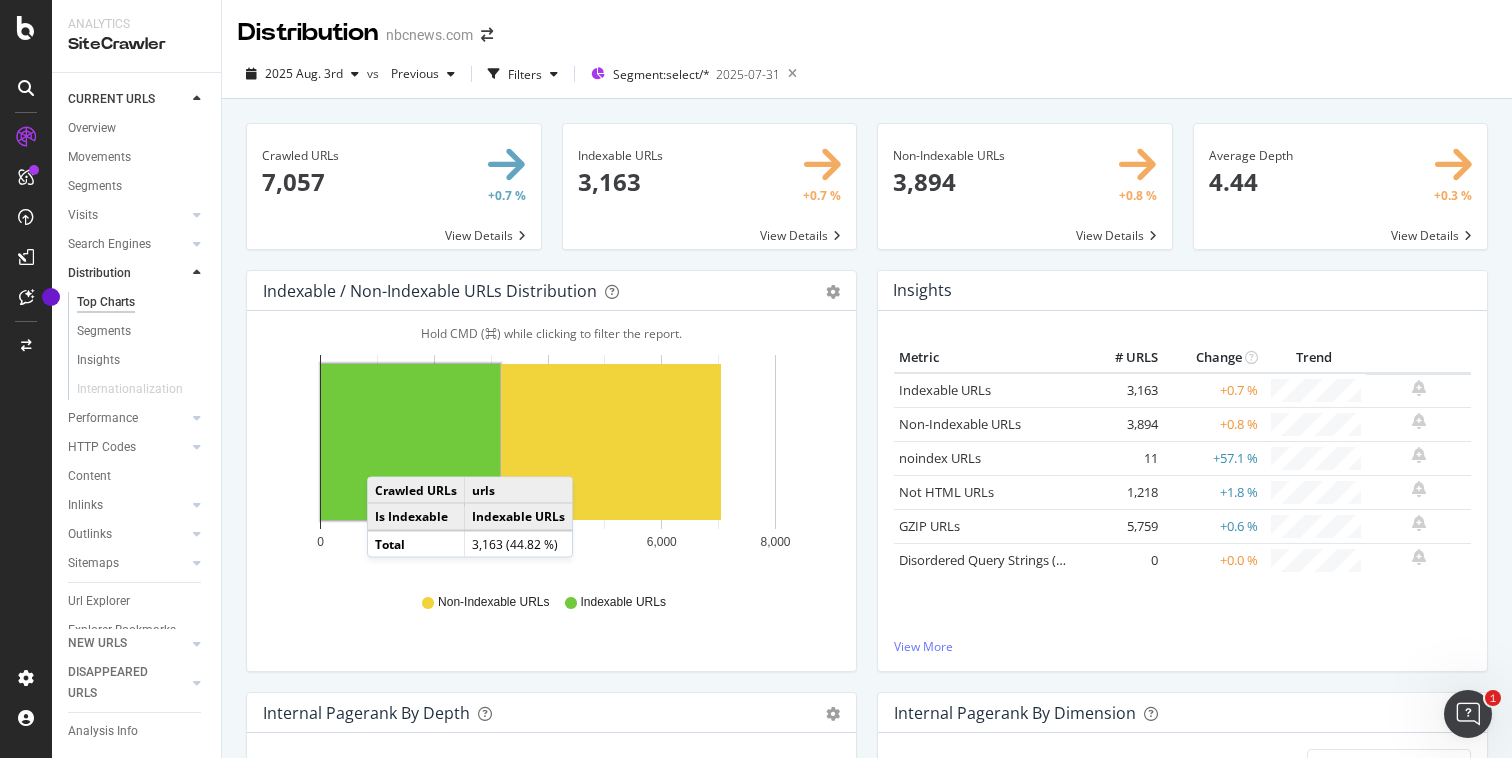 click at bounding box center (394, 186) 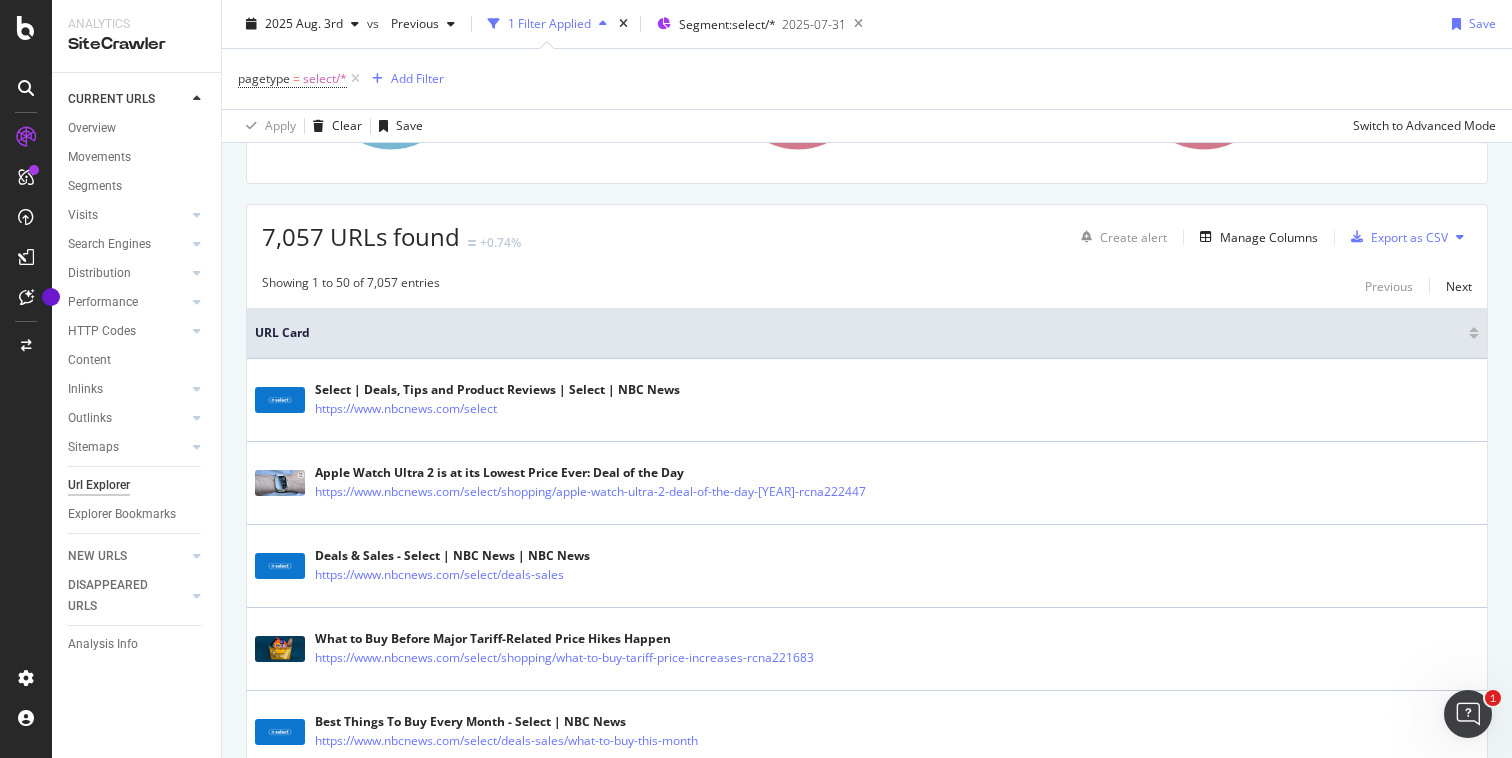 scroll, scrollTop: 0, scrollLeft: 0, axis: both 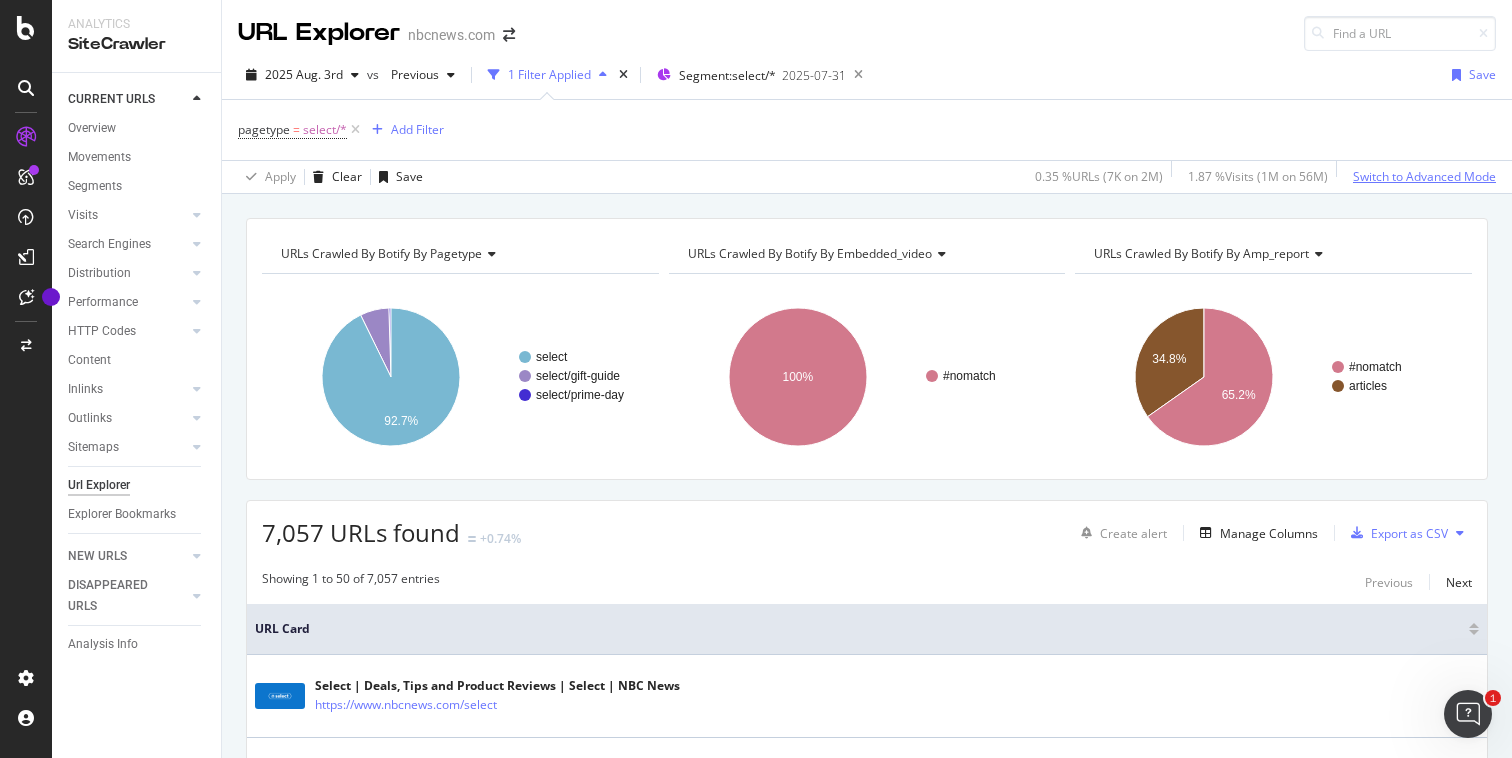 click on "Switch to Advanced Mode" at bounding box center [1424, 176] 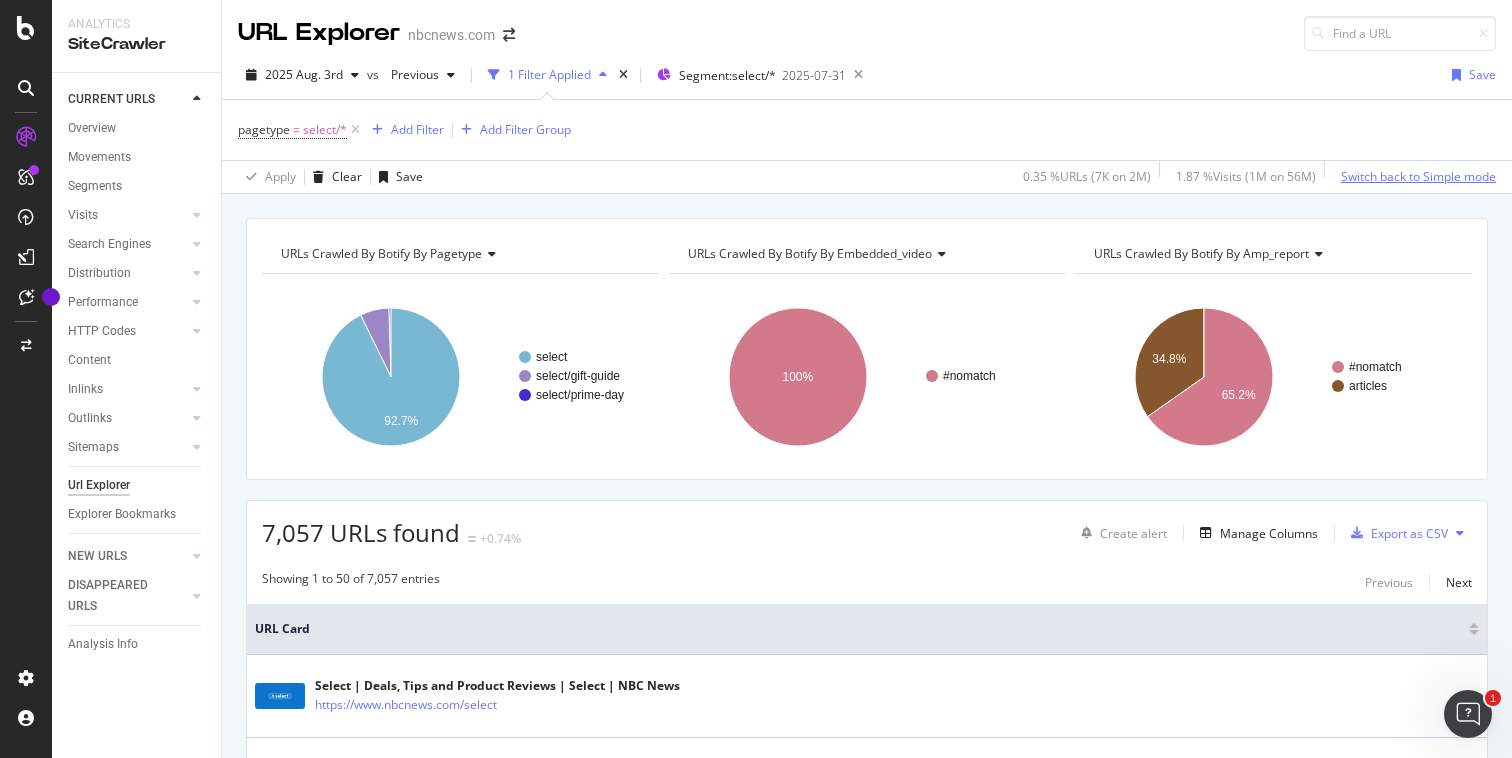 click on "Switch back to Simple mode" at bounding box center [1418, 176] 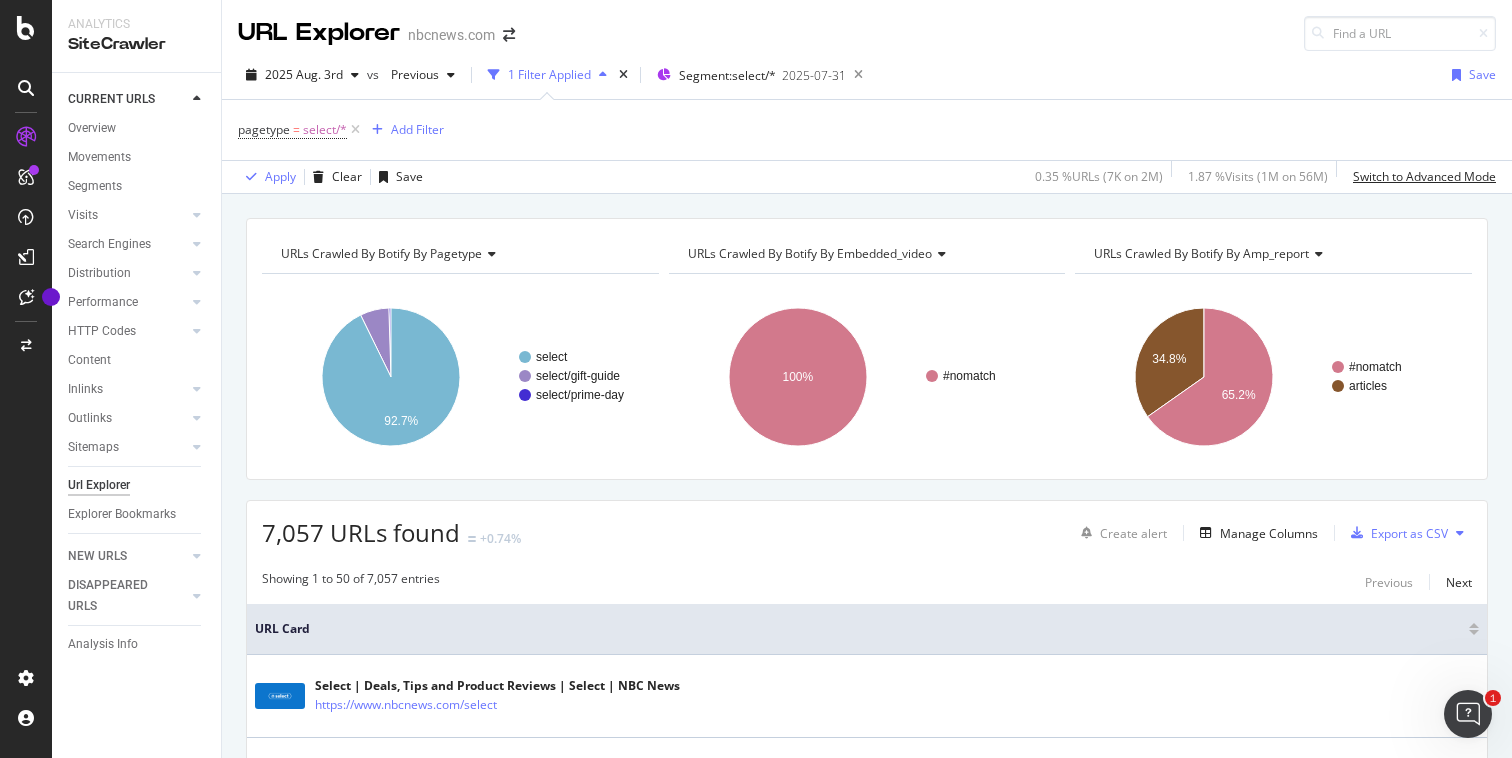 scroll, scrollTop: 133, scrollLeft: 0, axis: vertical 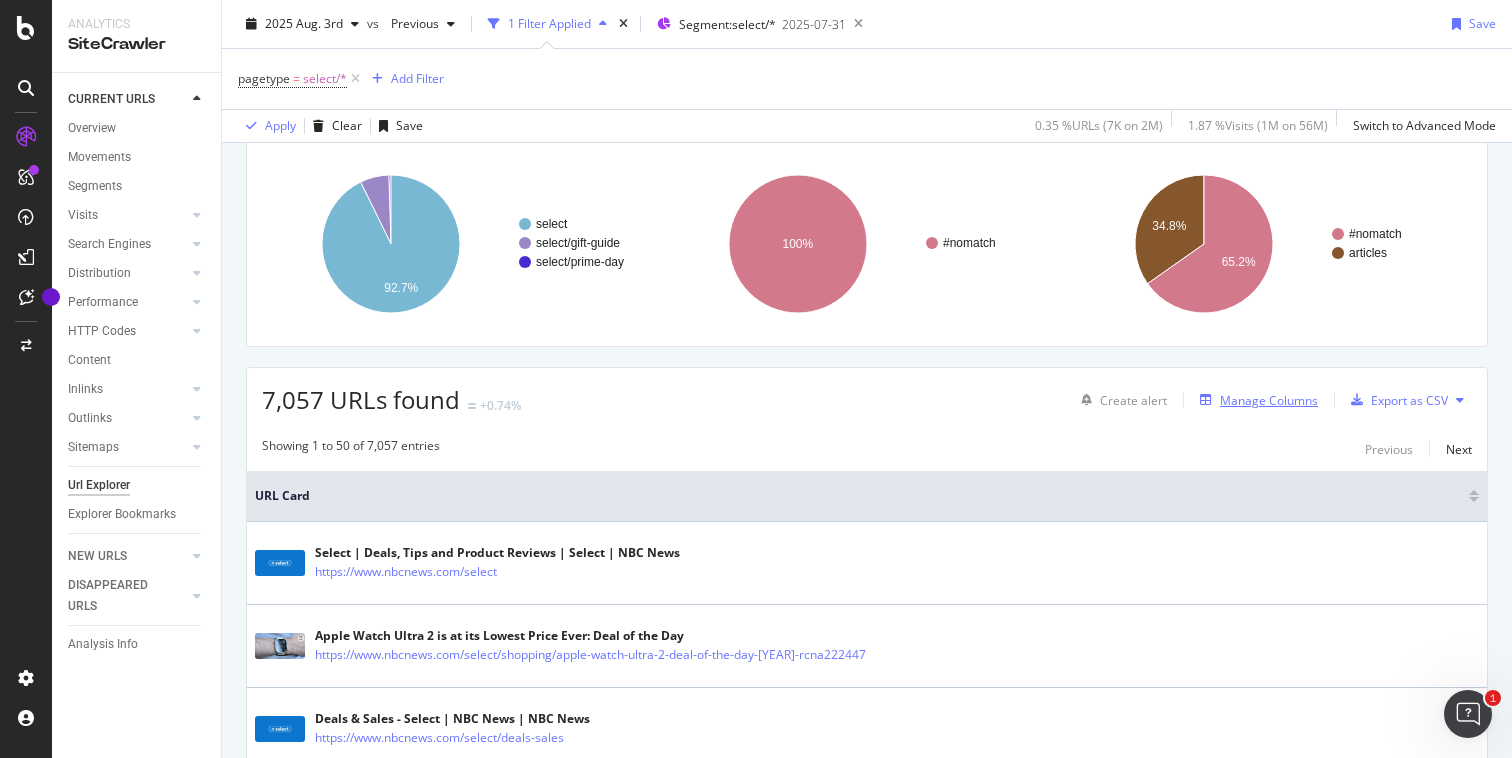 click on "Manage Columns" at bounding box center (1269, 400) 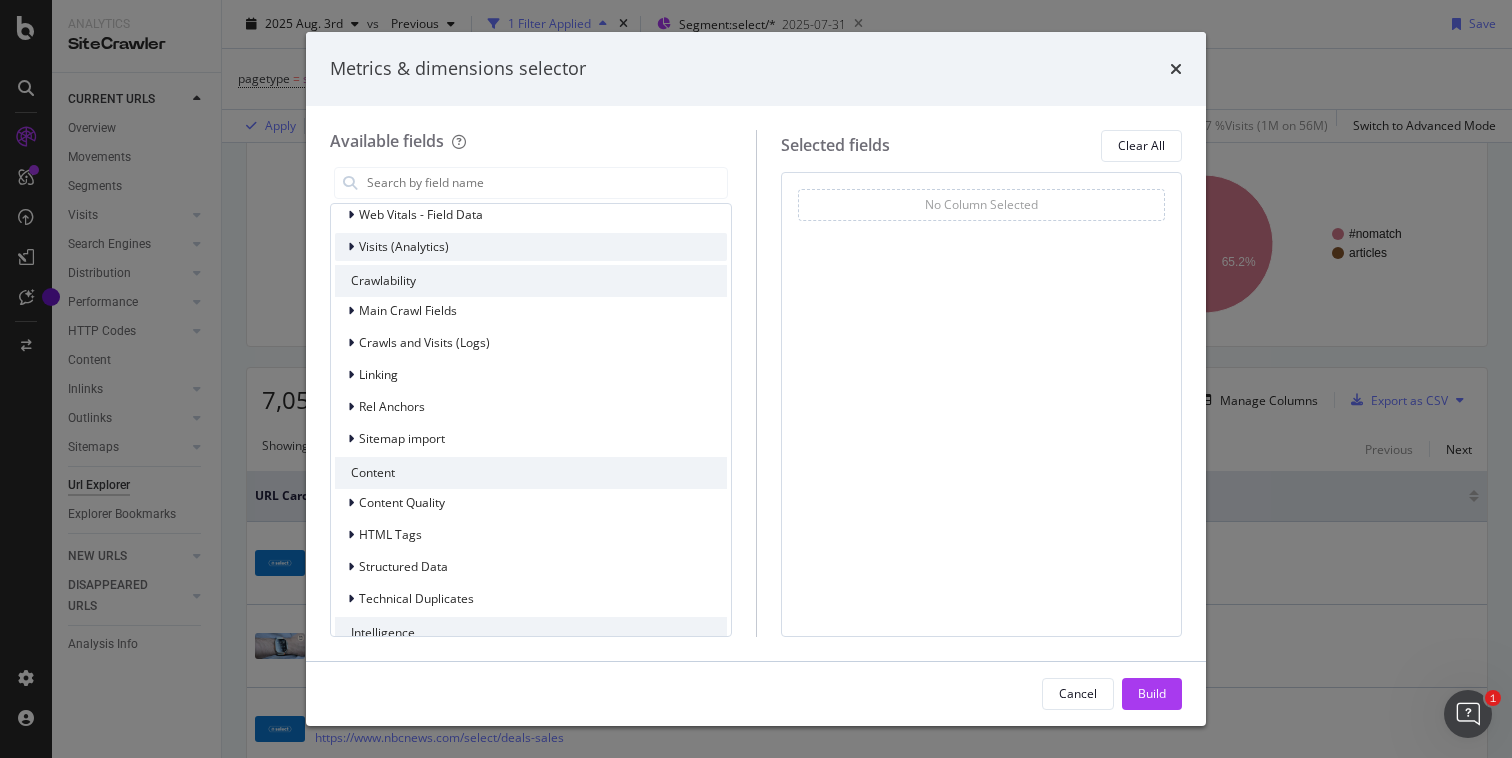 scroll, scrollTop: 398, scrollLeft: 0, axis: vertical 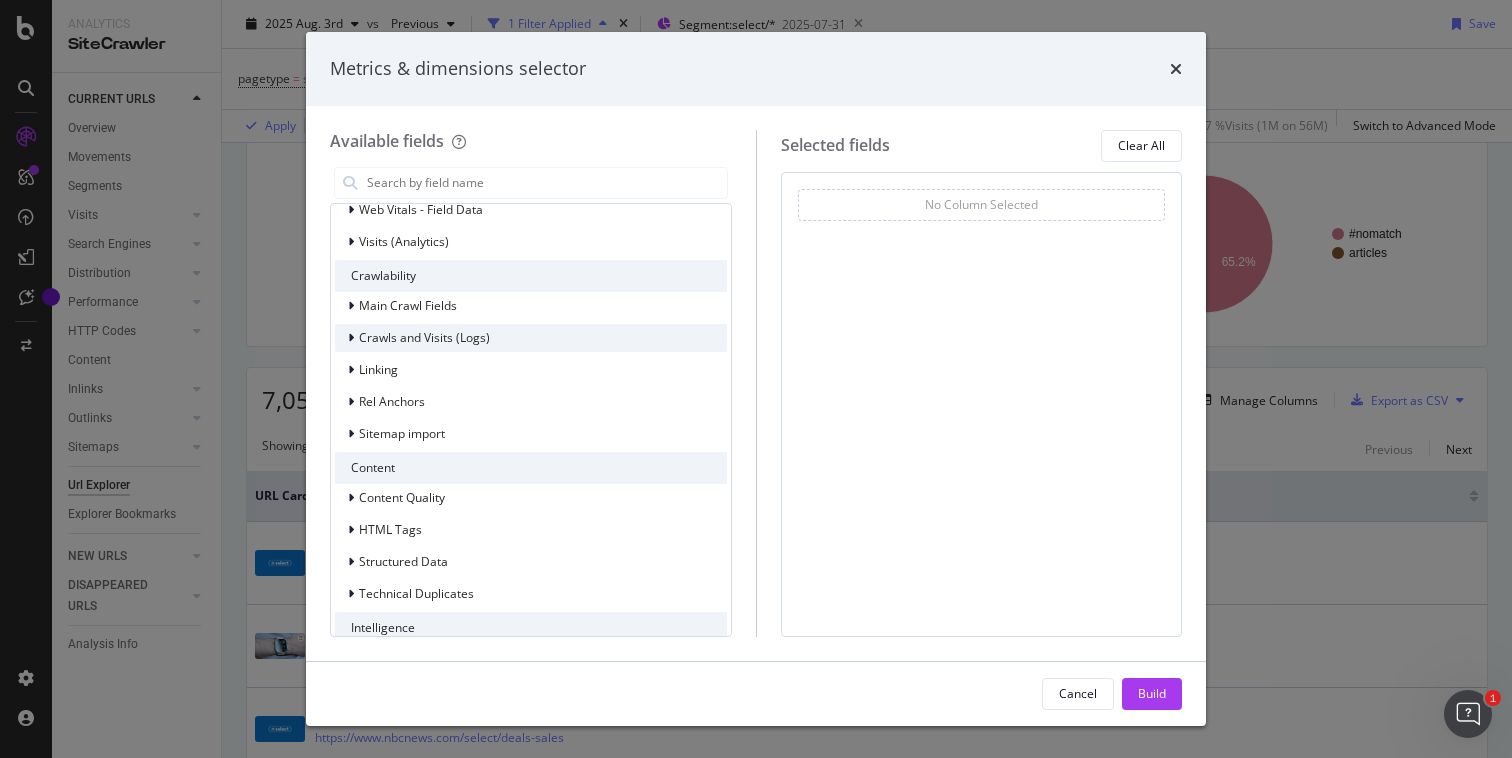 click on "Crawls and Visits (Logs)" at bounding box center [424, 337] 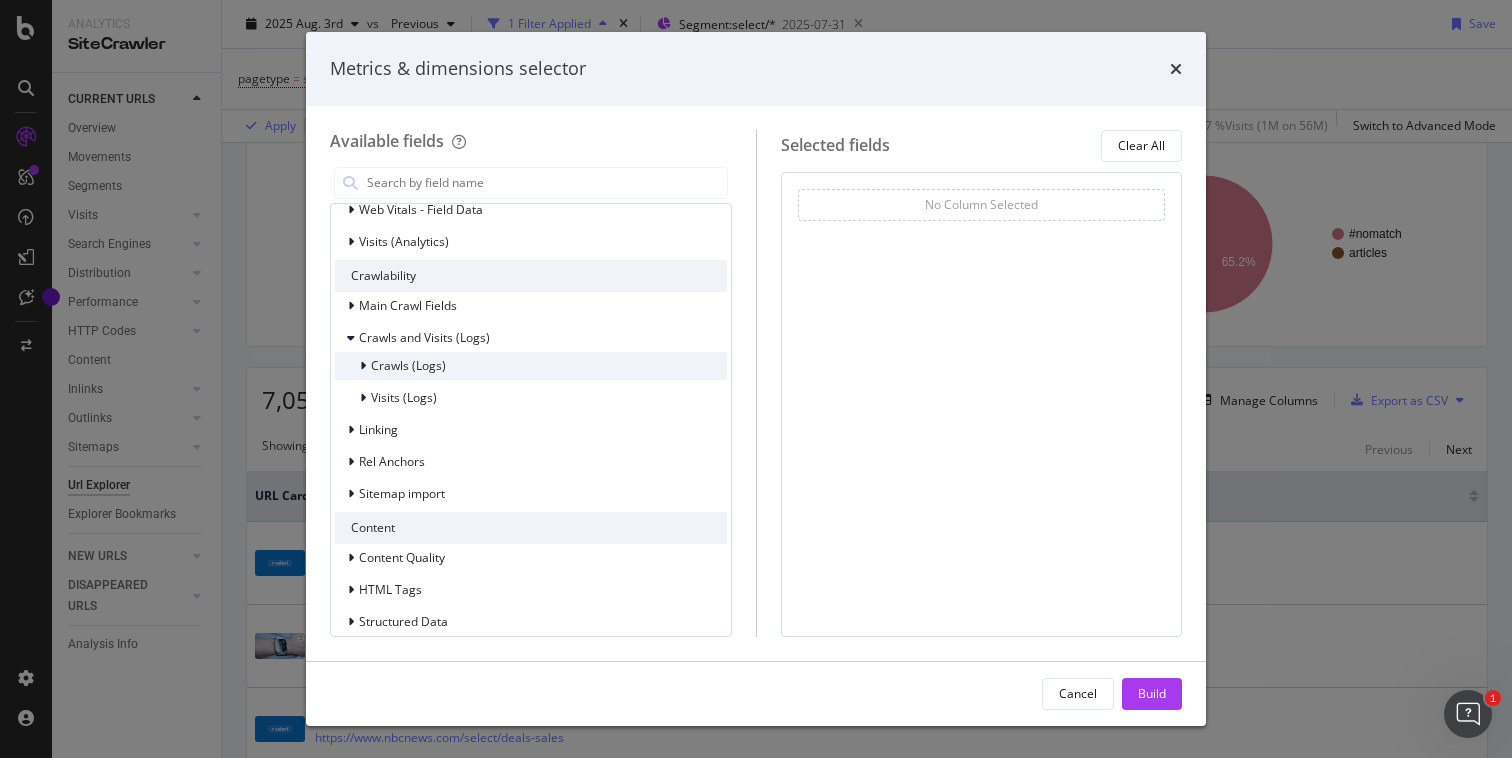 click on "Crawls (Logs)" at bounding box center (531, 366) 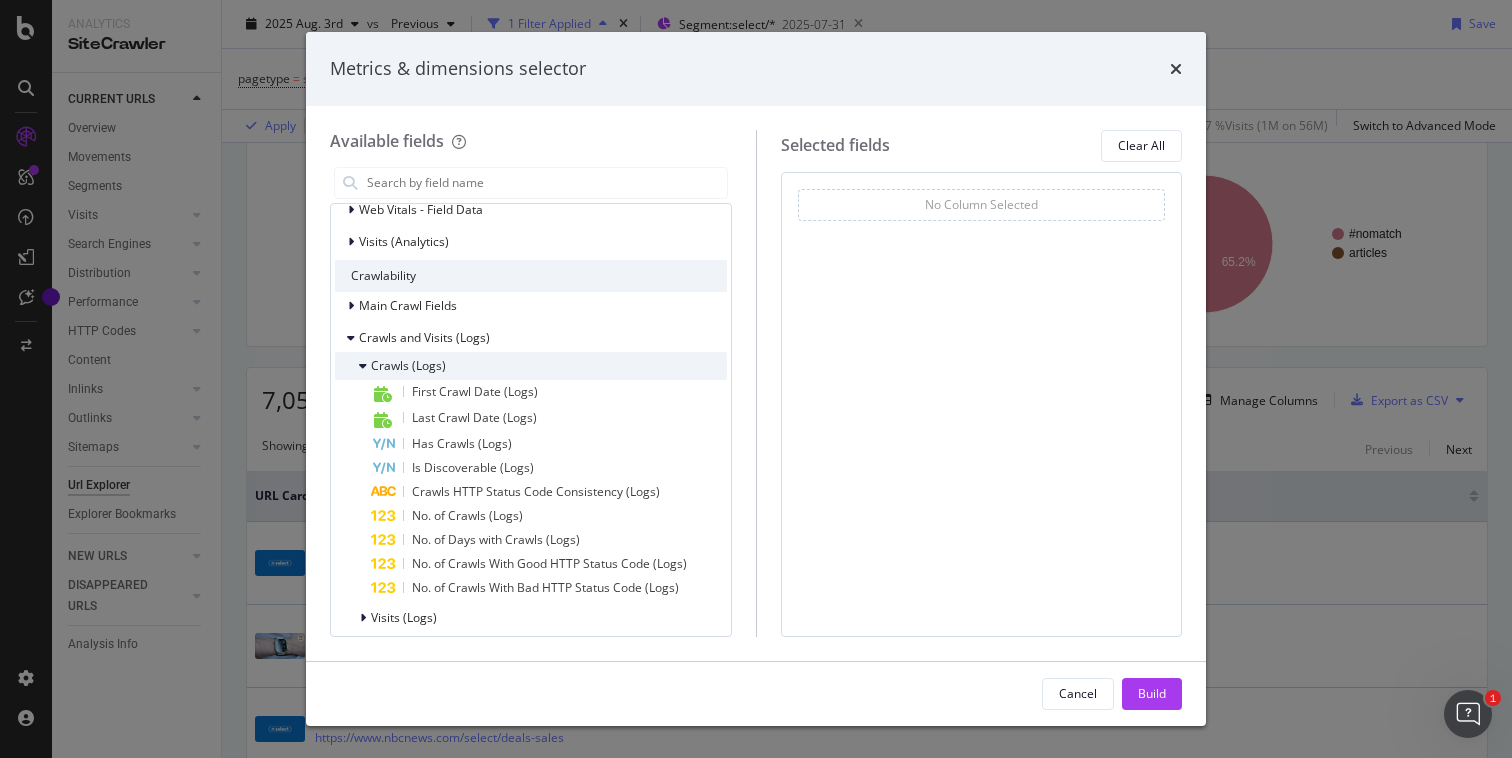 click on "Crawls (Logs)" at bounding box center (531, 366) 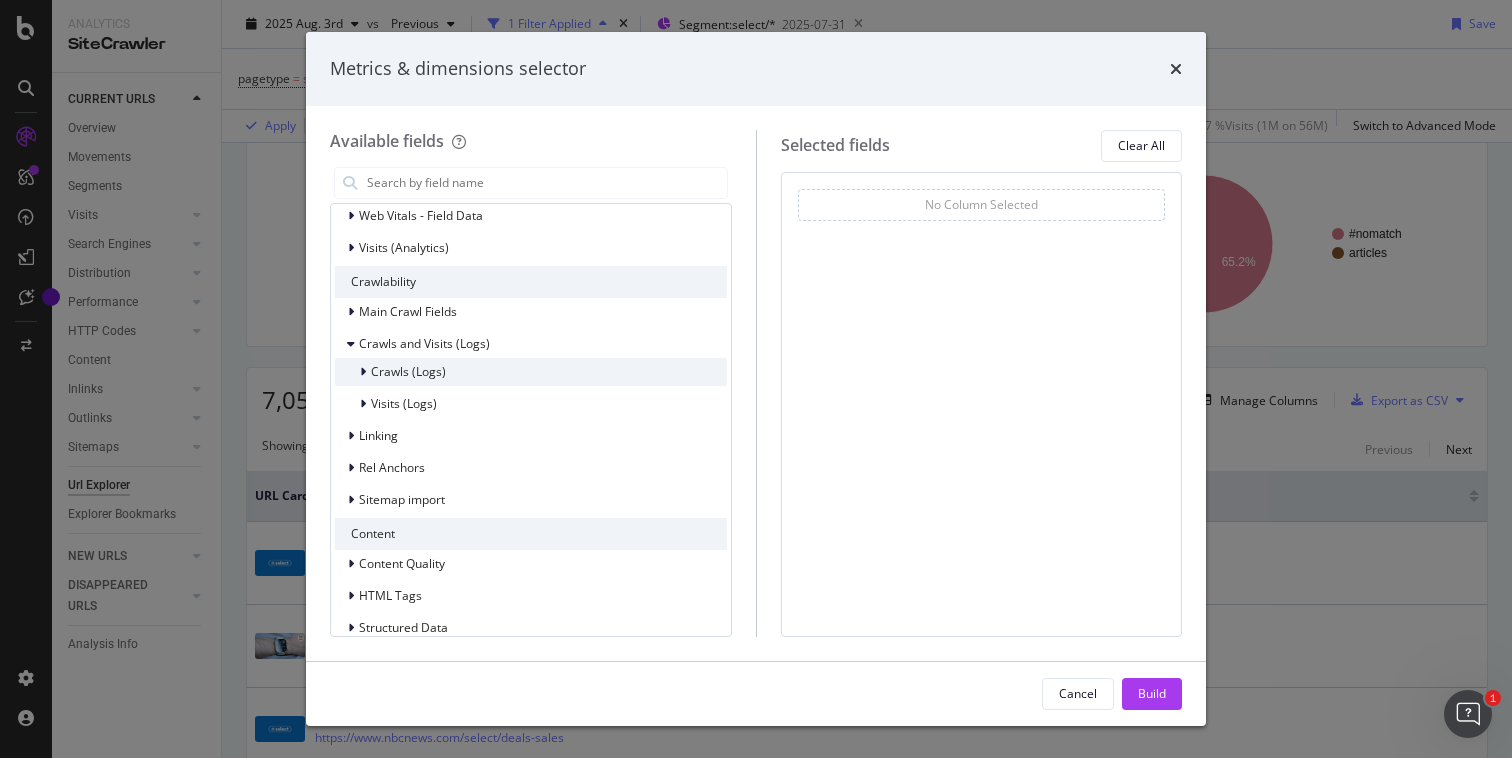 scroll, scrollTop: 391, scrollLeft: 0, axis: vertical 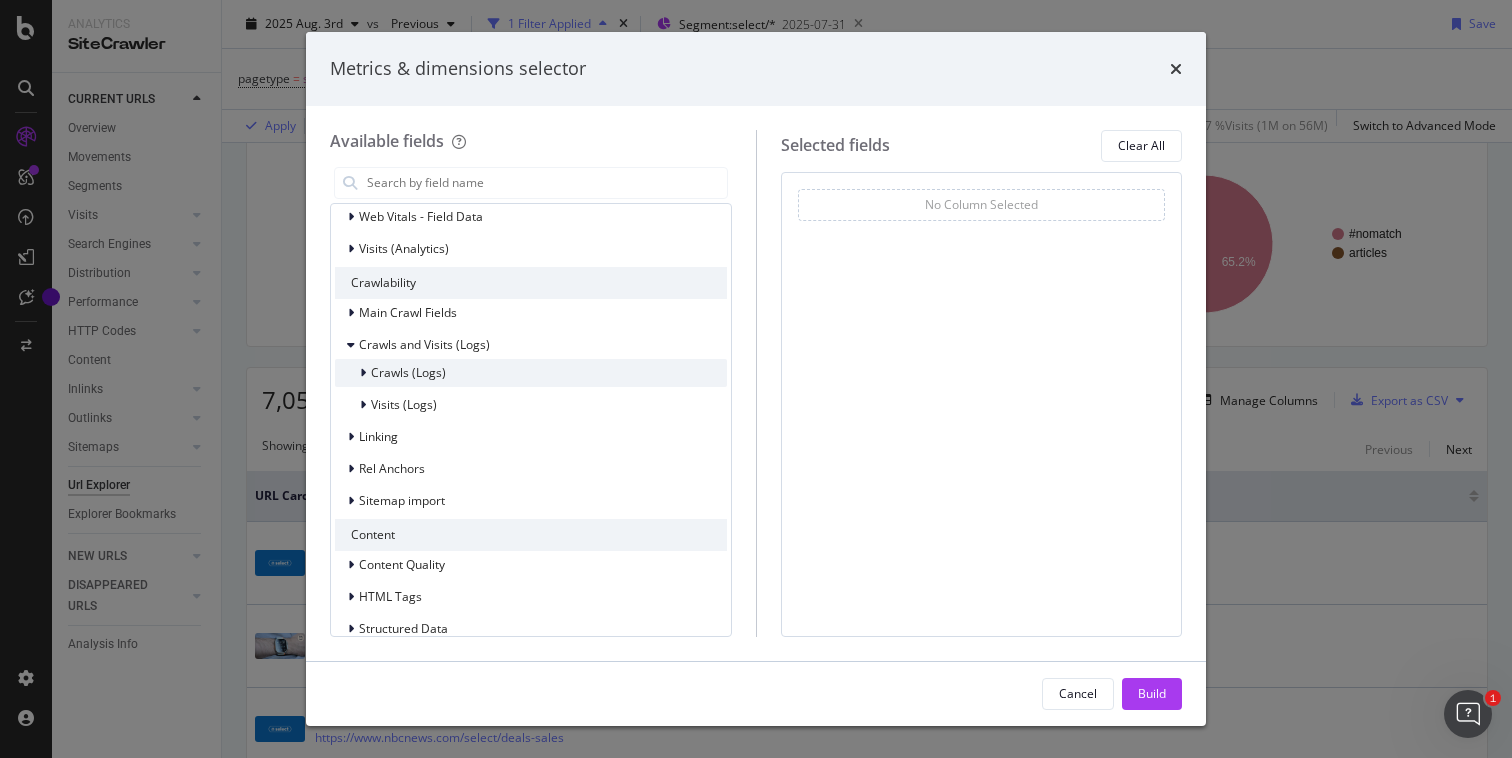 click on "Crawls (Logs)" at bounding box center [408, 372] 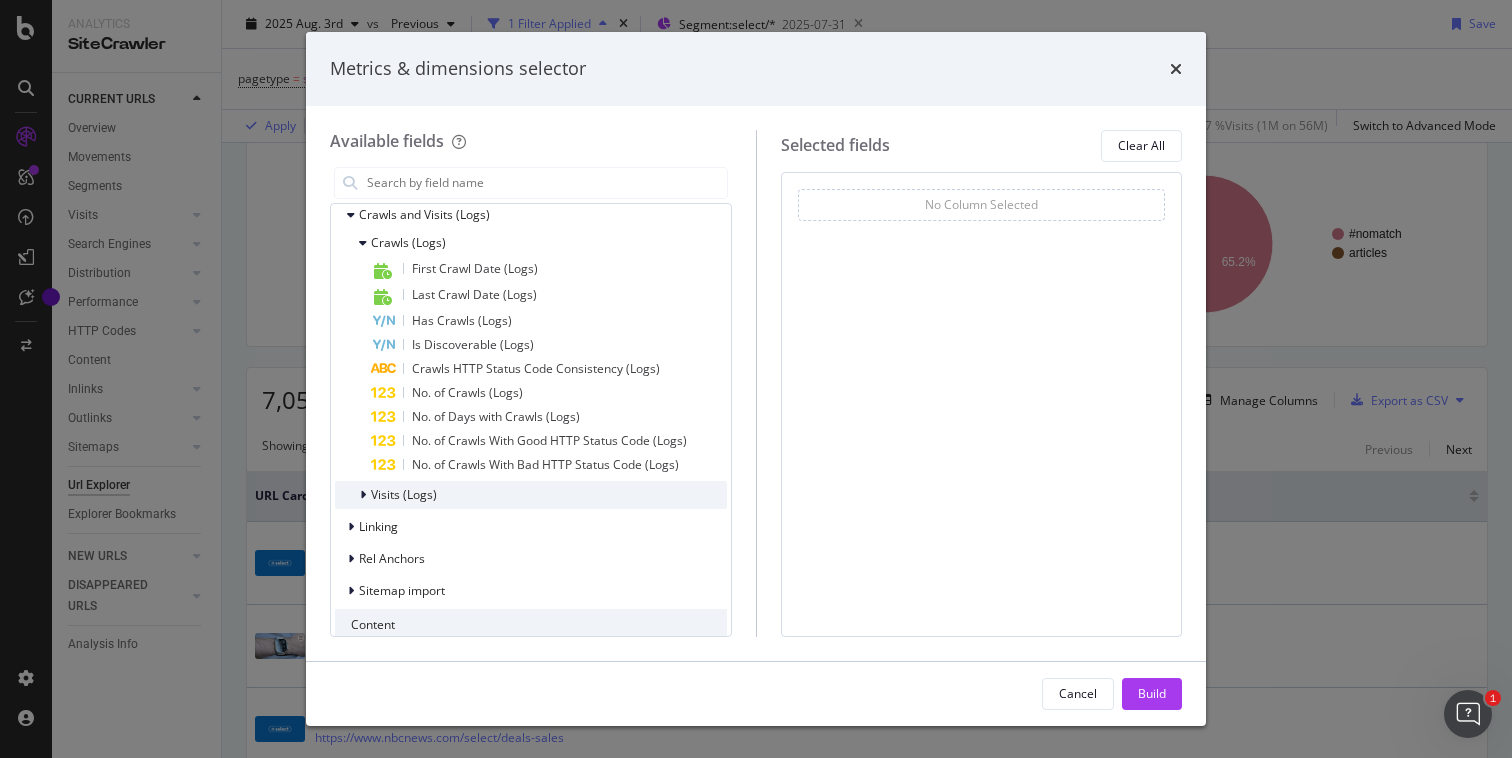 click on "Visits (Logs)" at bounding box center (531, 495) 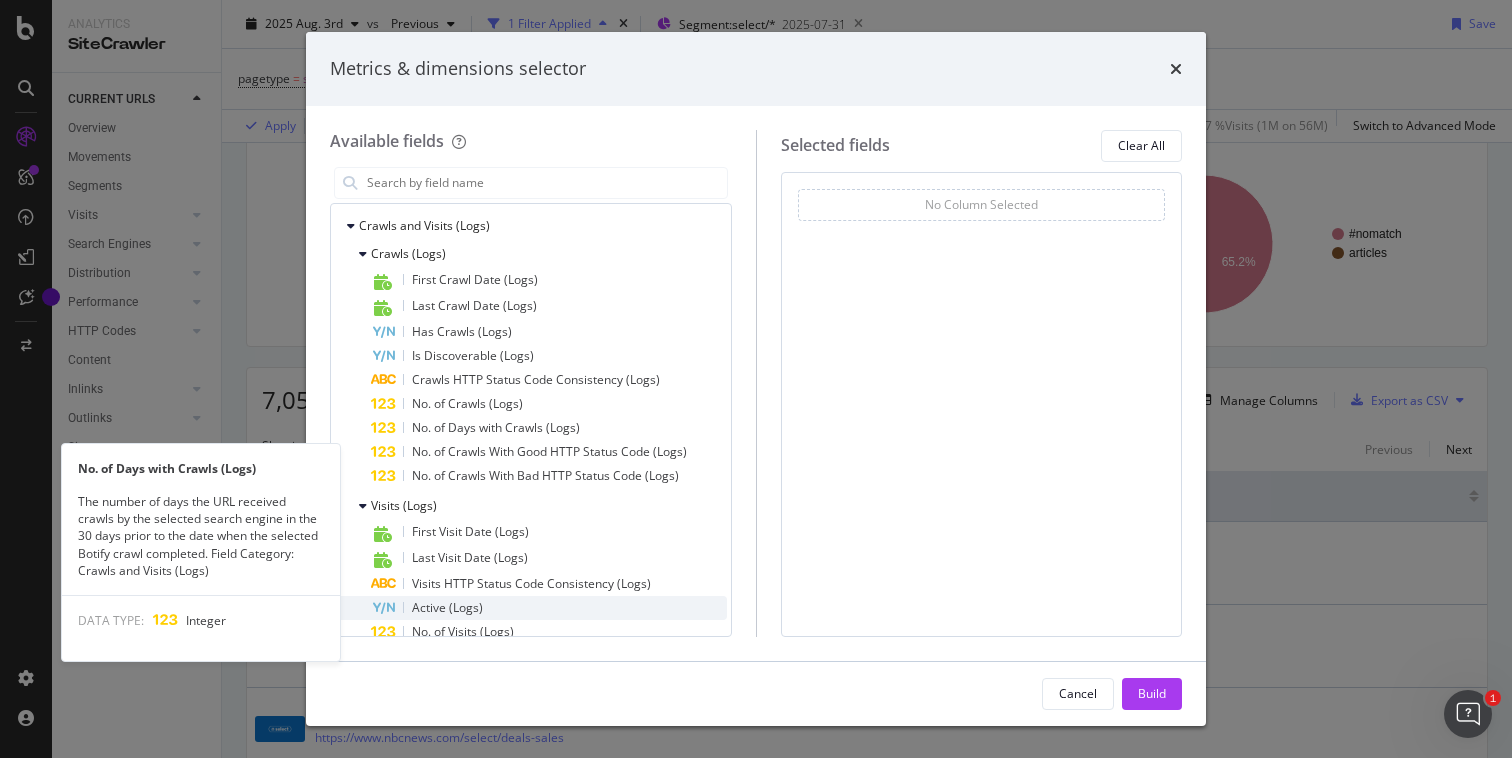 scroll, scrollTop: 495, scrollLeft: 0, axis: vertical 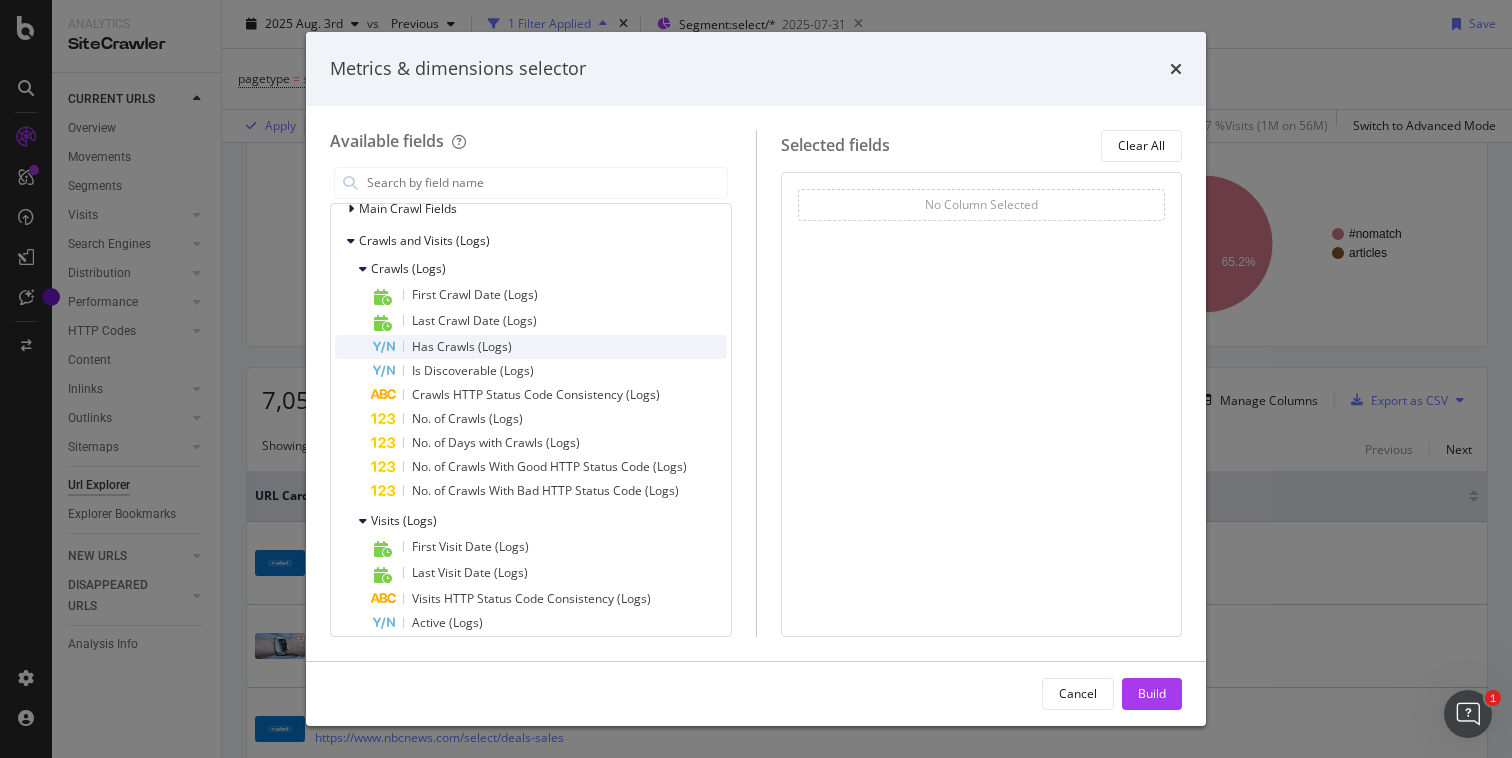 click on "Has Crawls (Logs)" at bounding box center [462, 346] 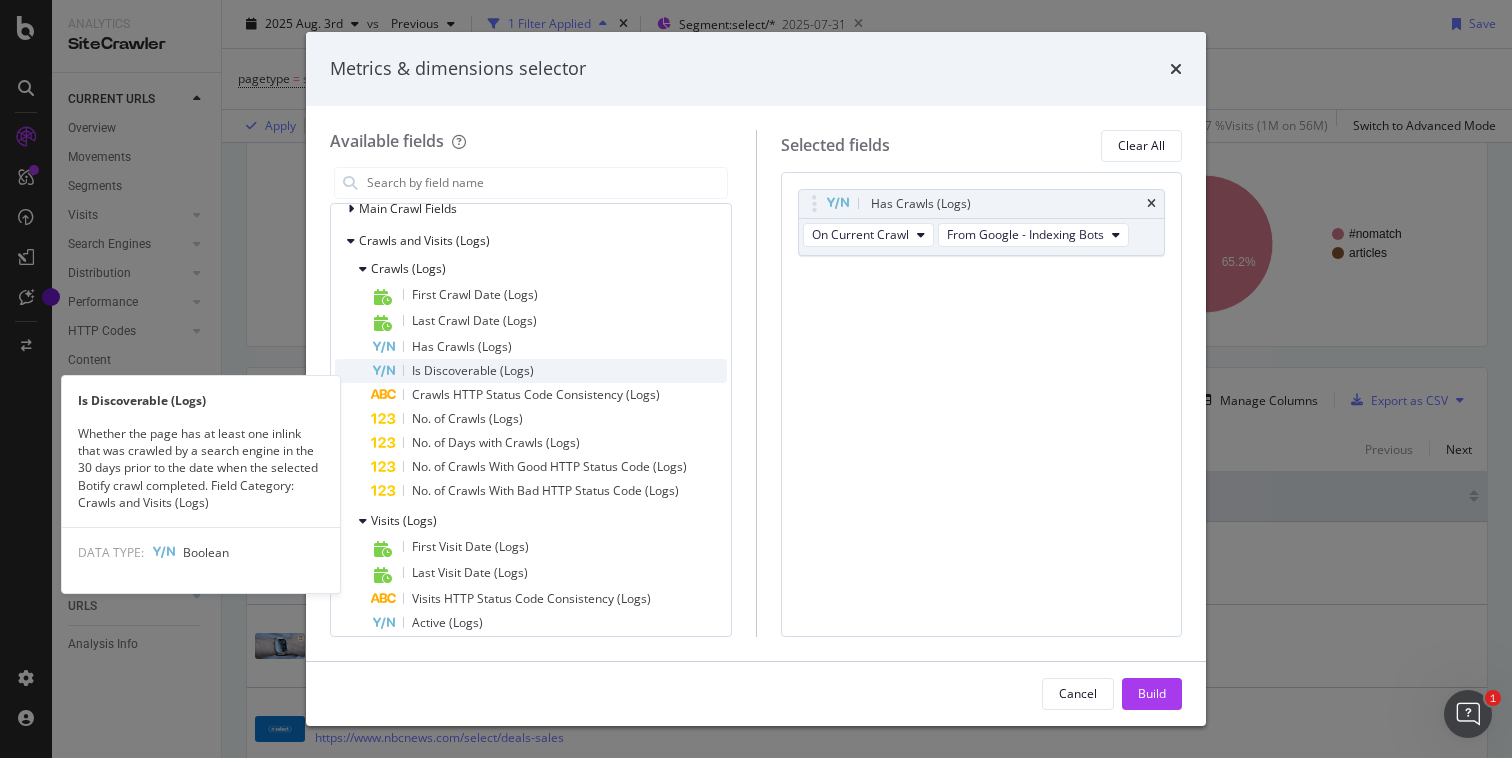 click on "Is Discoverable (Logs)" at bounding box center (473, 370) 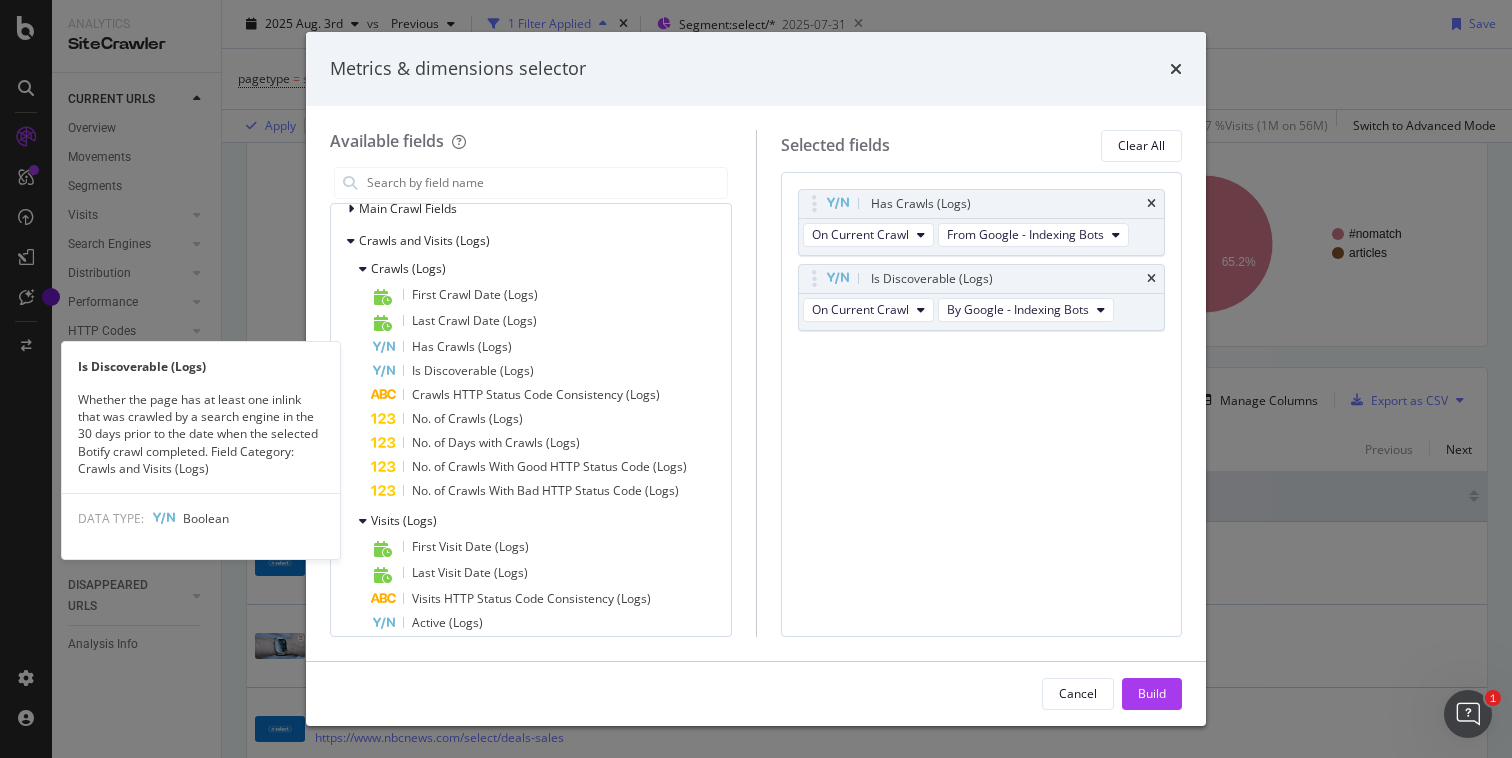 scroll, scrollTop: 558, scrollLeft: 0, axis: vertical 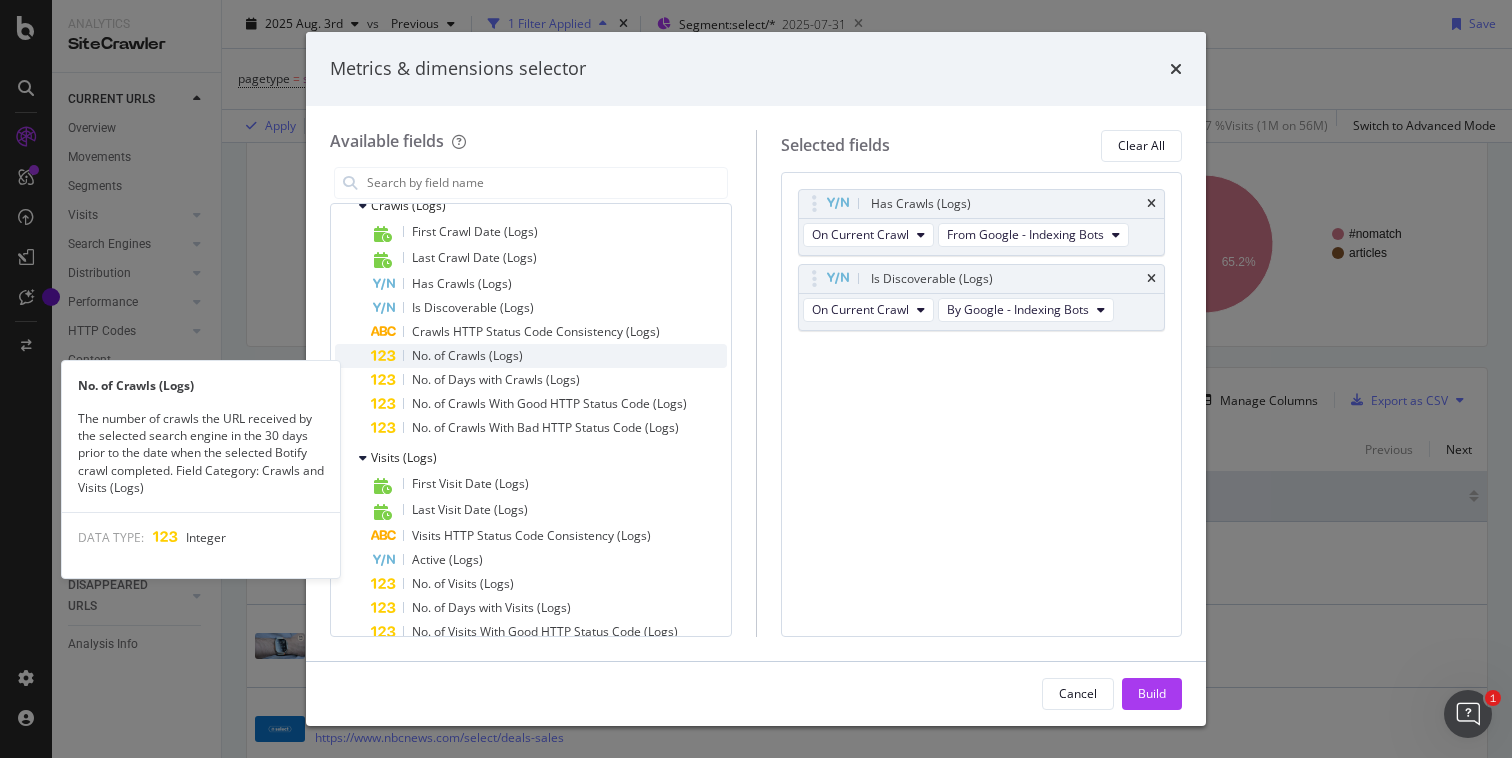 click on "No. of Crawls (Logs)" at bounding box center [467, 355] 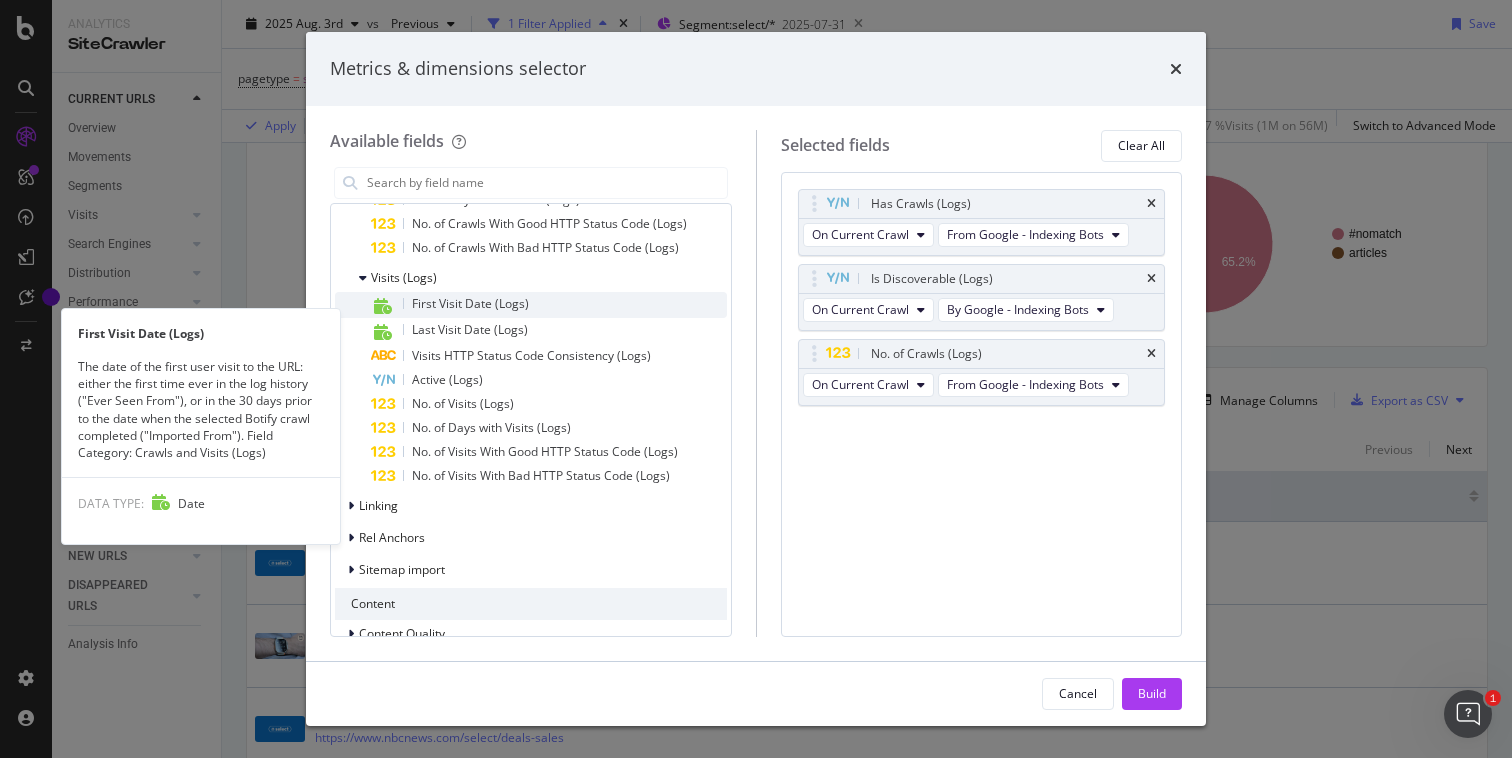 scroll, scrollTop: 786, scrollLeft: 0, axis: vertical 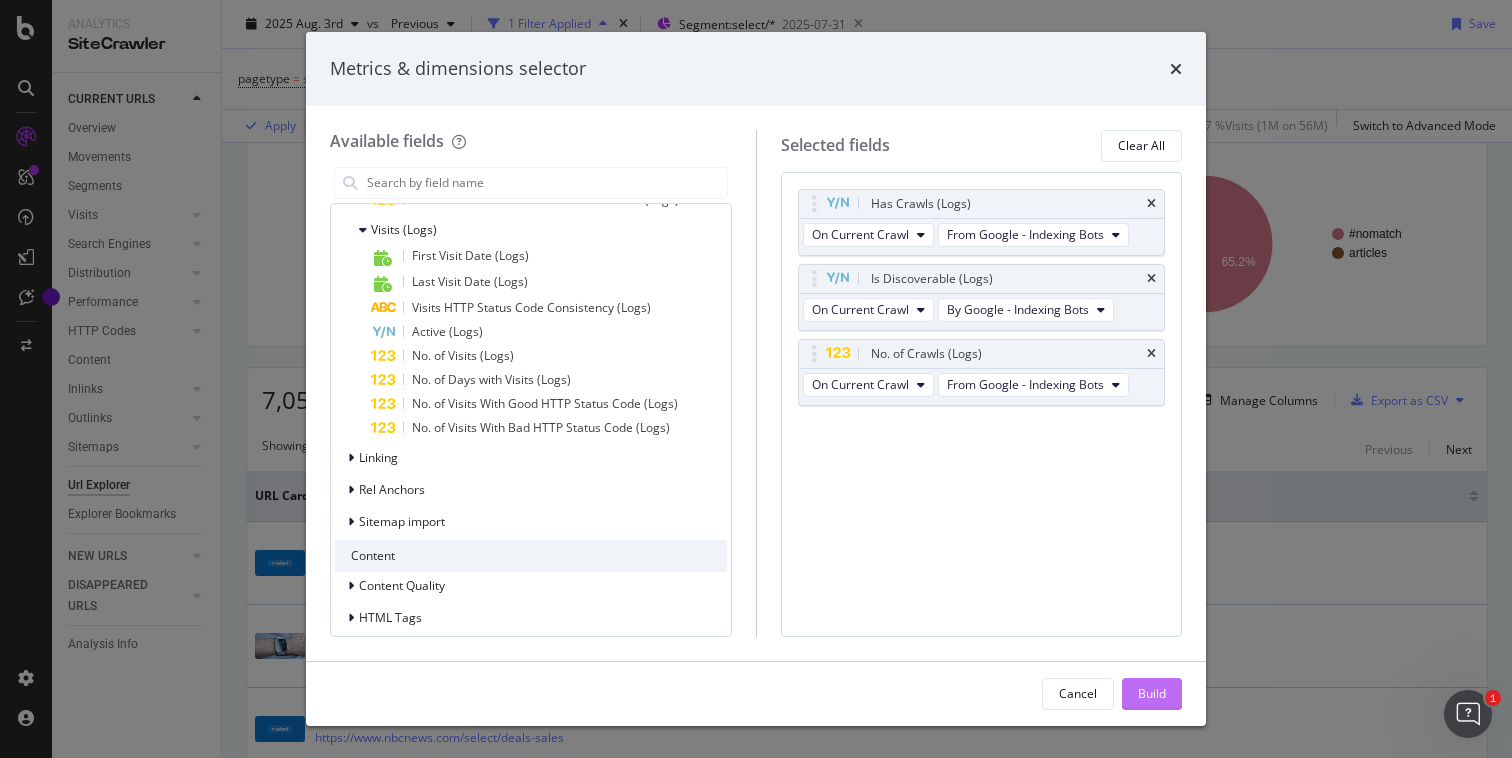 click on "Build" at bounding box center (1152, 693) 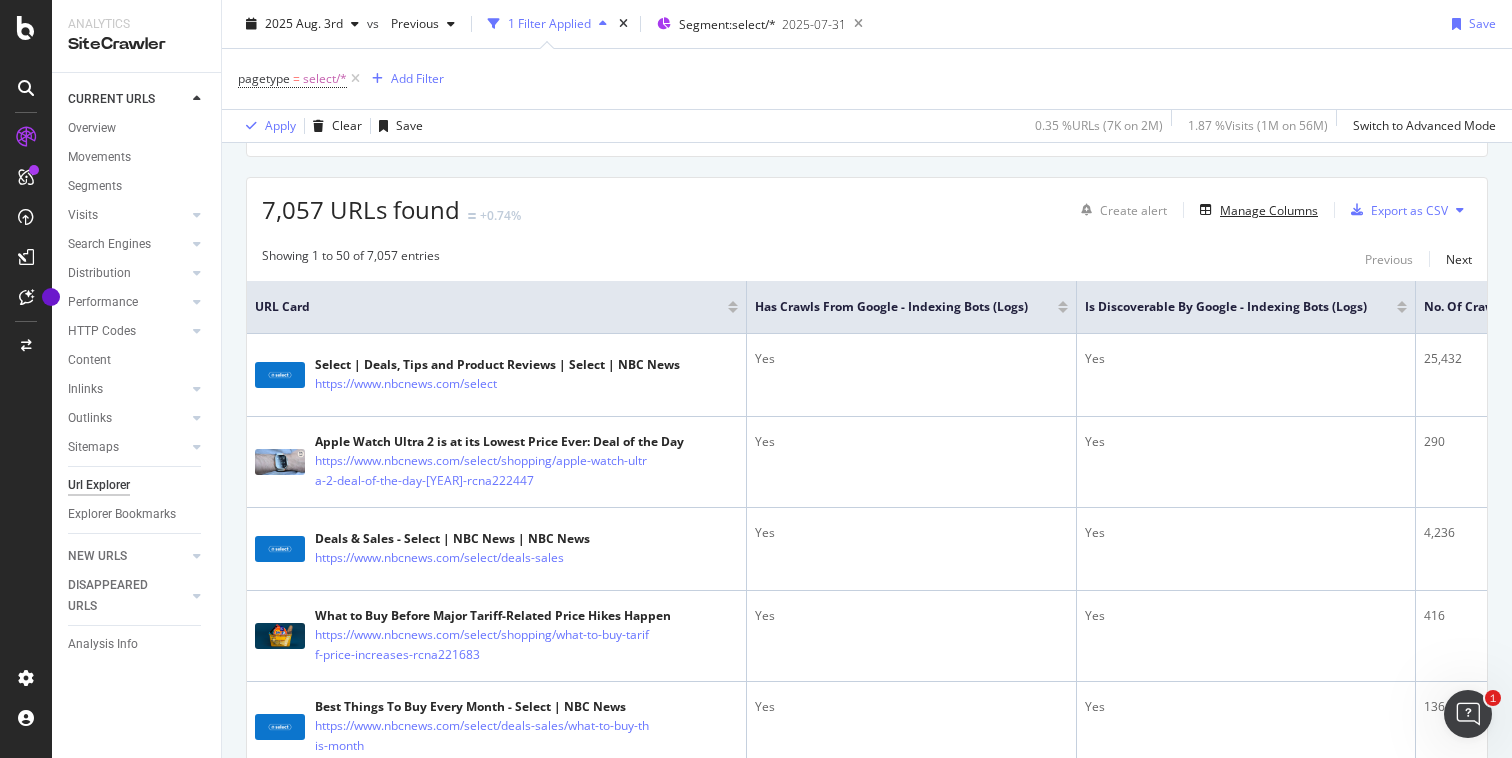 scroll, scrollTop: 328, scrollLeft: 0, axis: vertical 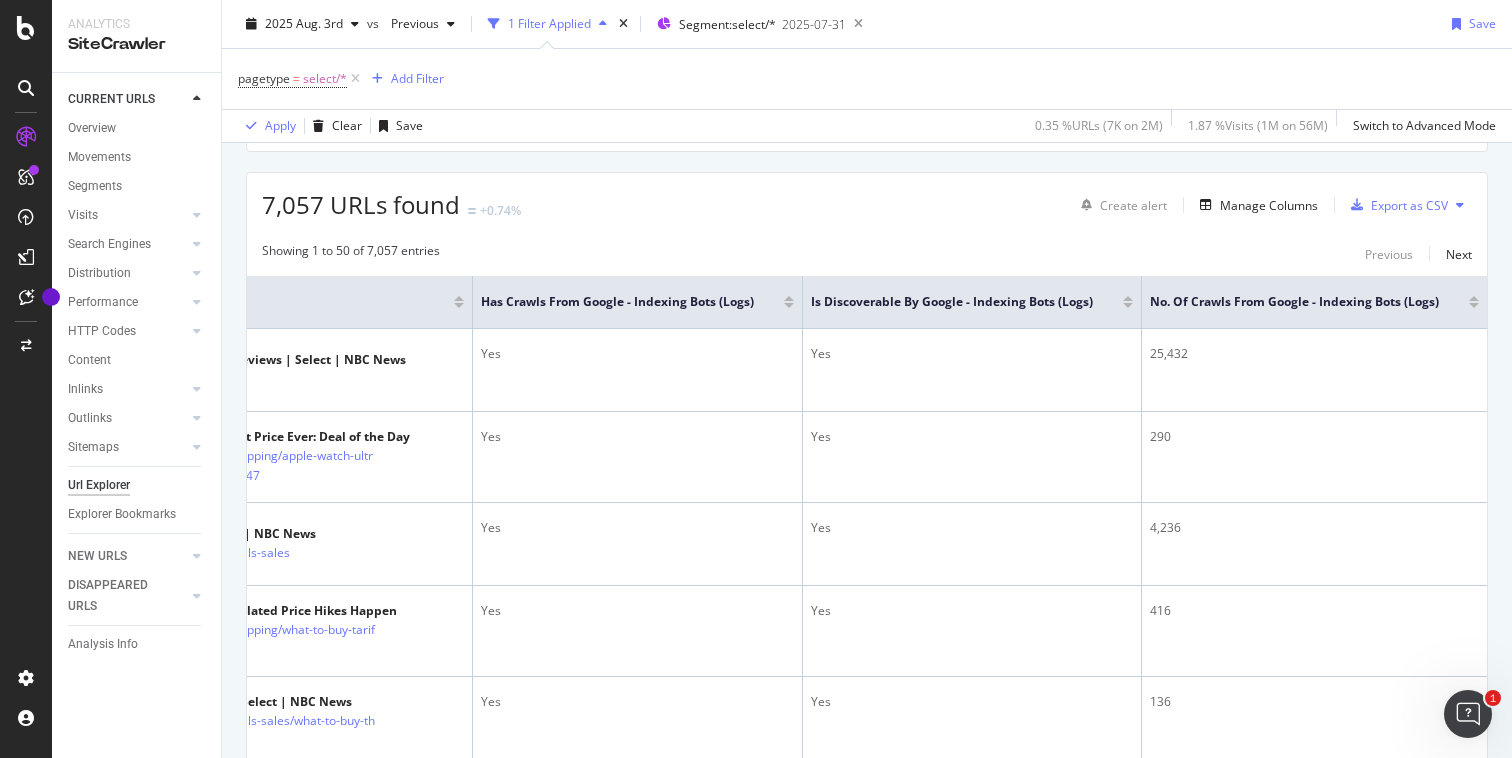 click at bounding box center [1474, 305] 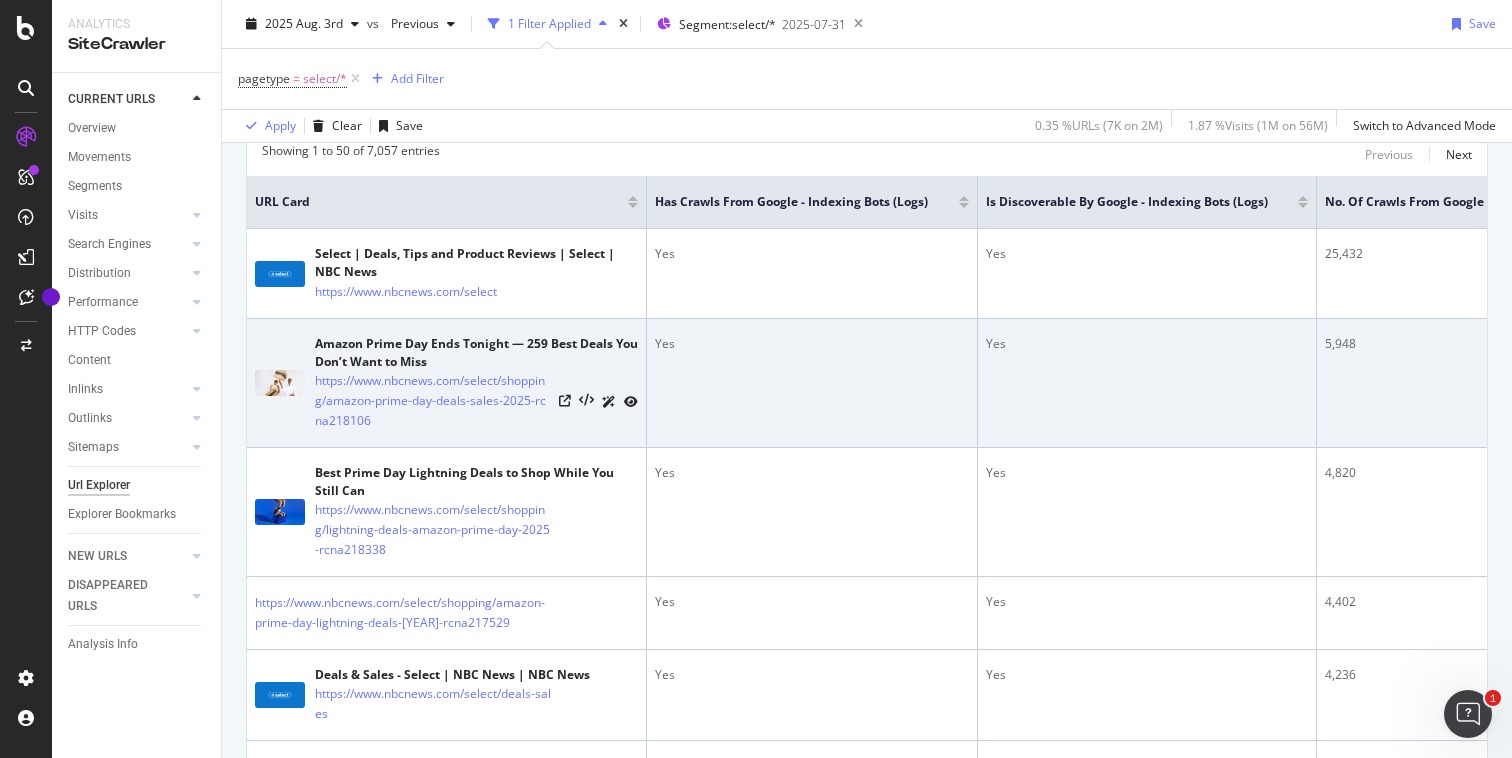 scroll, scrollTop: 424, scrollLeft: 0, axis: vertical 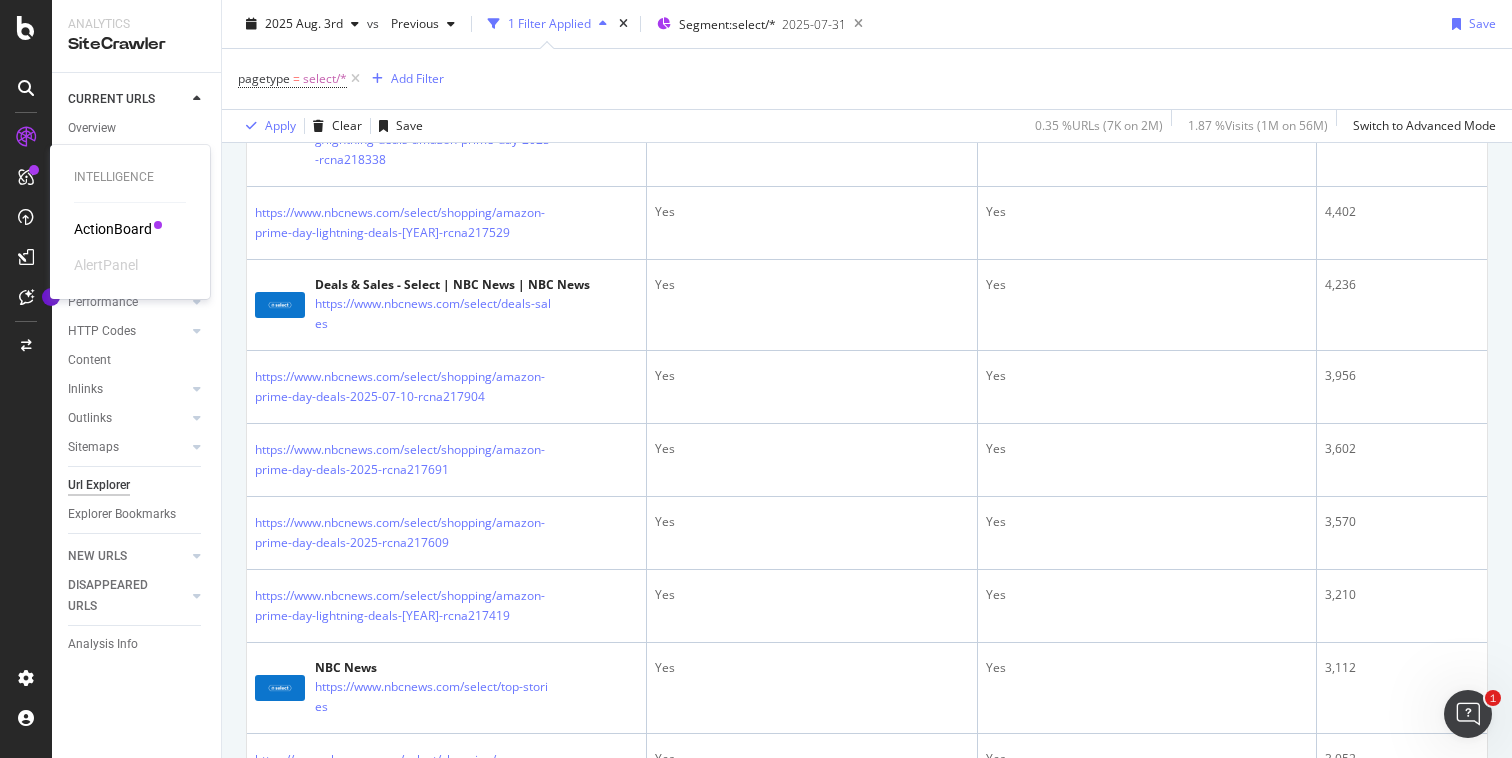 click on "ActionBoard" at bounding box center [113, 229] 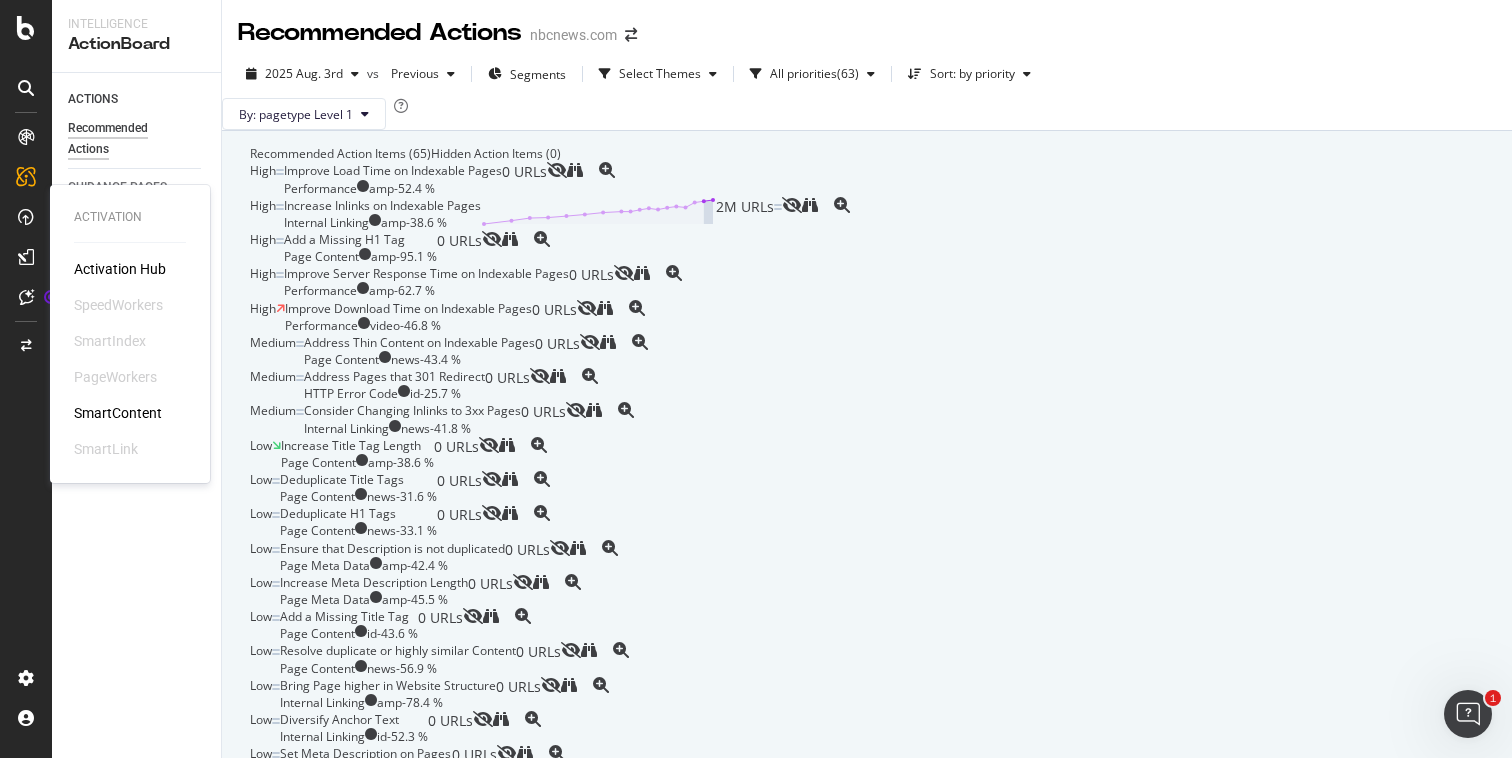 click on "Activation Hub" at bounding box center (120, 269) 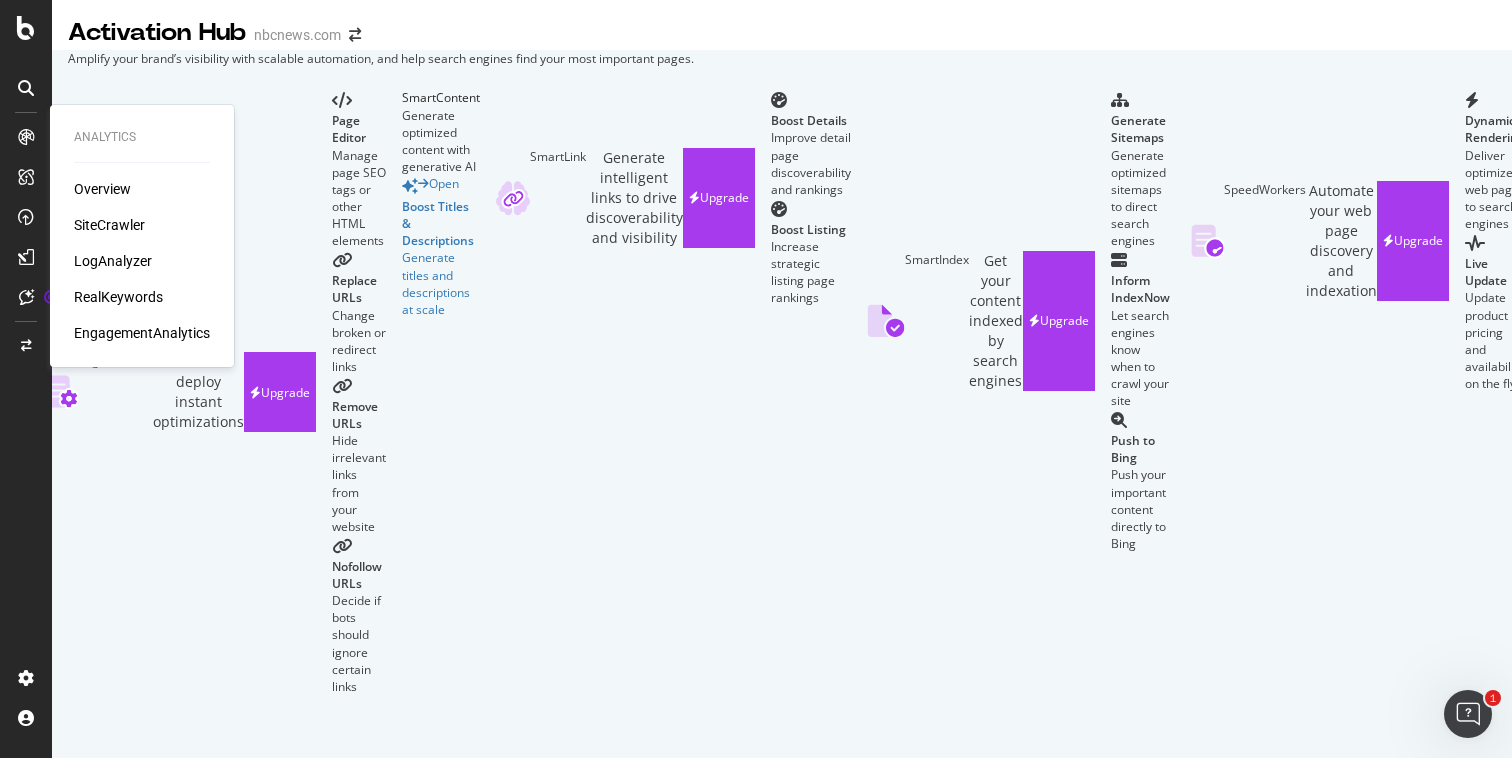 click on "LogAnalyzer" at bounding box center (113, 261) 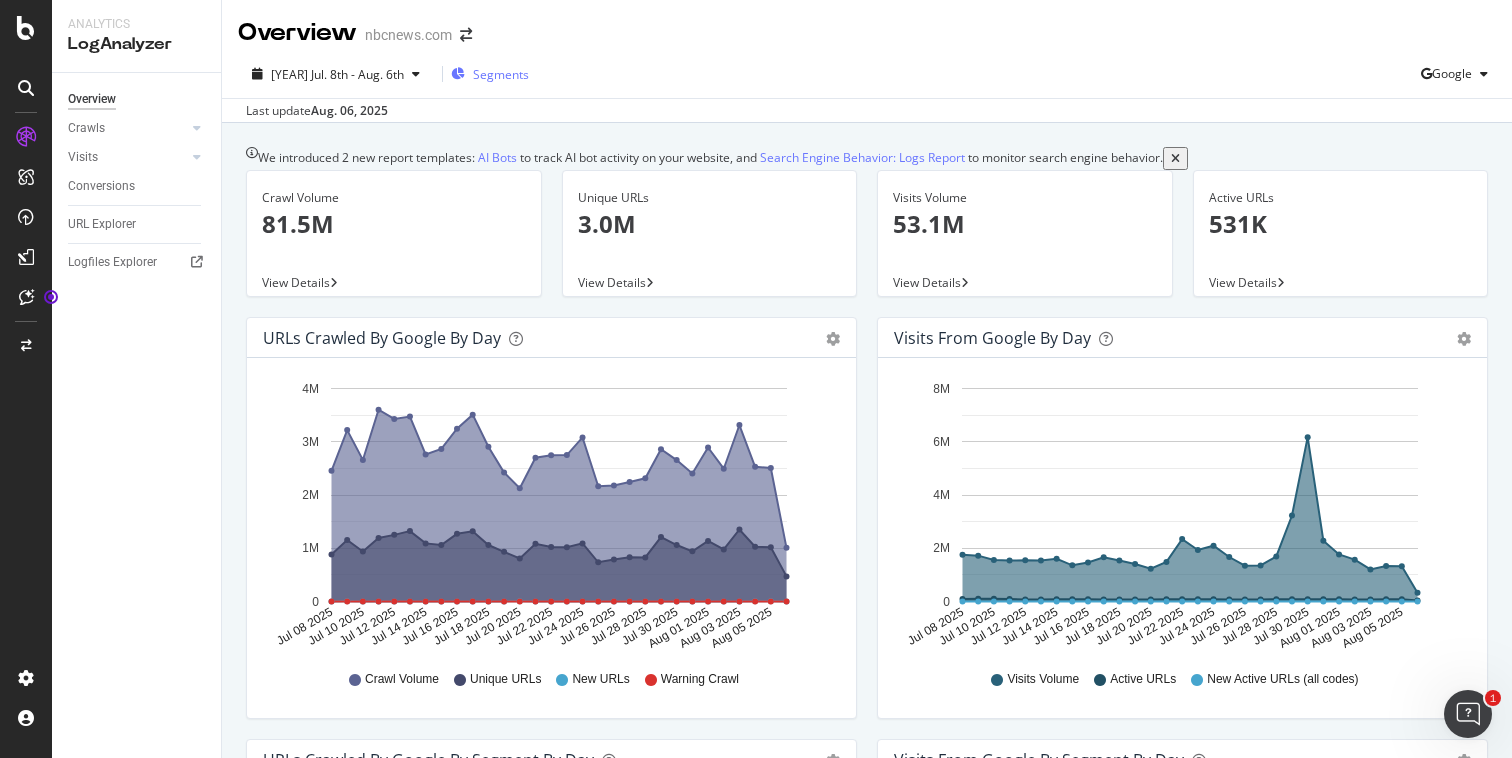 click on "Segments" at bounding box center (490, 74) 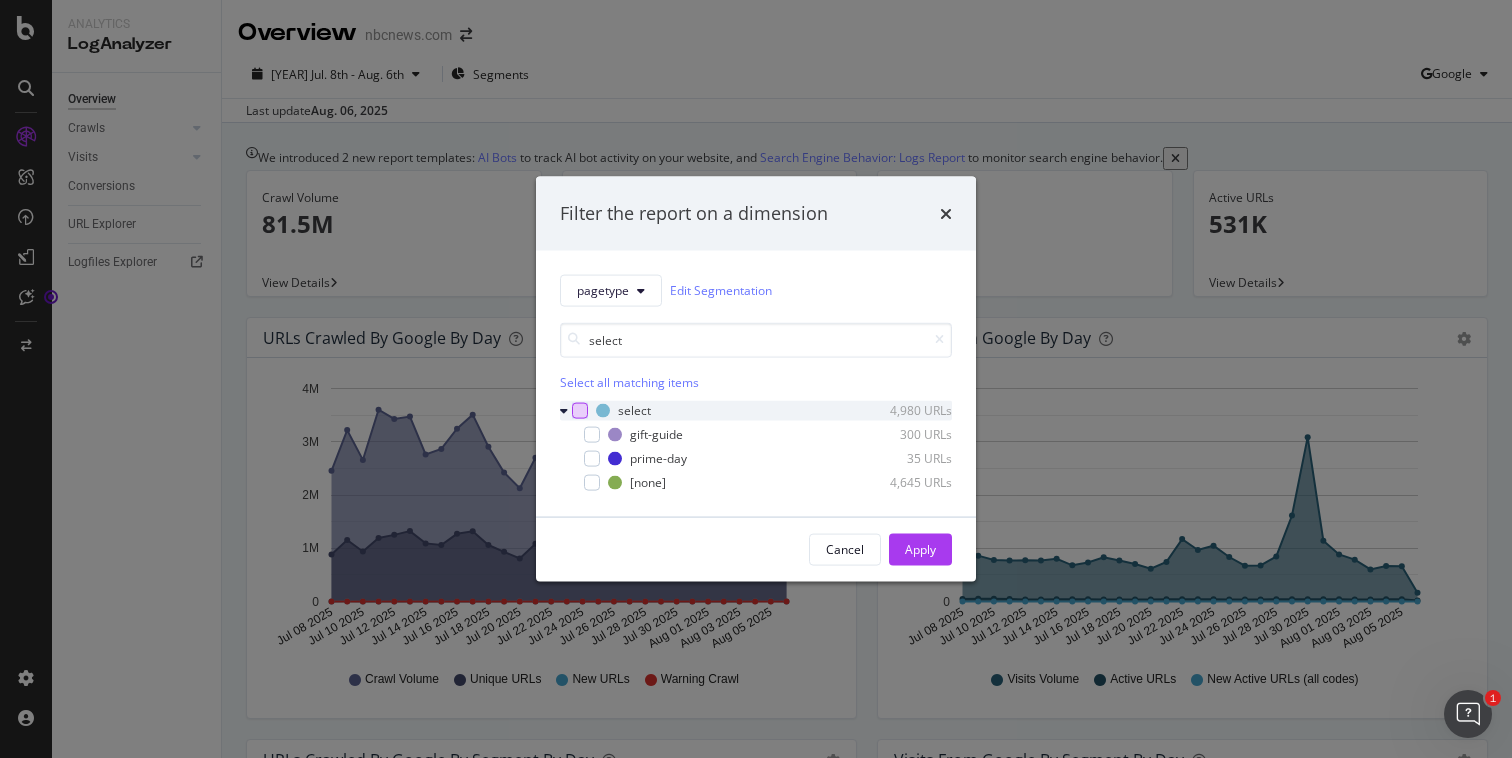 type on "select" 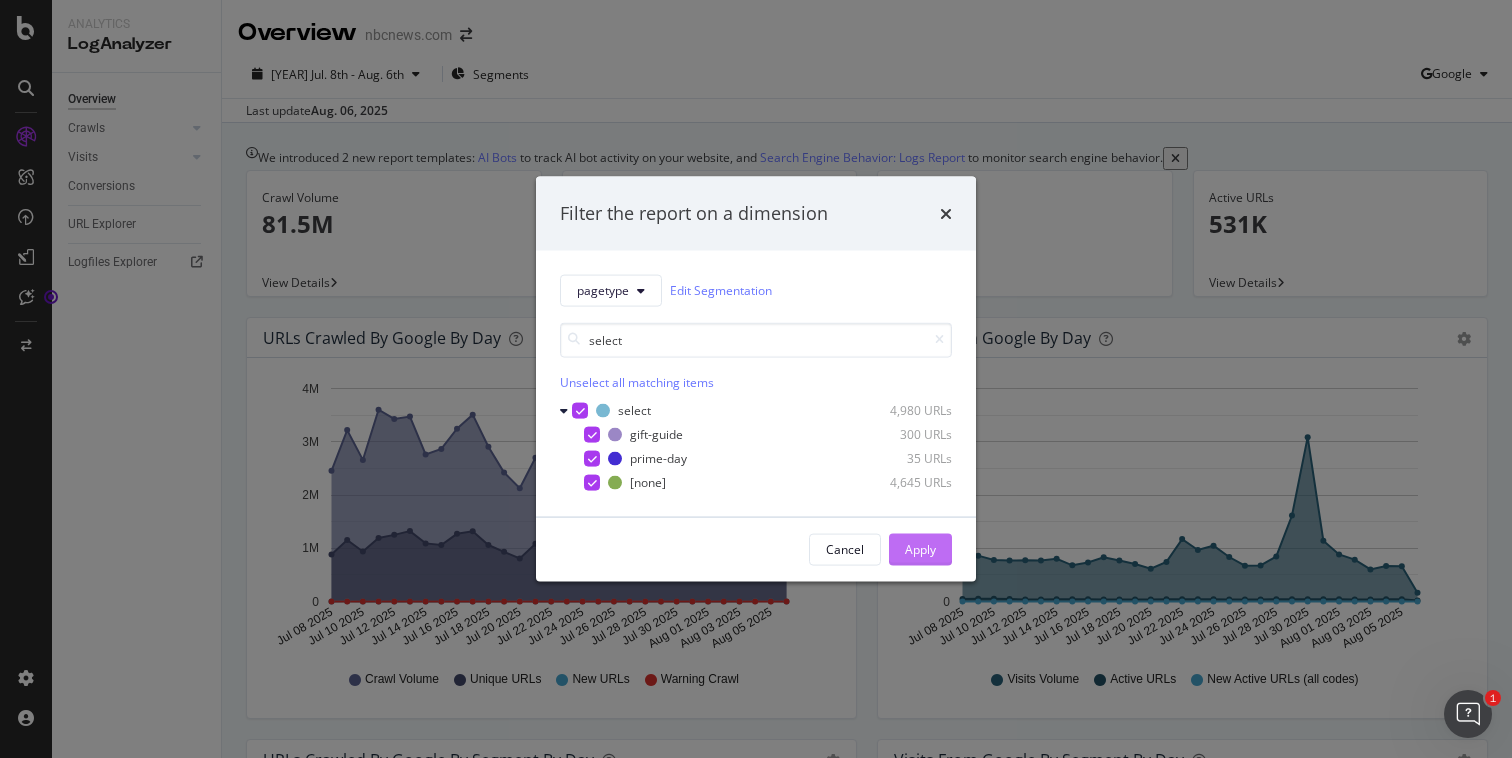 click on "Apply" at bounding box center (920, 549) 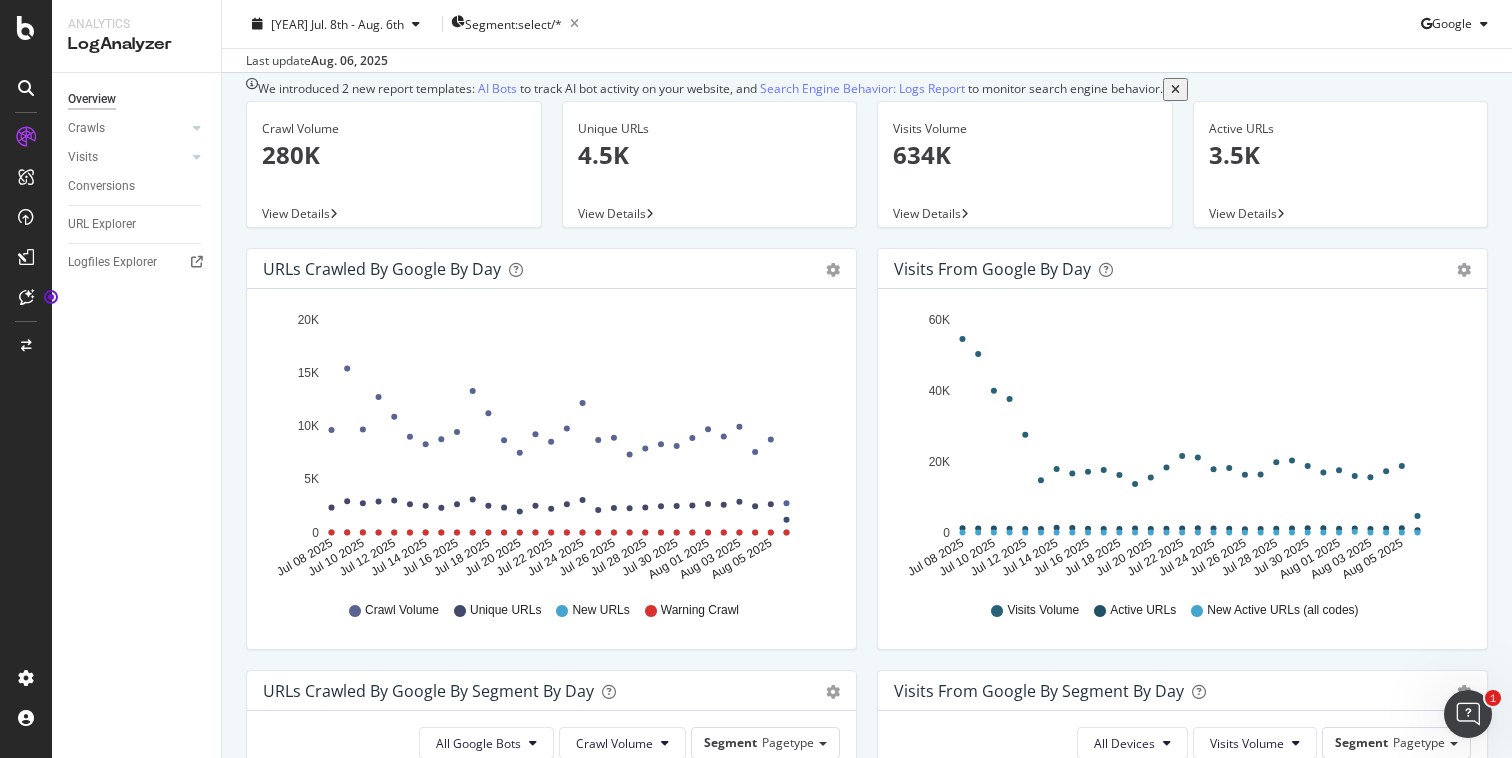 scroll, scrollTop: 0, scrollLeft: 0, axis: both 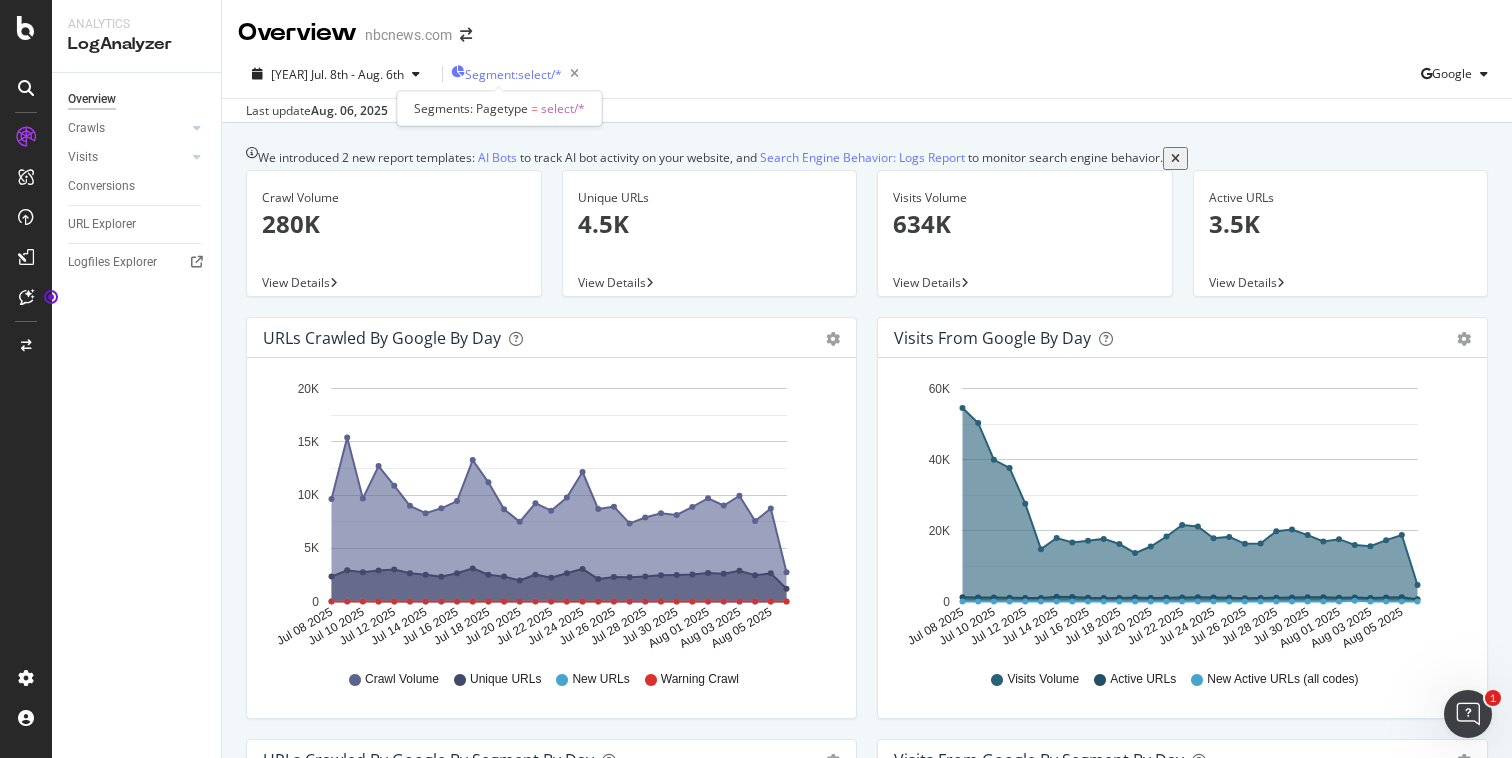 click on "Segment:  select/*" at bounding box center [513, 74] 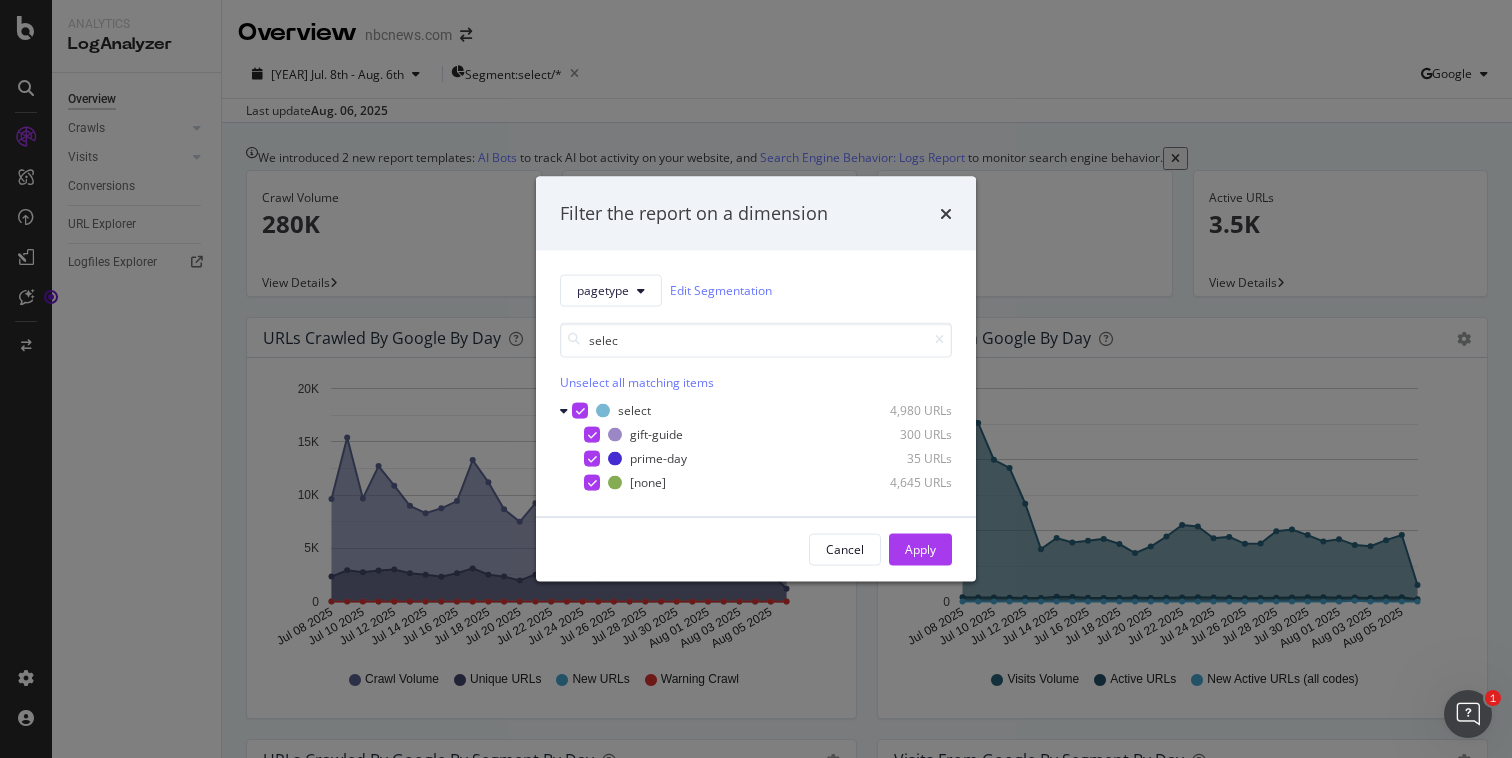 type on "select" 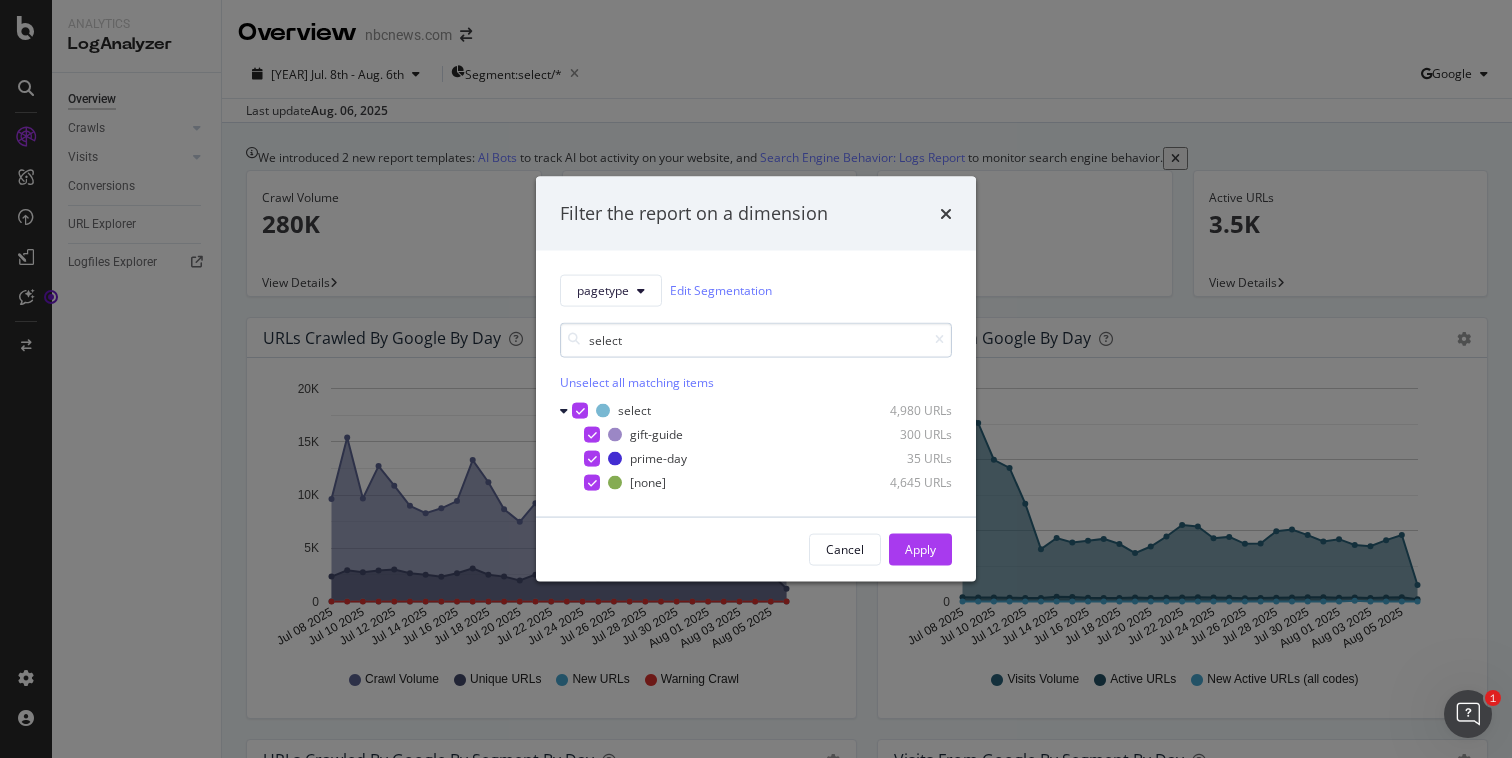 click on "select" at bounding box center [756, 339] 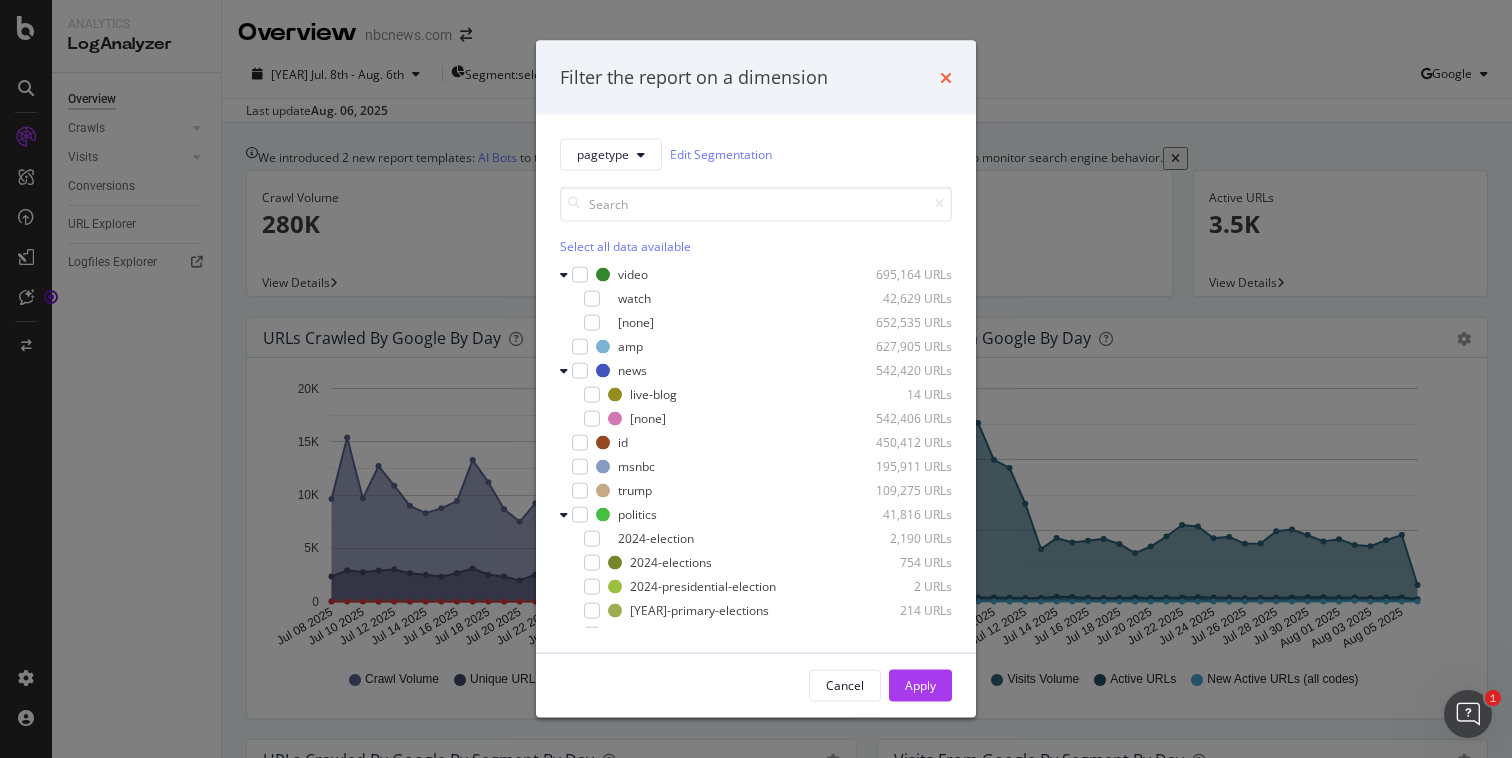 click at bounding box center [946, 77] 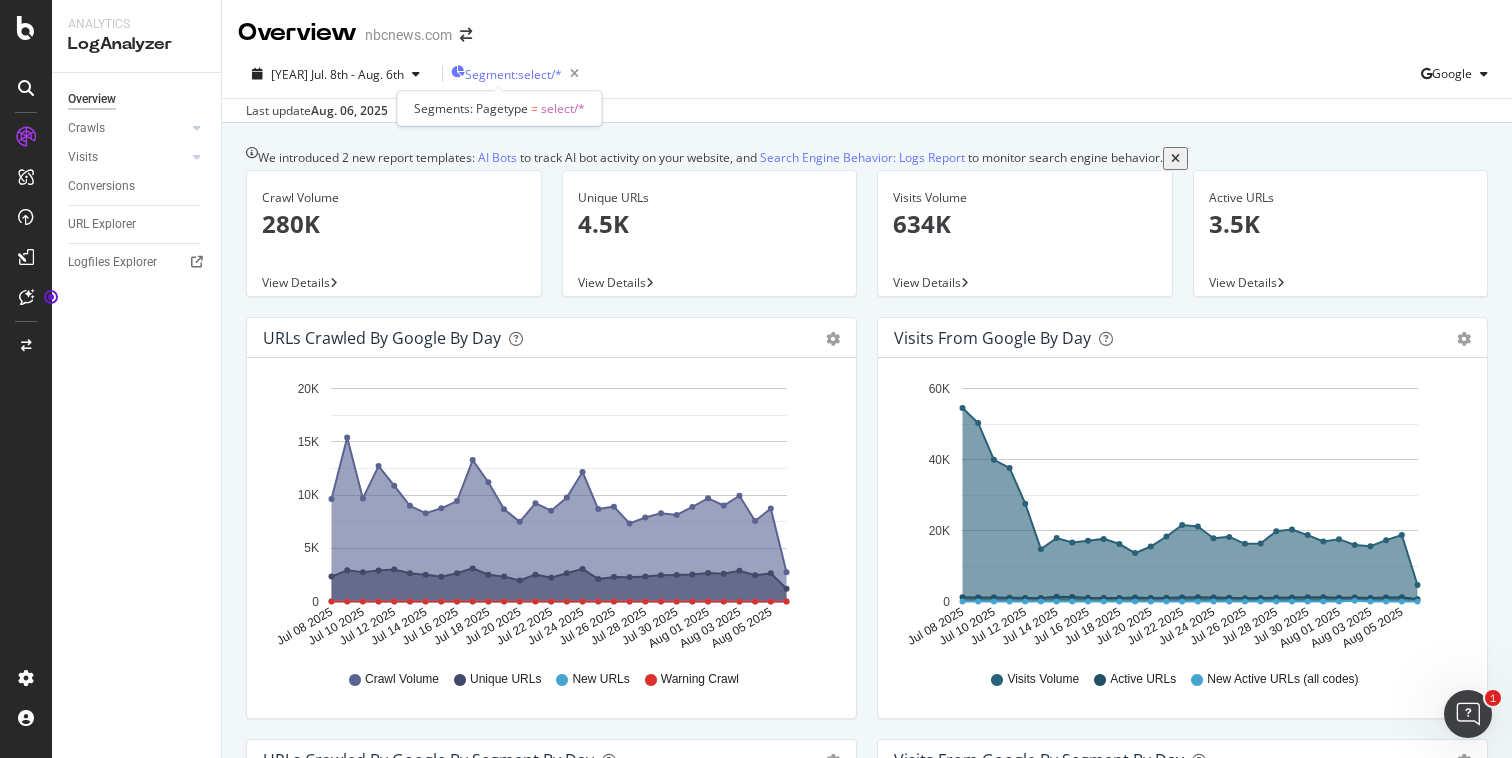 click on "Segment:  select/*" at bounding box center (513, 74) 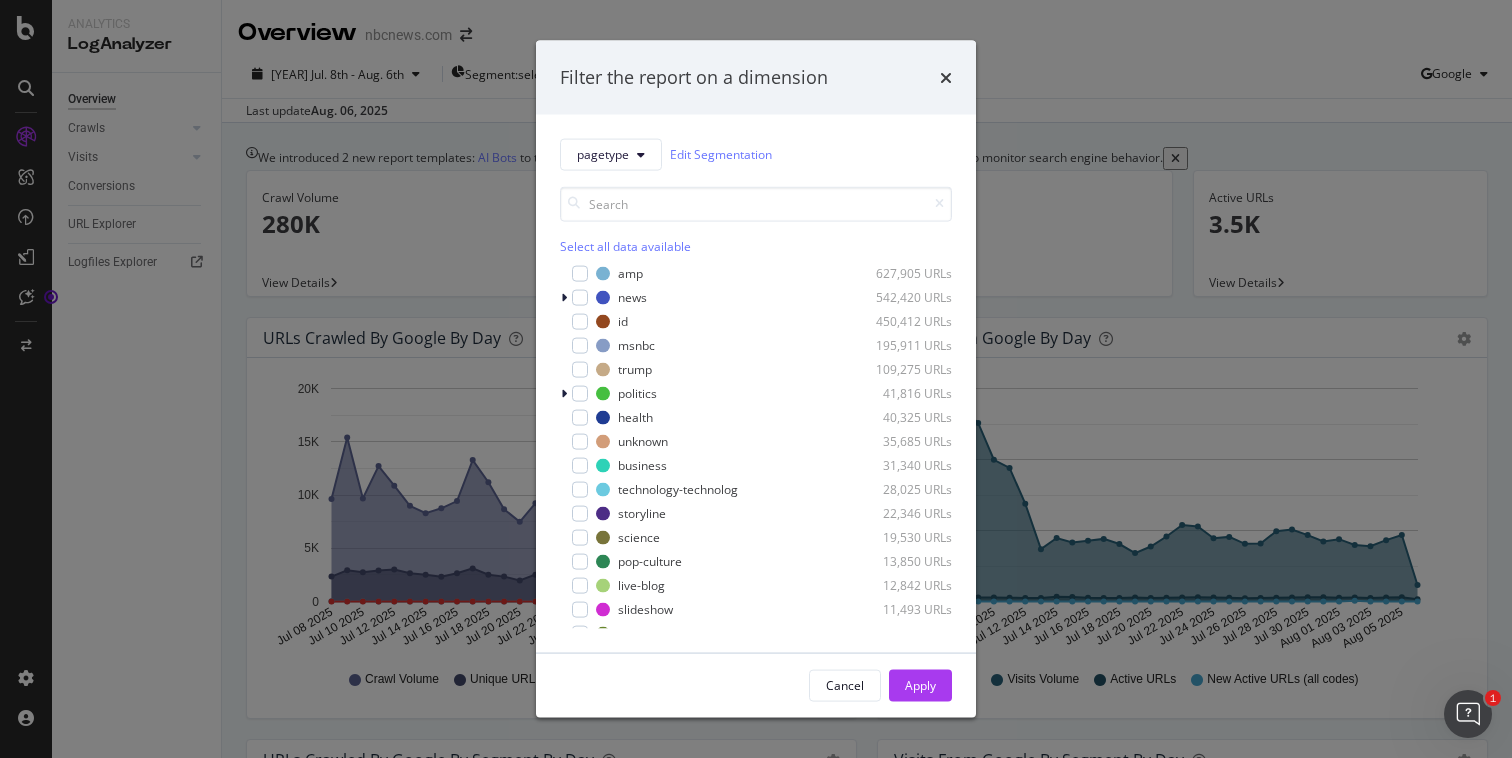 scroll, scrollTop: 0, scrollLeft: 0, axis: both 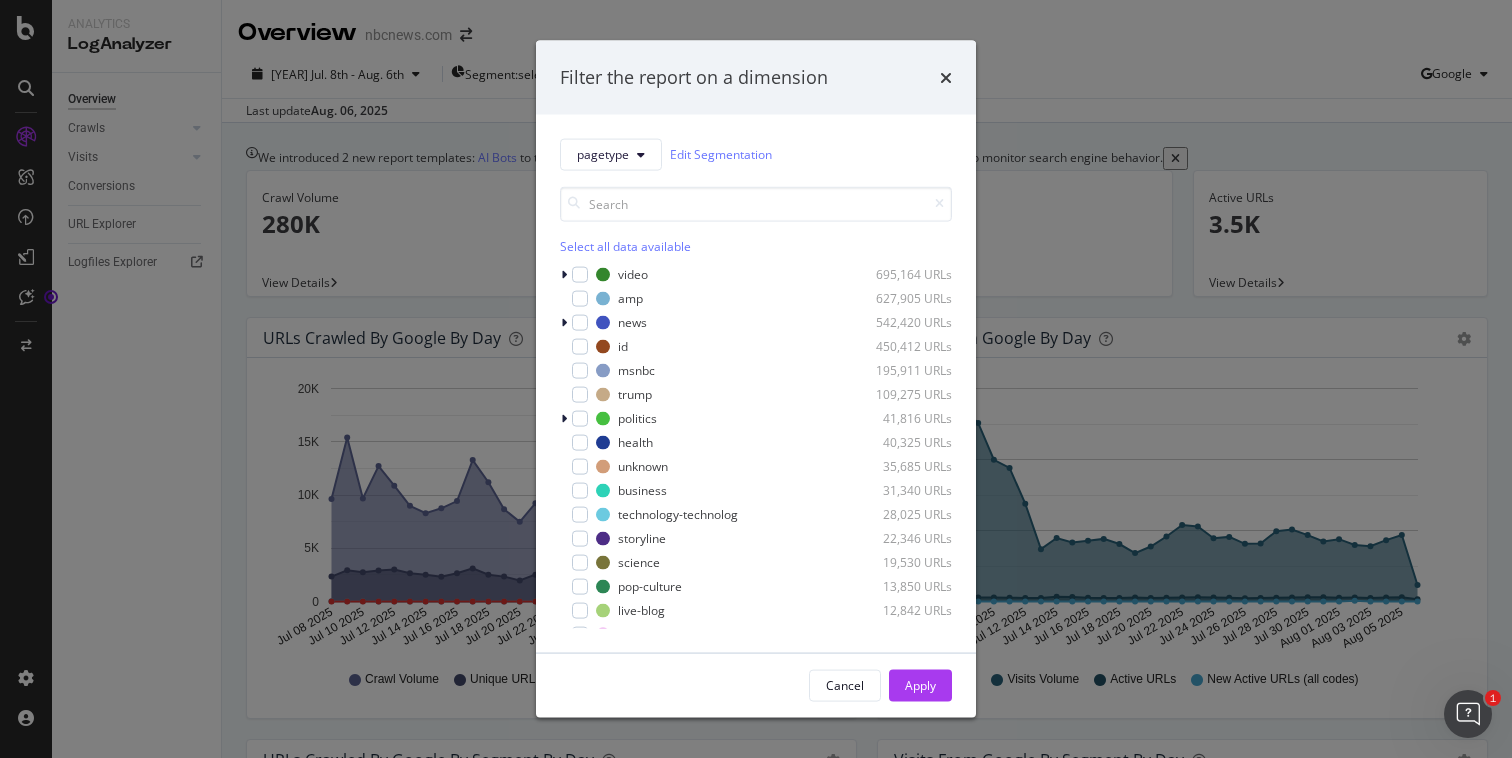 click on "Filter the report on a dimension pagetype Edit Segmentation Select all data available video 695,164 URLs amp 627,905 URLs news 542,420 URLs id 450,412 URLs msnbc 195,911 URLs trump 109,275 URLs politics 41,816 URLs health 40,325 URLs unknown 35,685 URLs business 31,340 URLs technology-technolog 28,025 URLs storyline 22,346 URLs science 19,530 URLs pop-culture 13,850 URLs live-blog 12,842 URLs slideshow 11,493 URLs 101 10,777 URLs feature 9,474 URLs flashback 9,263 URLs debunker 8,981 URLs 30-seconds-to-know 8,951 URLs show-me 8,284 URLs nerdwatch 7,484 URLs good-cents 7,464 URLs shows 7,413 URLs short-take 7,408 URLs digital-docs 7,226 URLs log-story-short 7,104 URLs popculture 6,350 URLs think 5,728 URLs select 4,980 URLs meet-the-press 4,660 URLs nightly-news 4,474 URLs noticias 4,043 URLs better 4,042 URLs nbc-out 3,266 URLs today 2,784 URLs dateline 2,449 URLs sports 2,155 URLs mach 1,868 URLs shopping 1,238 URLs world 1,159" at bounding box center (756, 379) 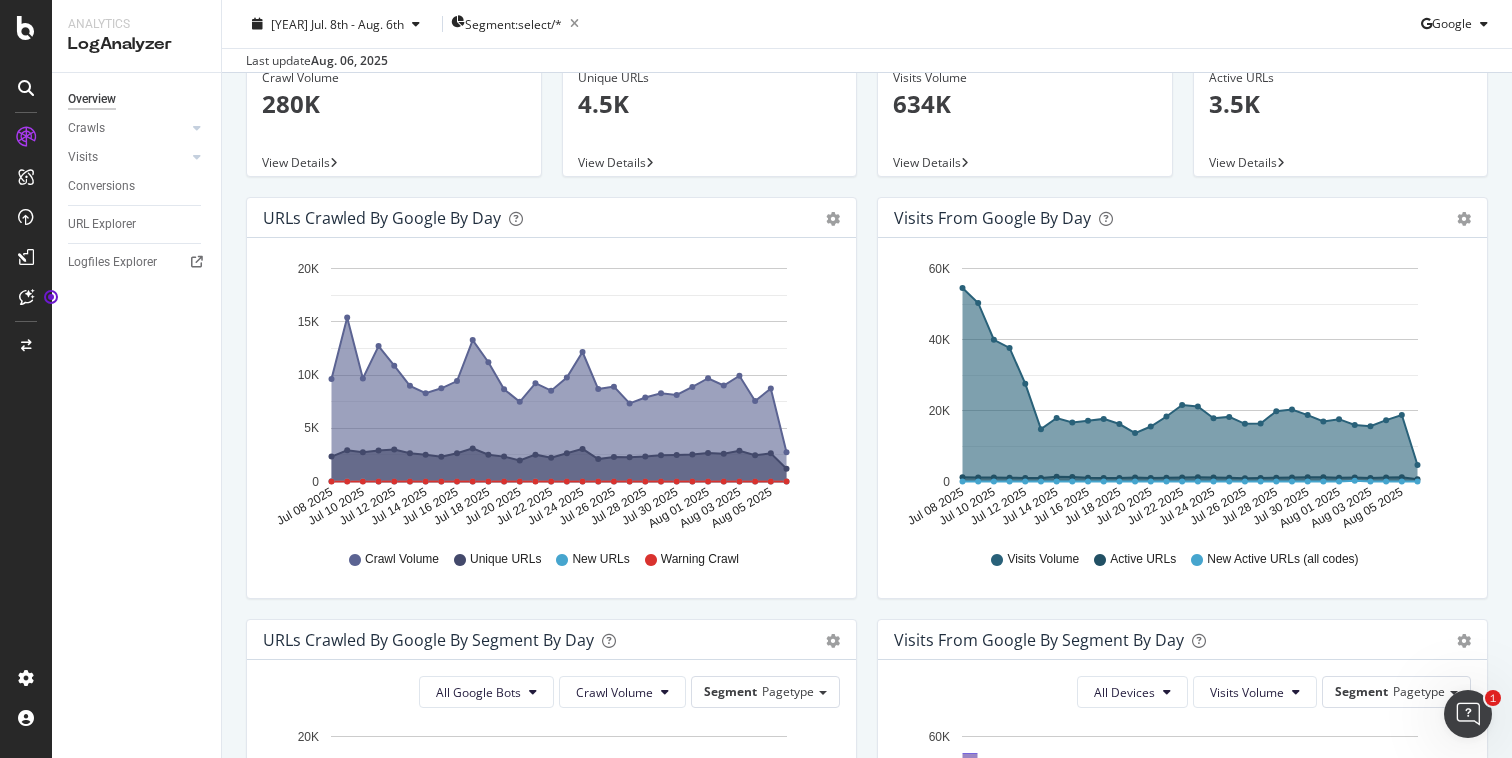 scroll, scrollTop: 0, scrollLeft: 0, axis: both 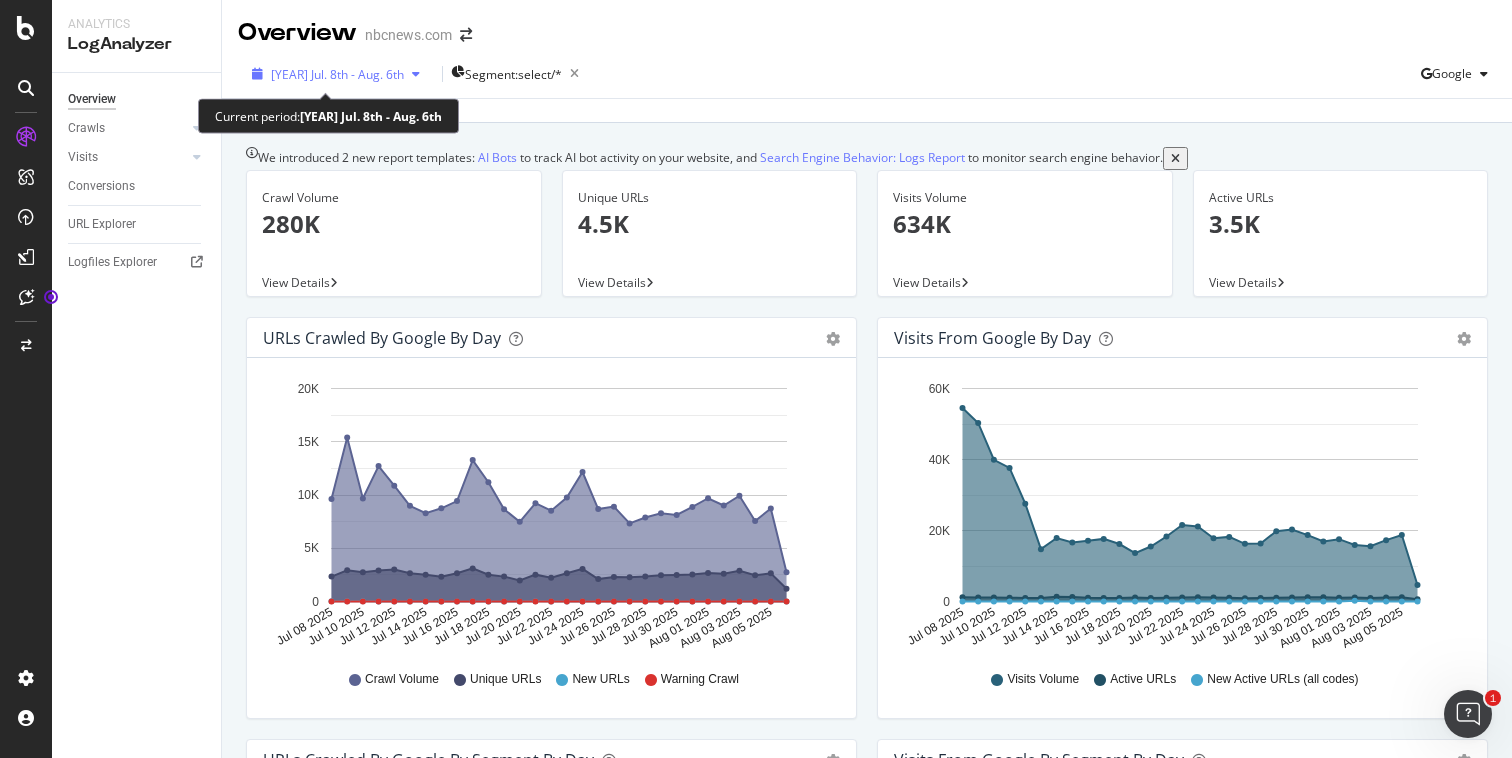 click on "[YEAR] Jul. 8th - Aug. 6th" at bounding box center [337, 74] 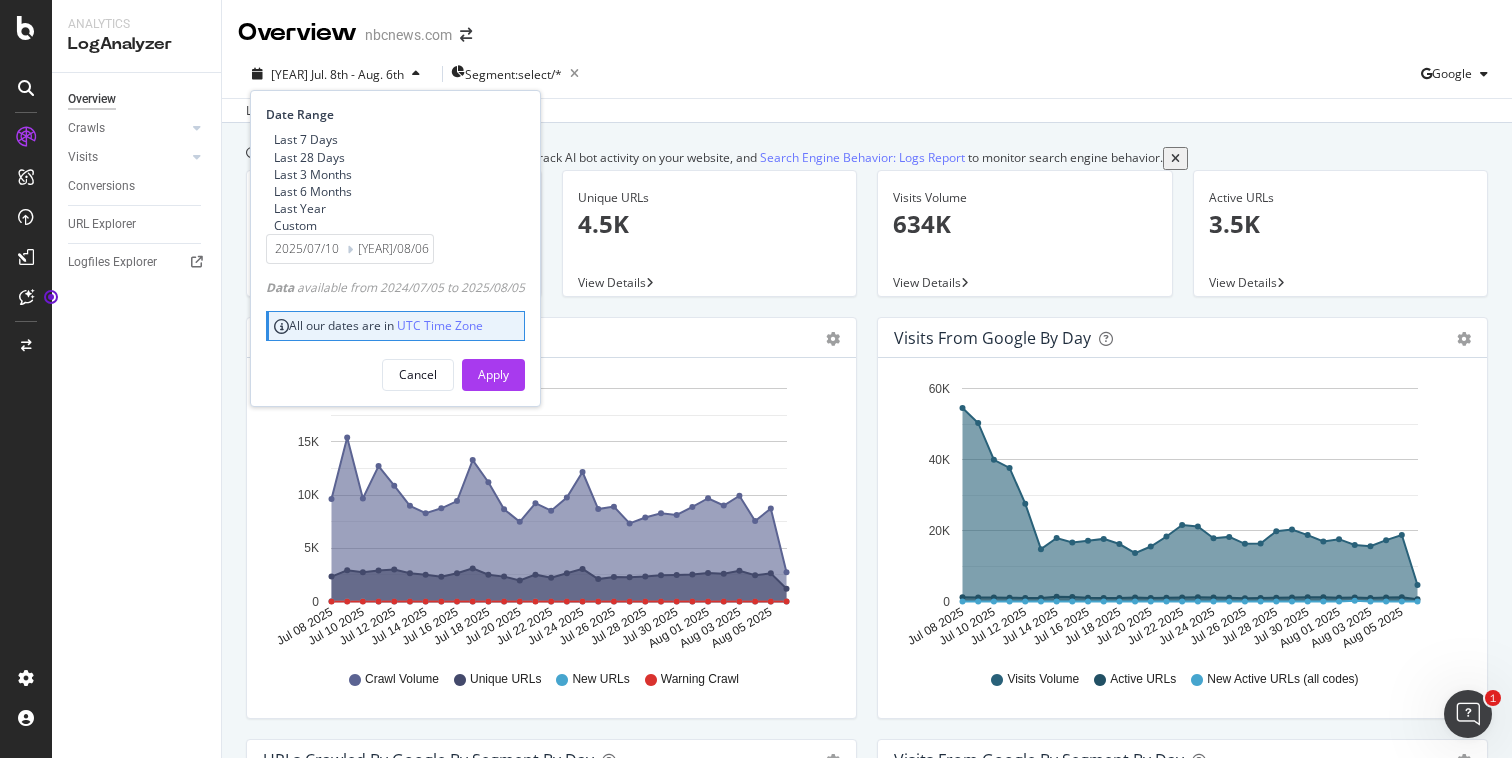 click on "Last 3 Months" at bounding box center (313, 174) 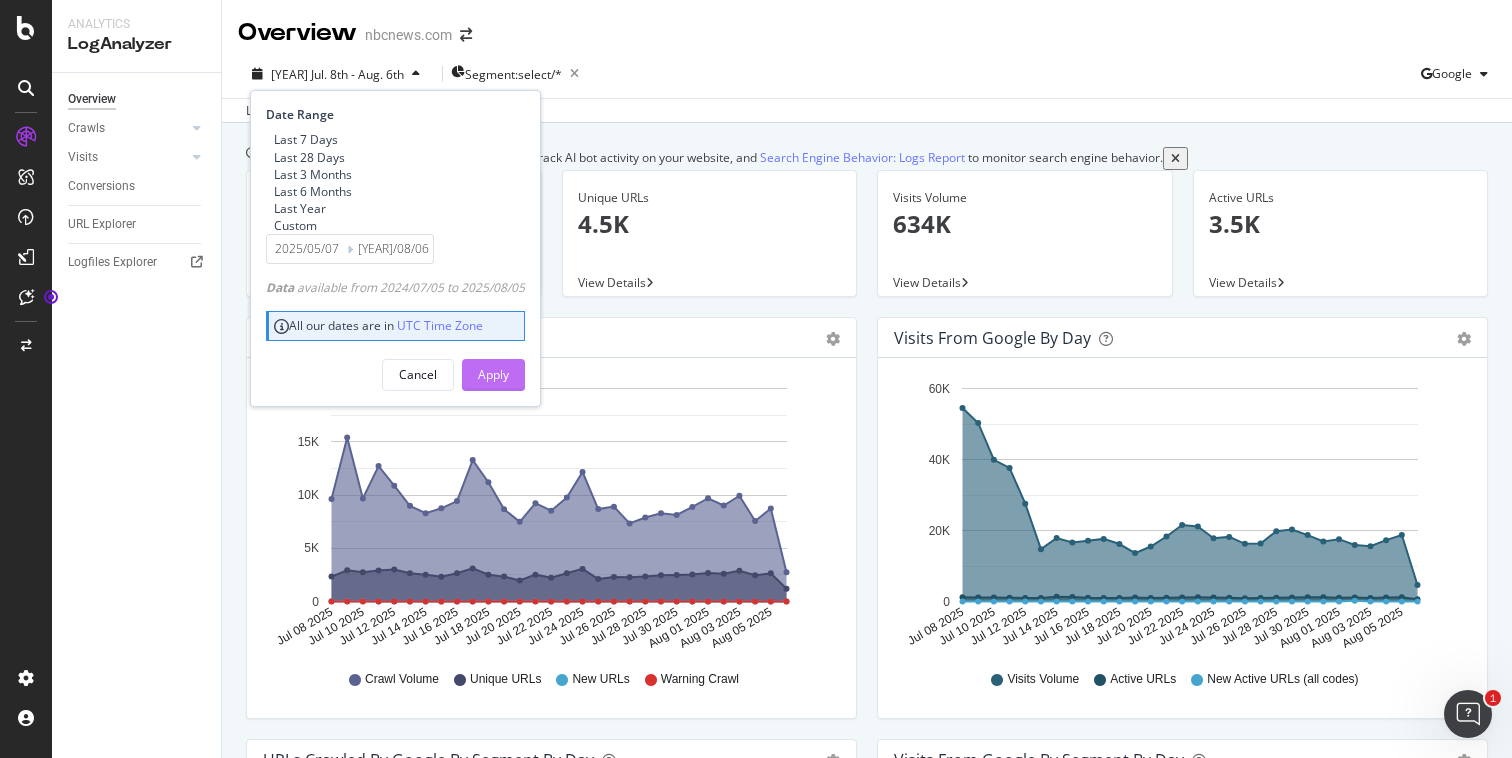 click on "Apply" at bounding box center [493, 374] 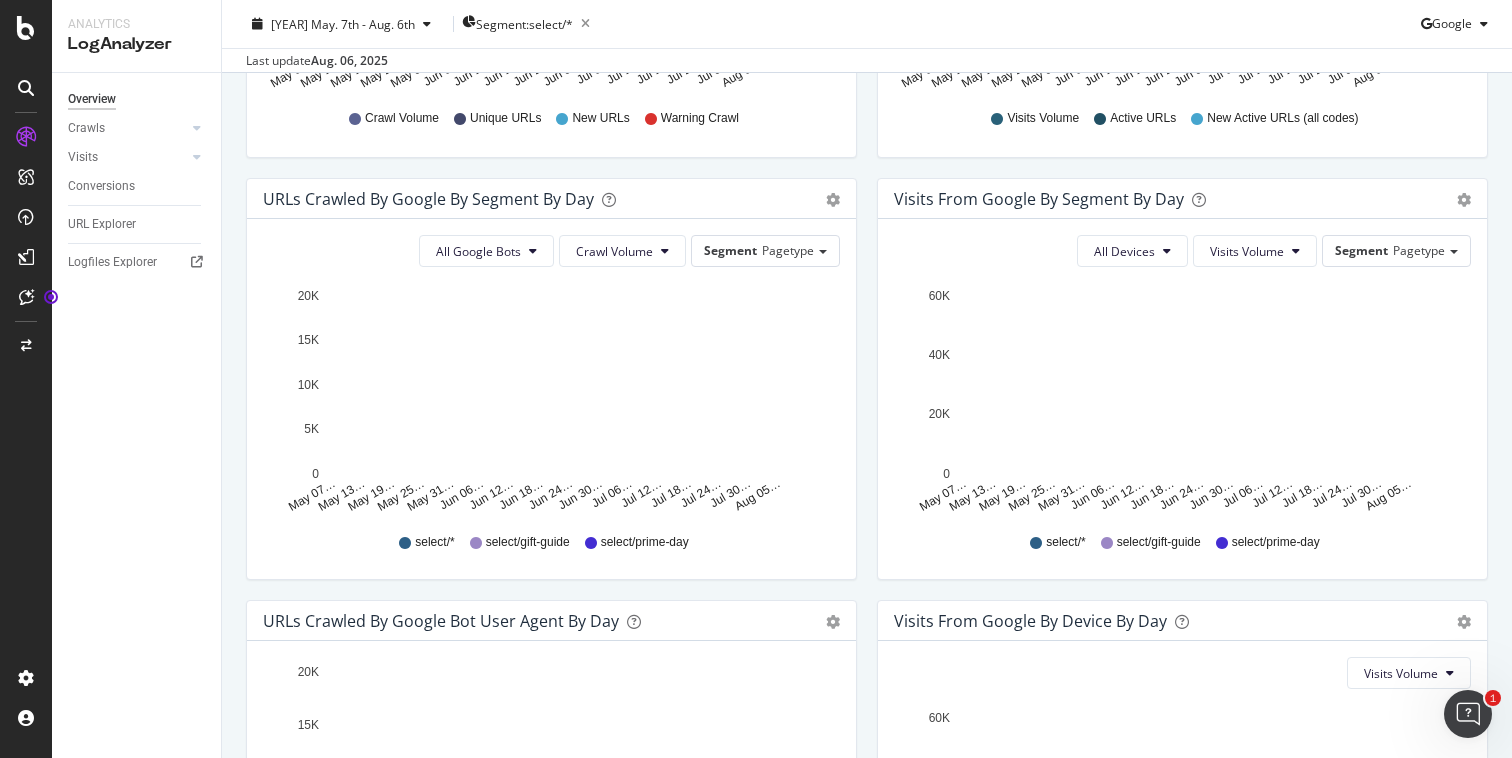 scroll, scrollTop: 0, scrollLeft: 0, axis: both 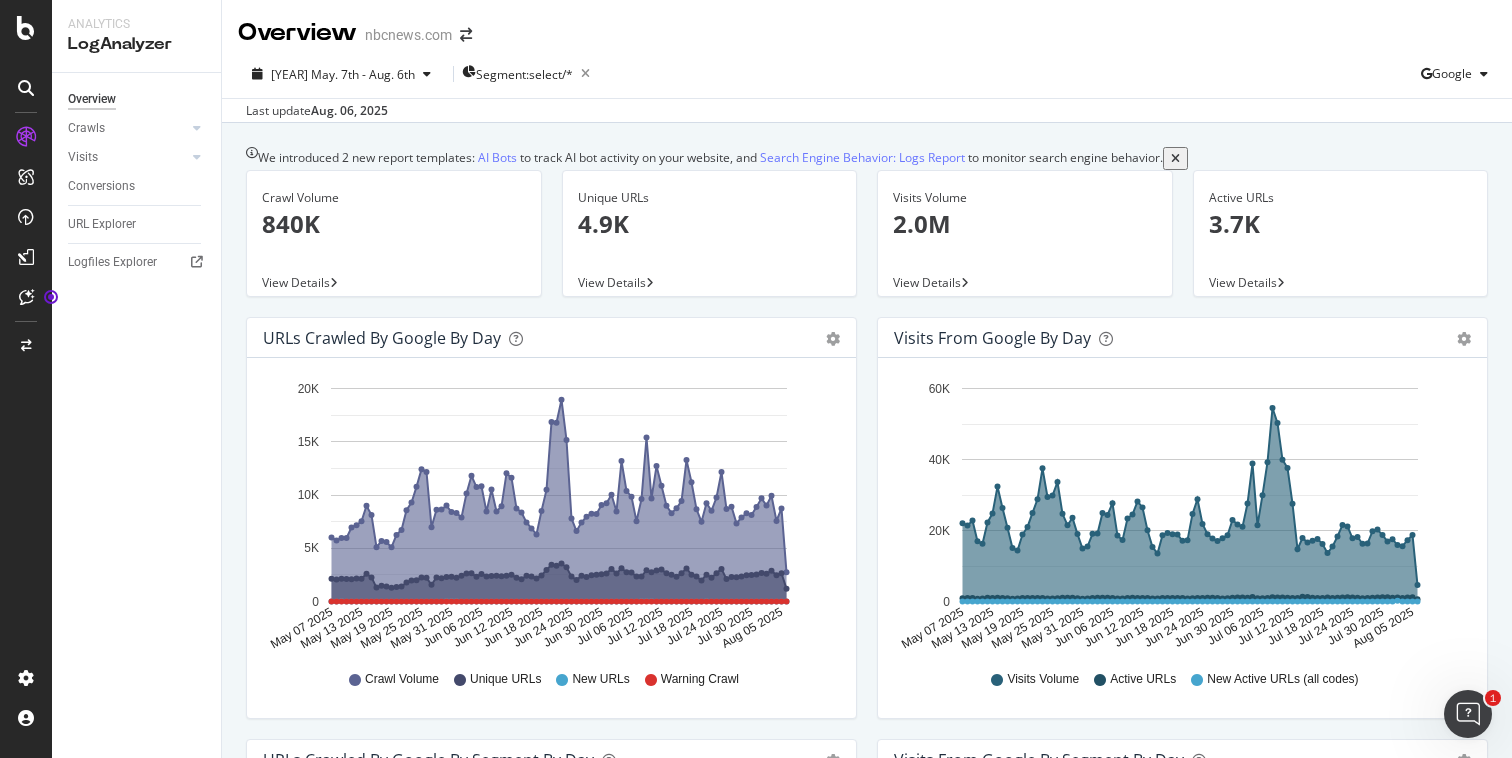 click on "May 07 [YEAR] May 13 [YEAR] May 19 [YEAR] May 25 [YEAR] May 31 [YEAR] Jun 06 [YEAR] Jun 12 [YEAR] Jun 18 [YEAR] Jun 24 [YEAR] Jun 30 [YEAR] Jul 06 [YEAR] Jul 12 [YEAR] Jul 18 [YEAR] Jul 24 [YEAR] Jul 30 [YEAR] Aug 05 [YEAR] 0 5K 10K 15K 20K" 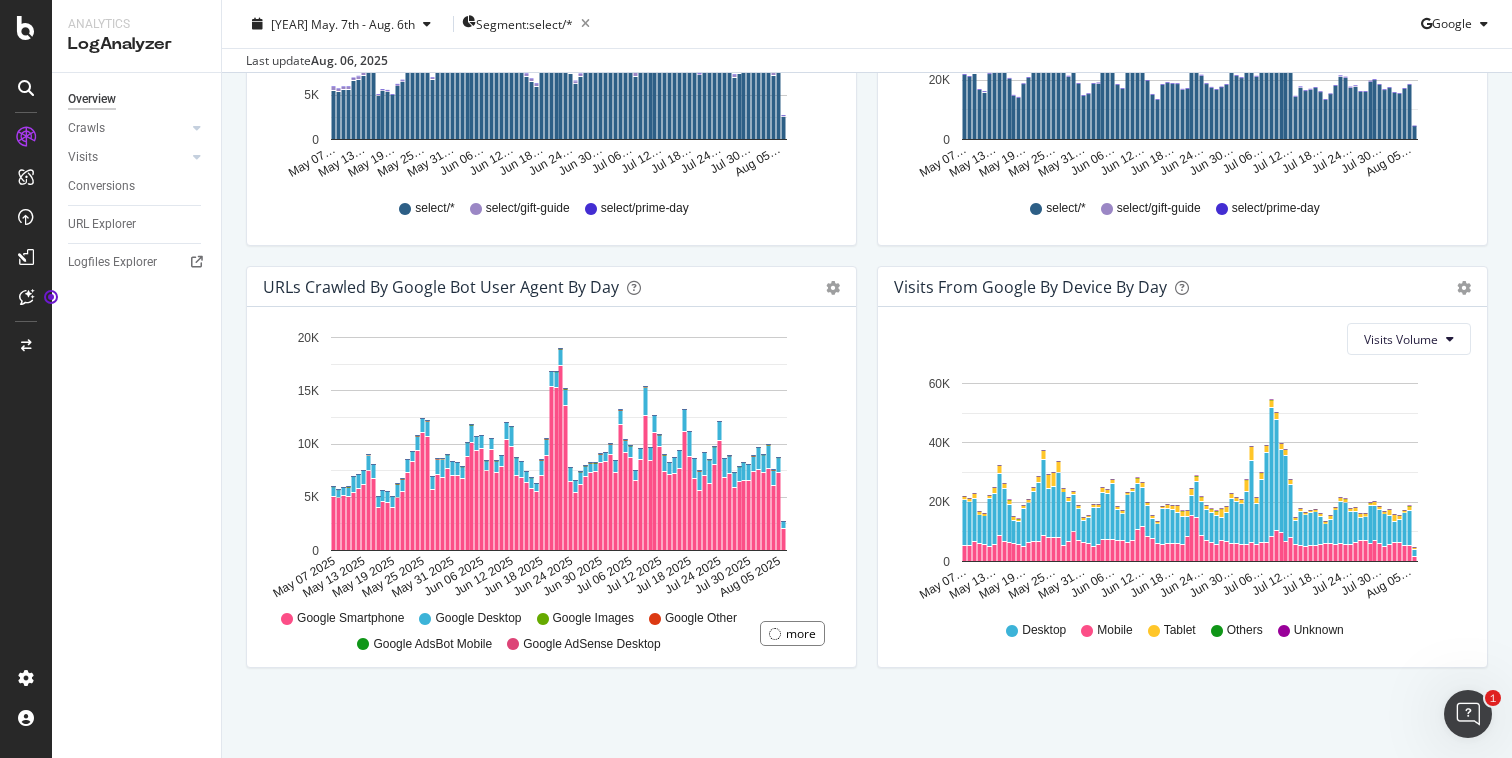 scroll, scrollTop: 0, scrollLeft: 0, axis: both 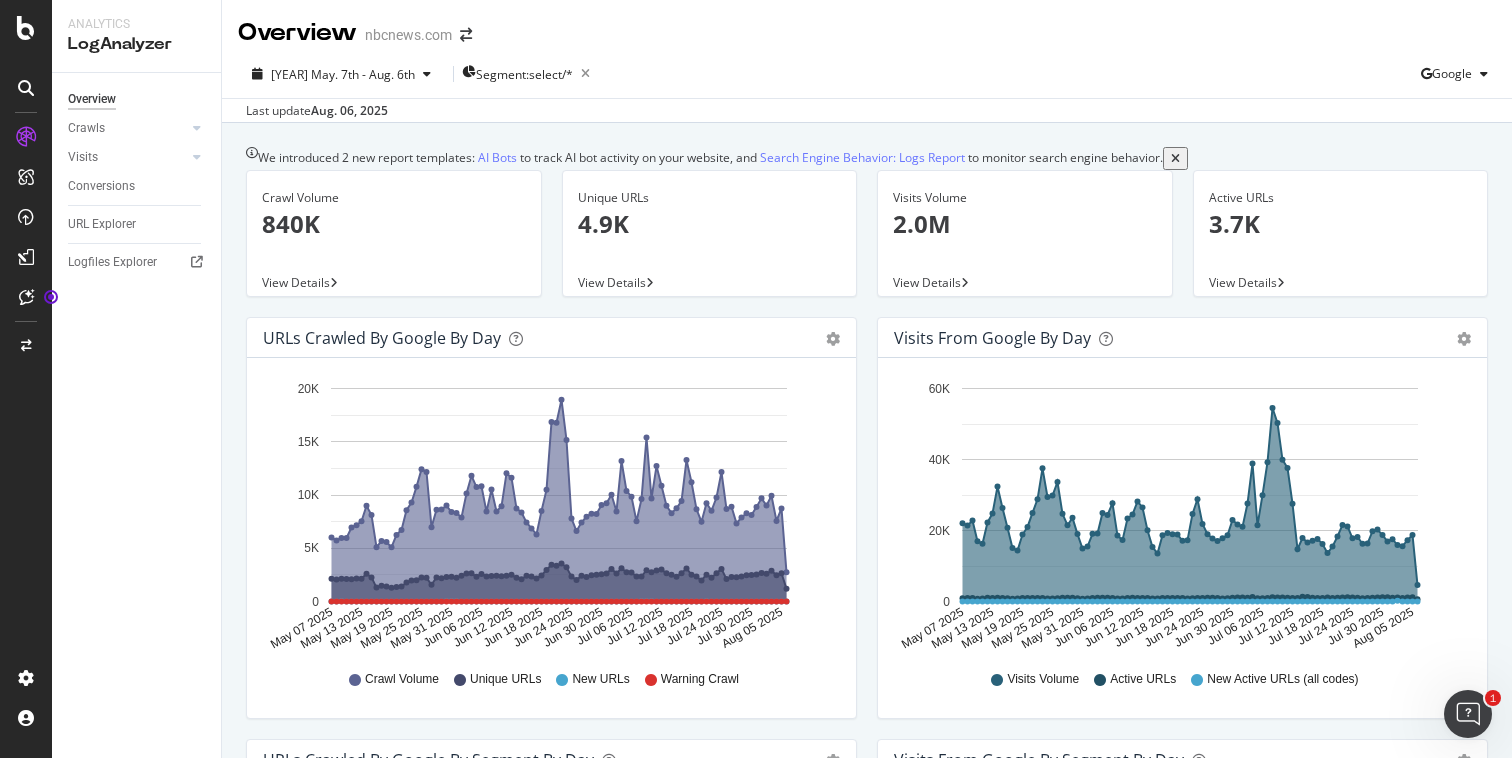 click on "3.7K" at bounding box center (1341, 224) 